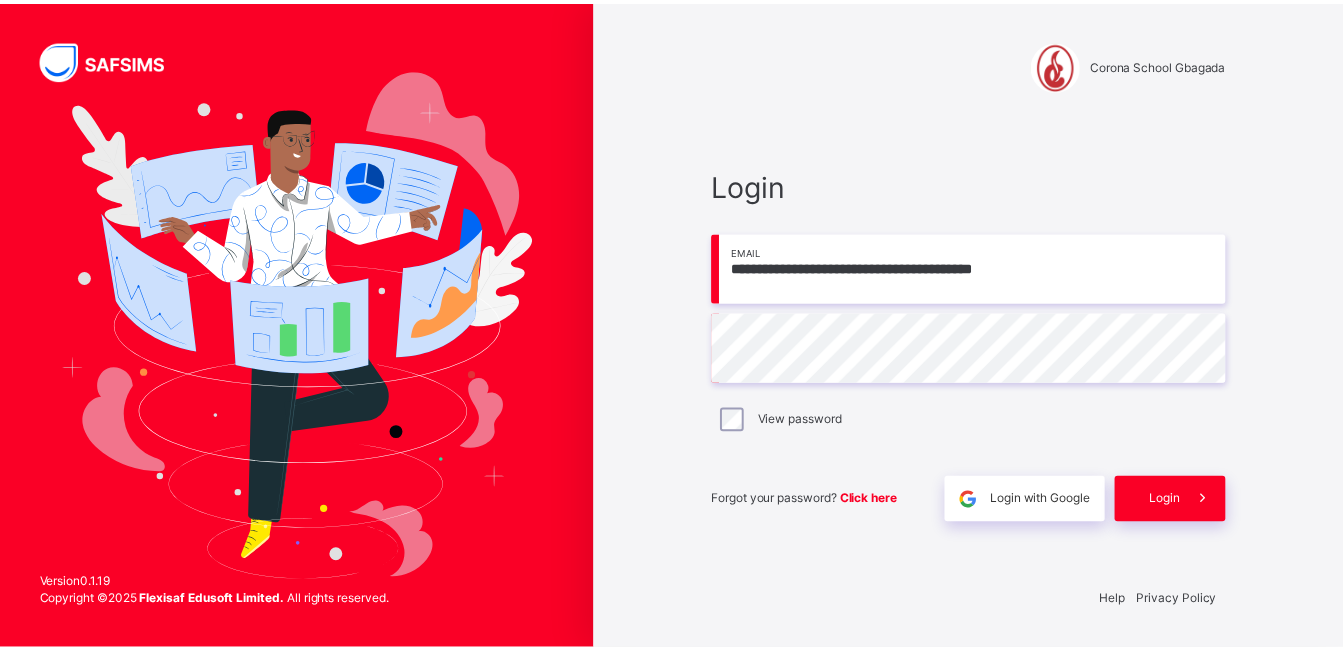 scroll, scrollTop: 0, scrollLeft: 0, axis: both 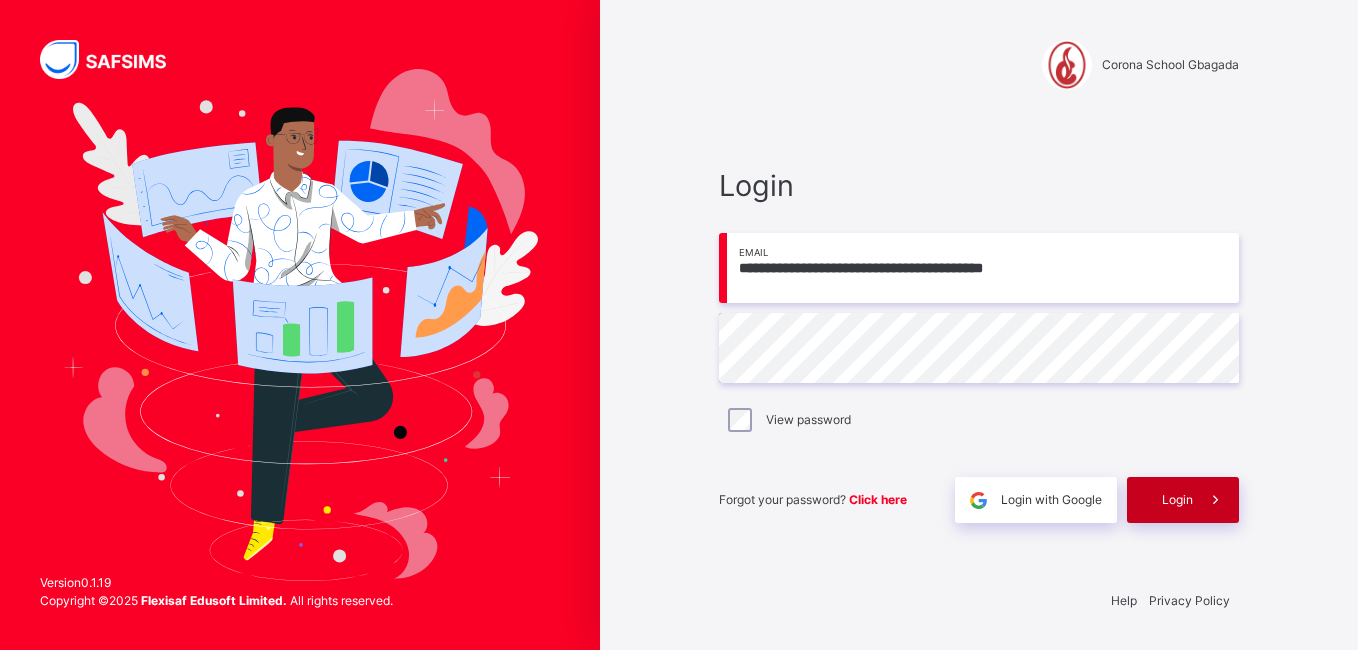 click at bounding box center [1216, 500] 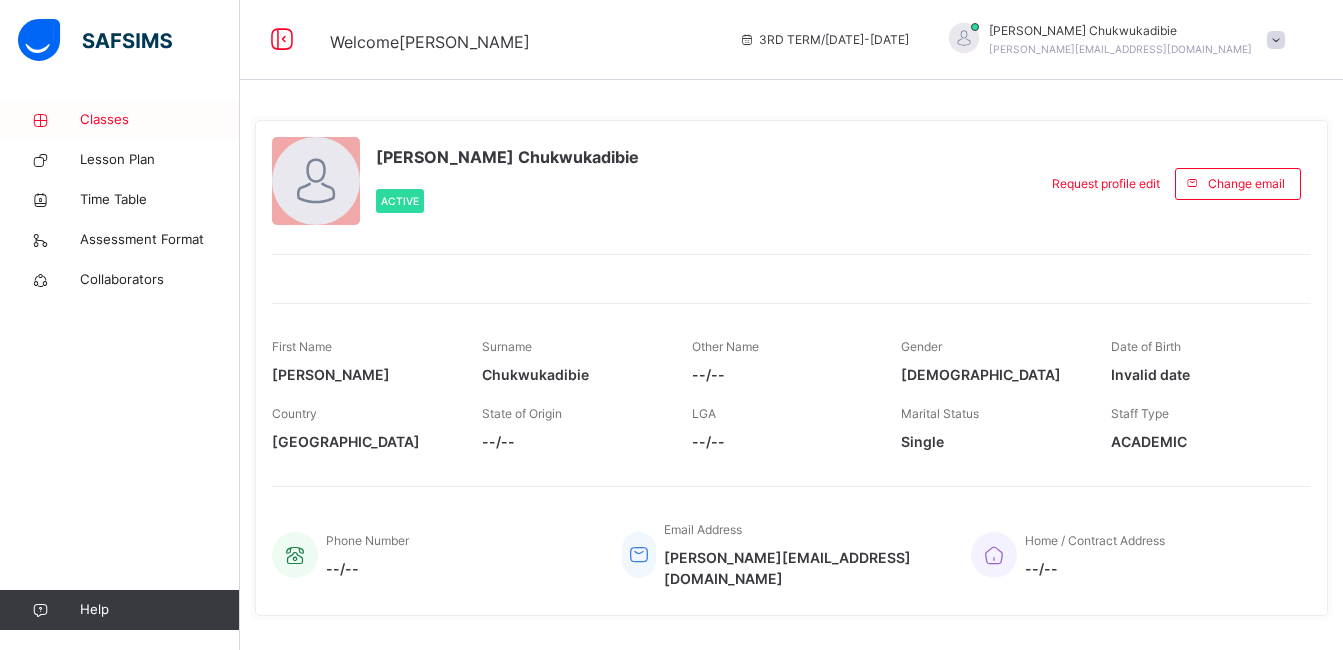 click on "Classes" at bounding box center [160, 120] 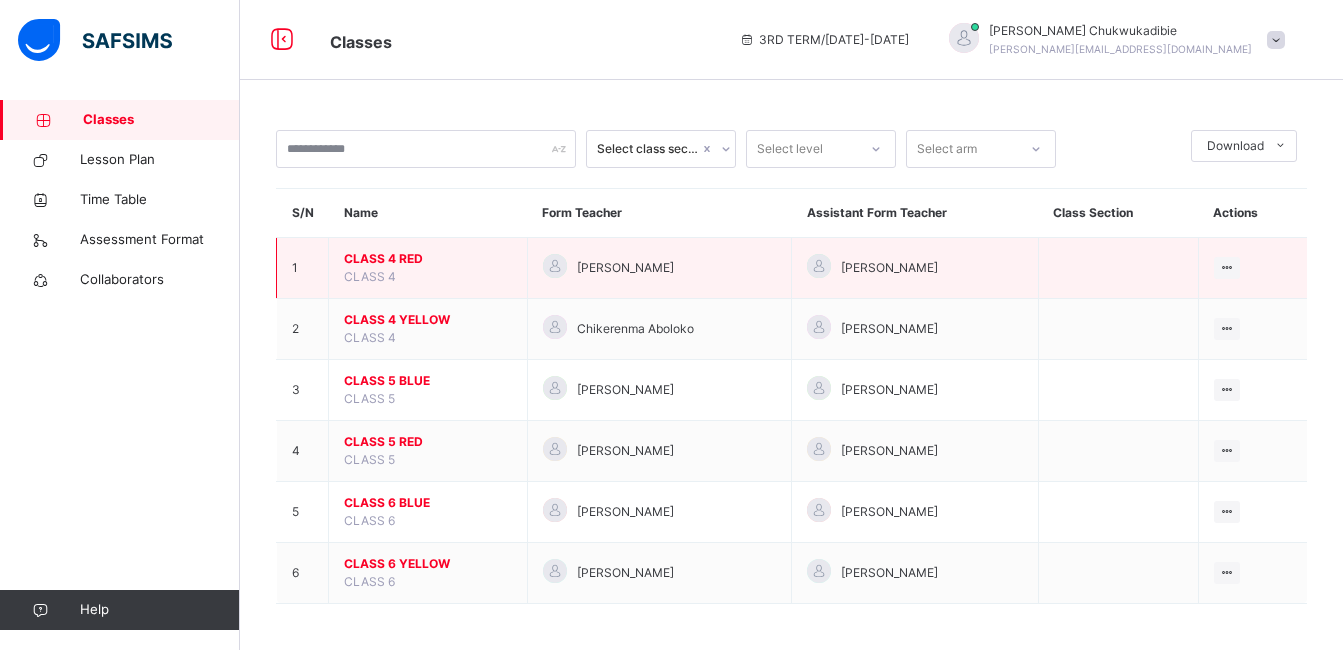 click on "CLASS 4   RED" at bounding box center (428, 259) 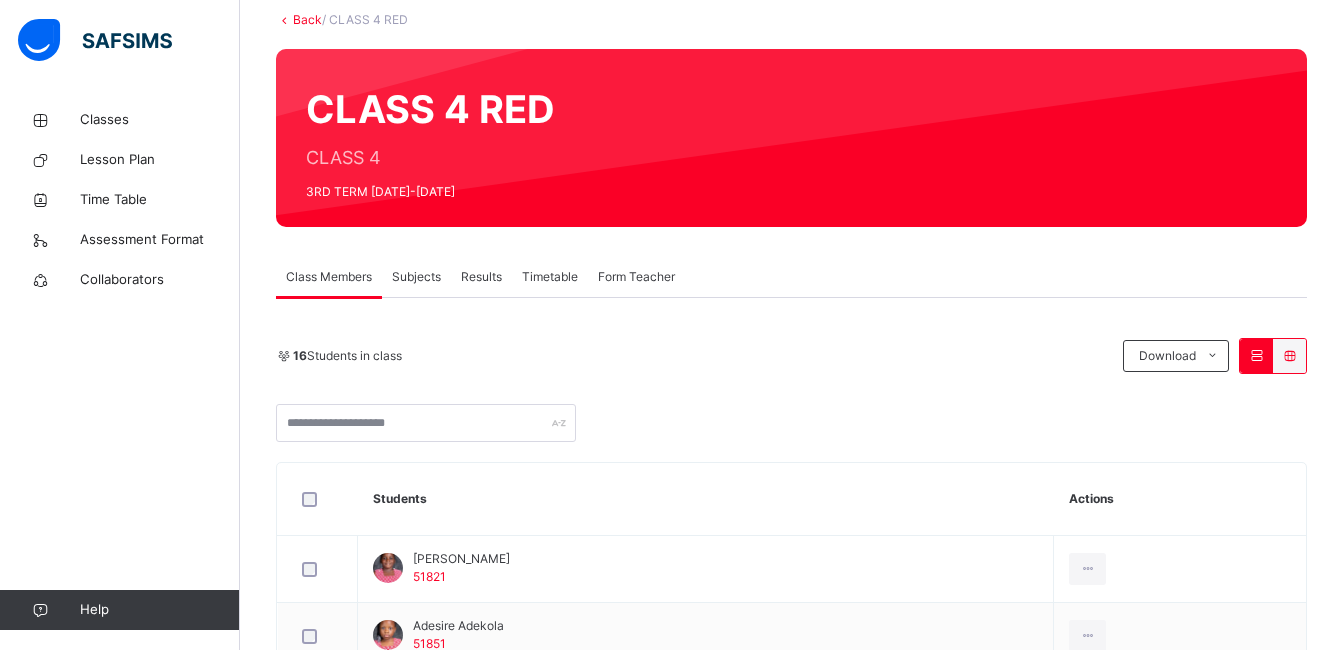 scroll, scrollTop: 113, scrollLeft: 0, axis: vertical 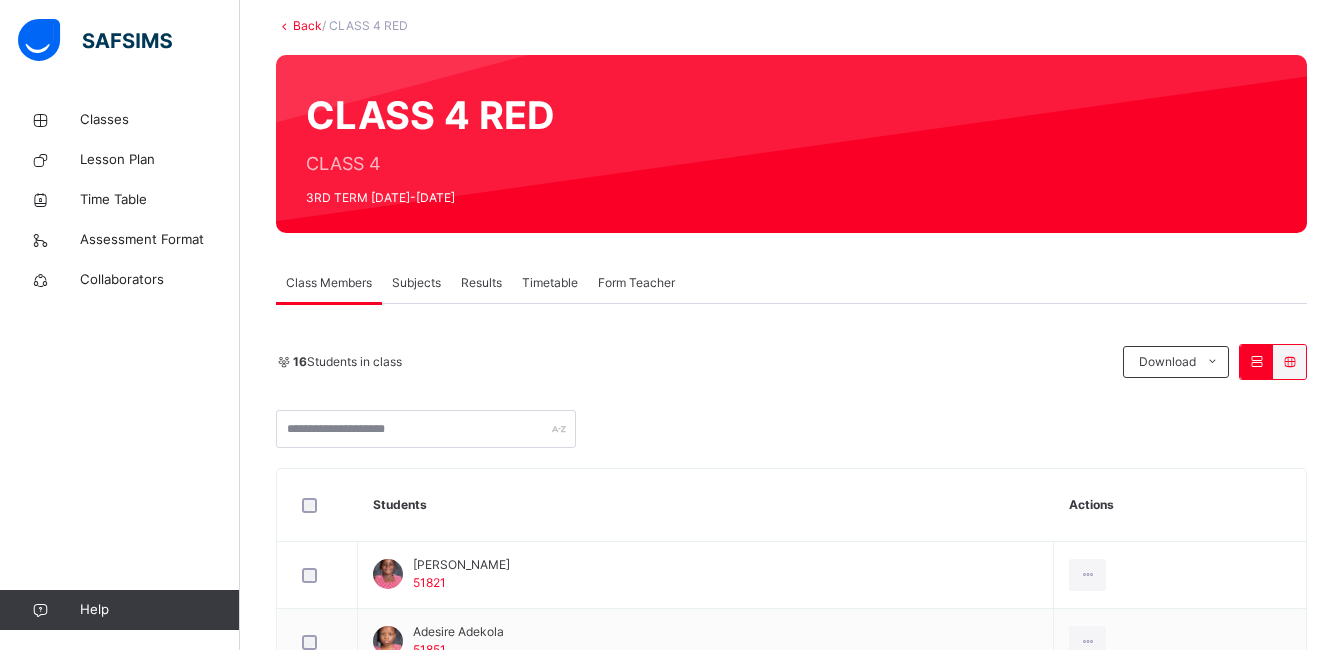 click on "Subjects" at bounding box center (416, 283) 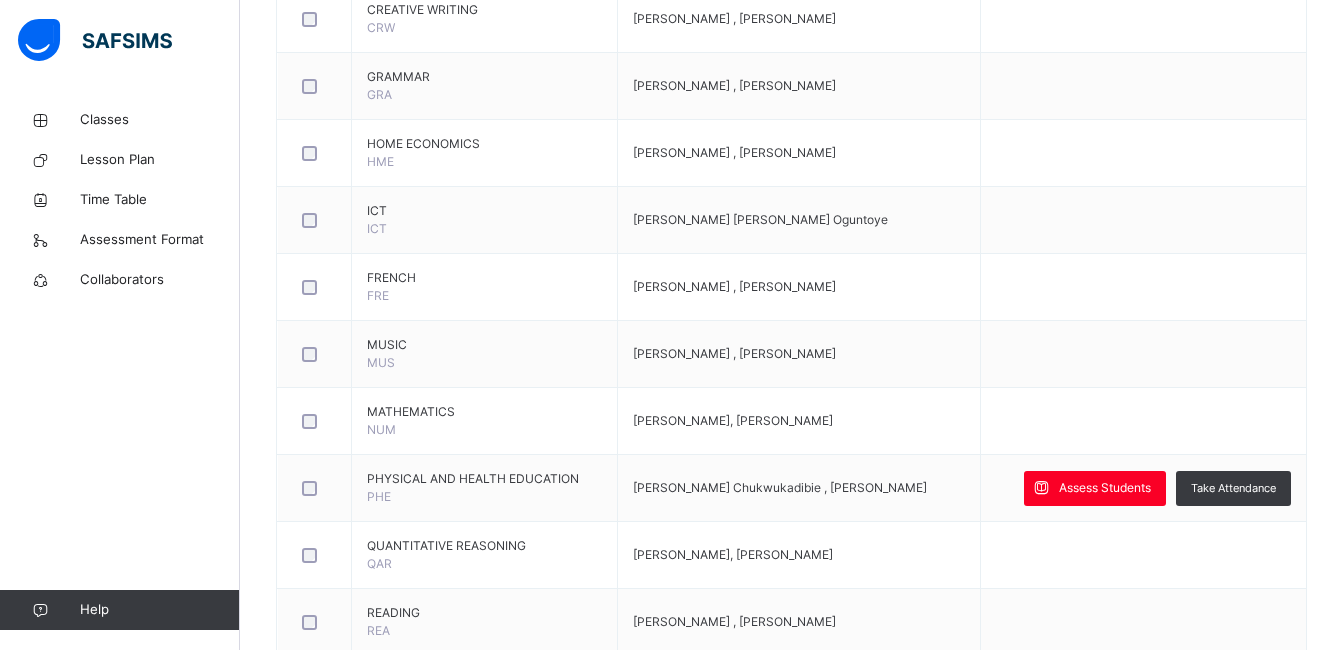 scroll, scrollTop: 765, scrollLeft: 0, axis: vertical 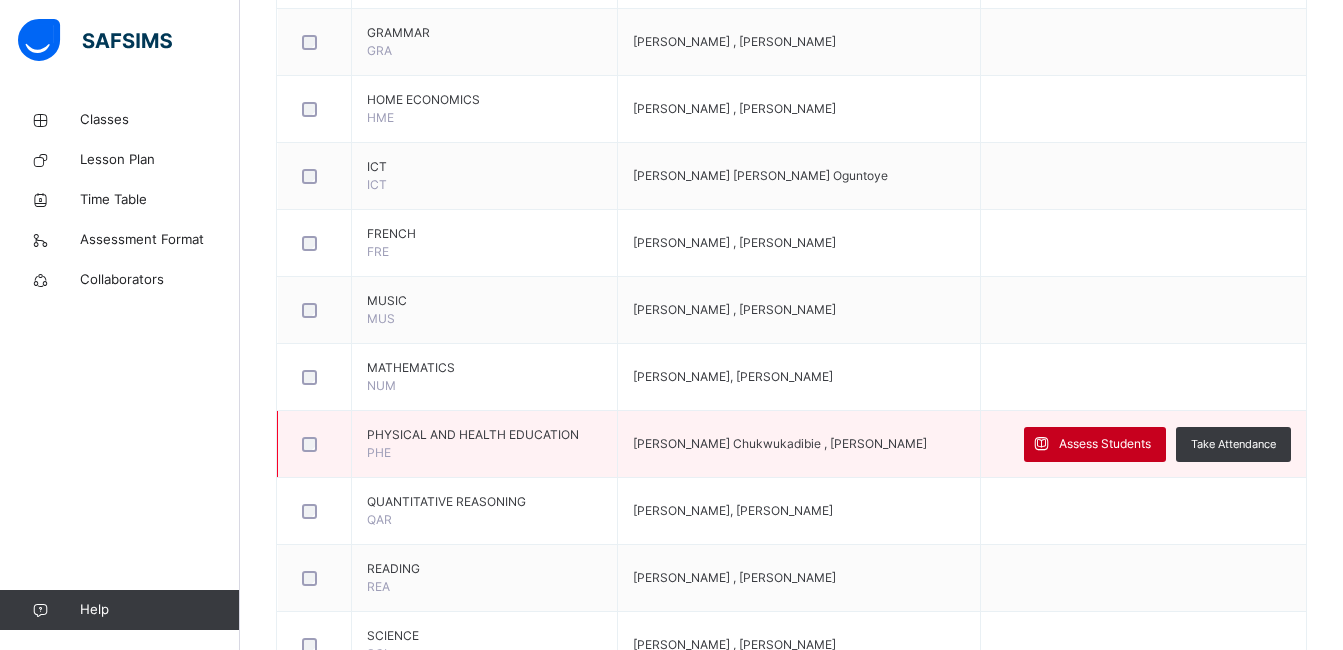 click on "Assess Students" at bounding box center [1095, 444] 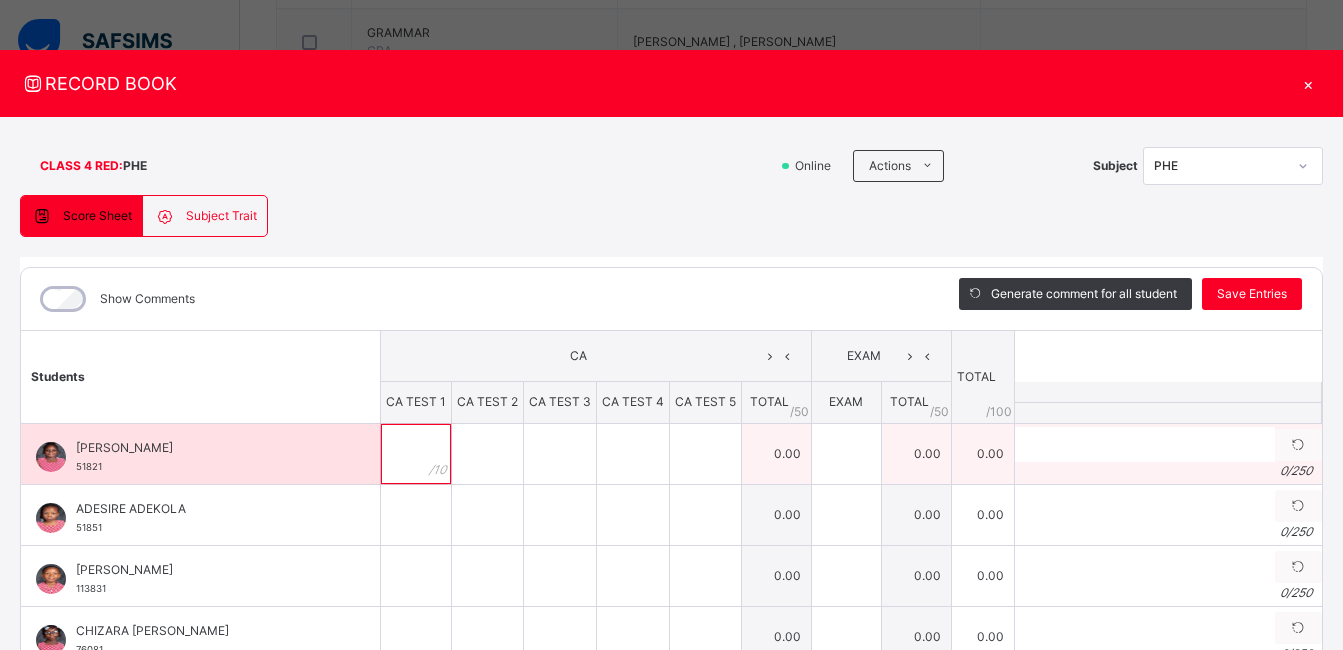 click at bounding box center [416, 454] 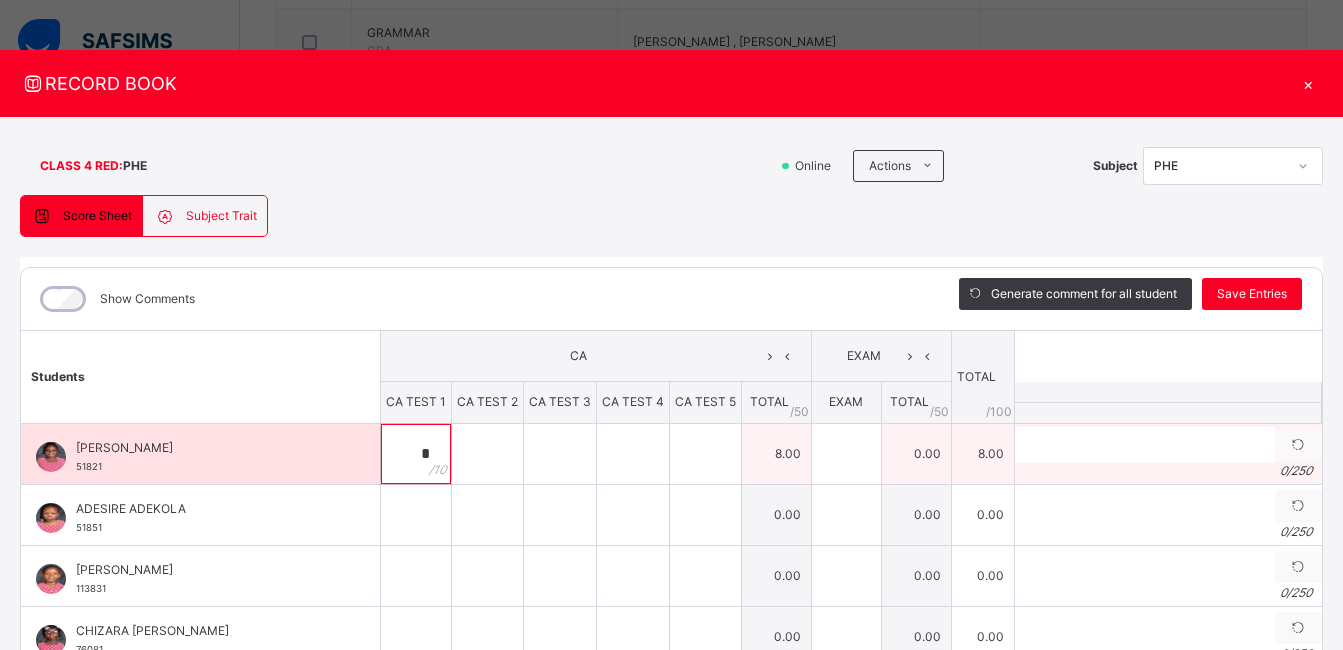 type on "*" 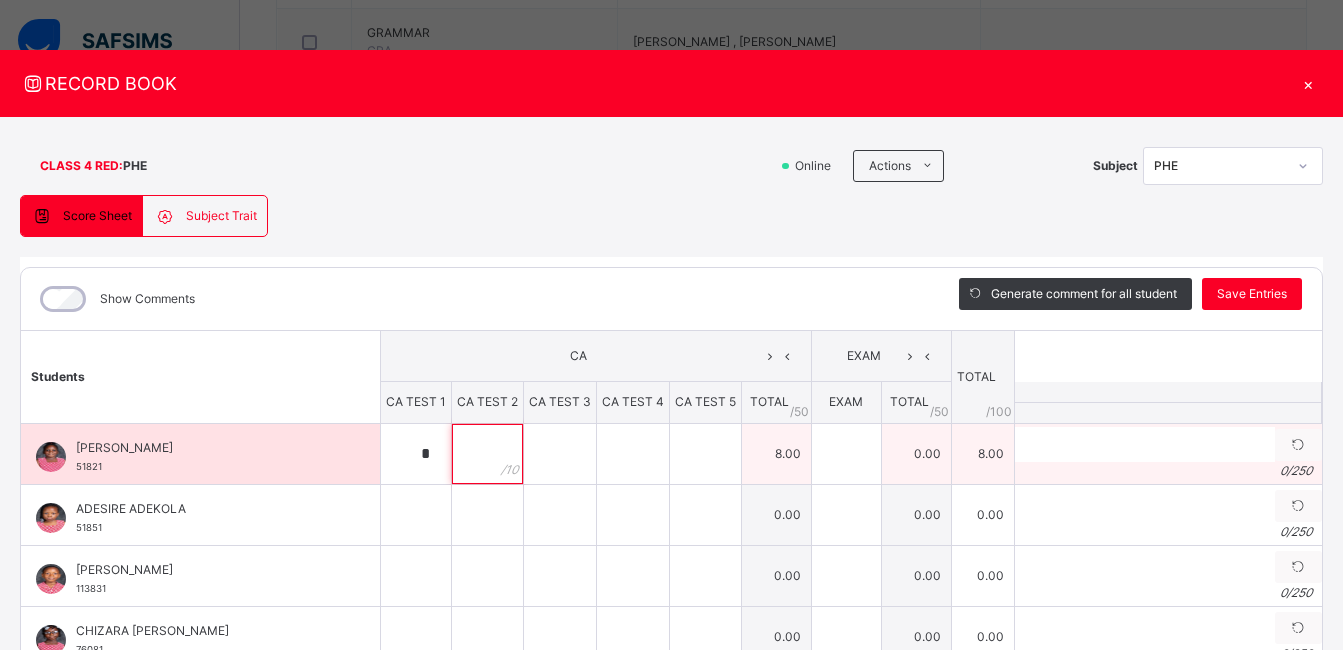 click at bounding box center (487, 454) 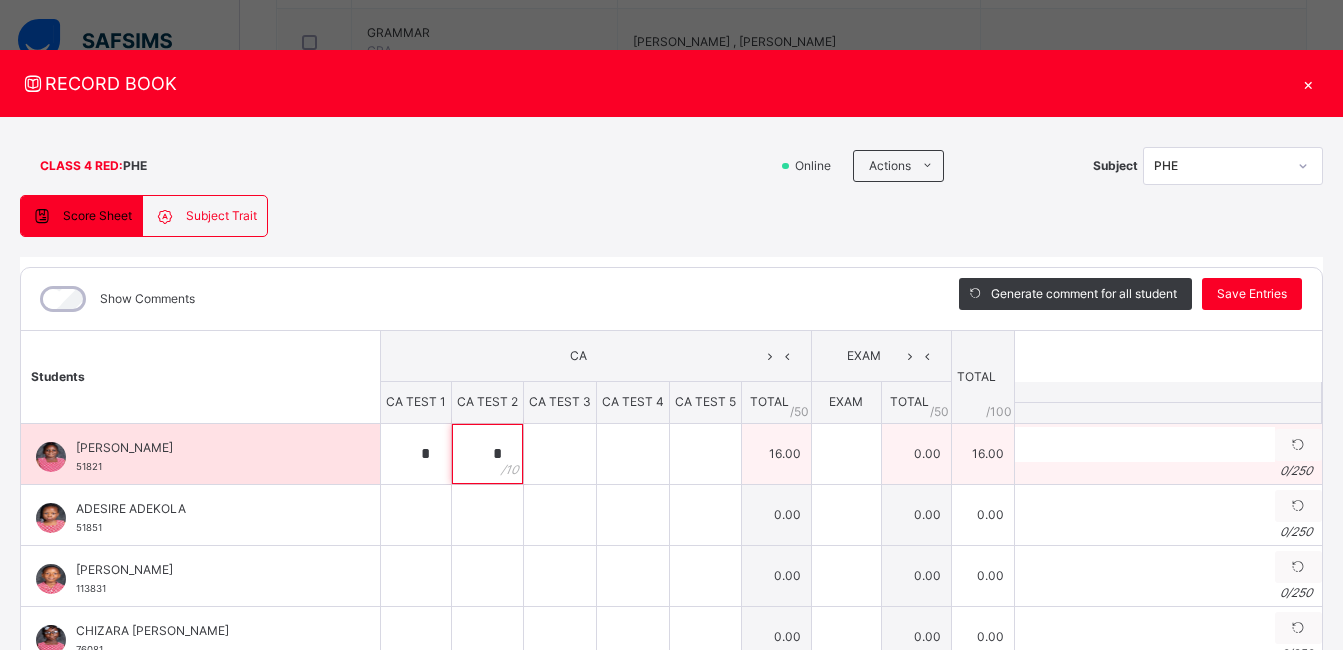 type on "*" 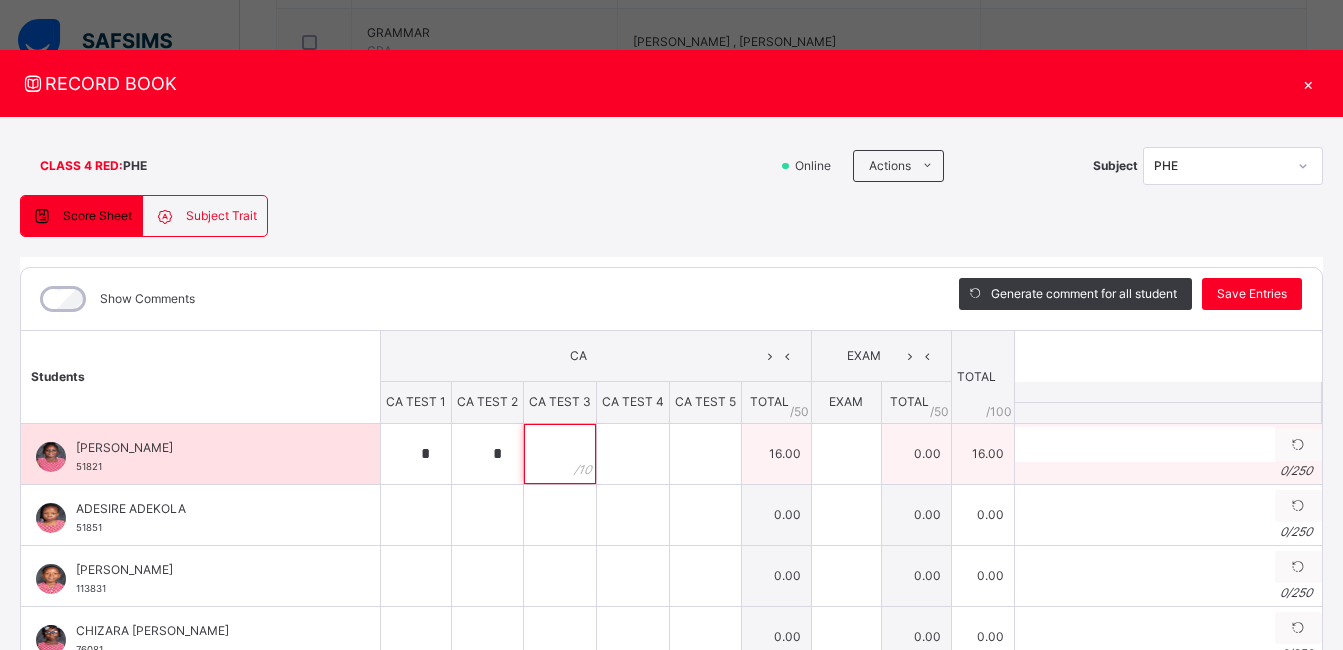 click at bounding box center [560, 454] 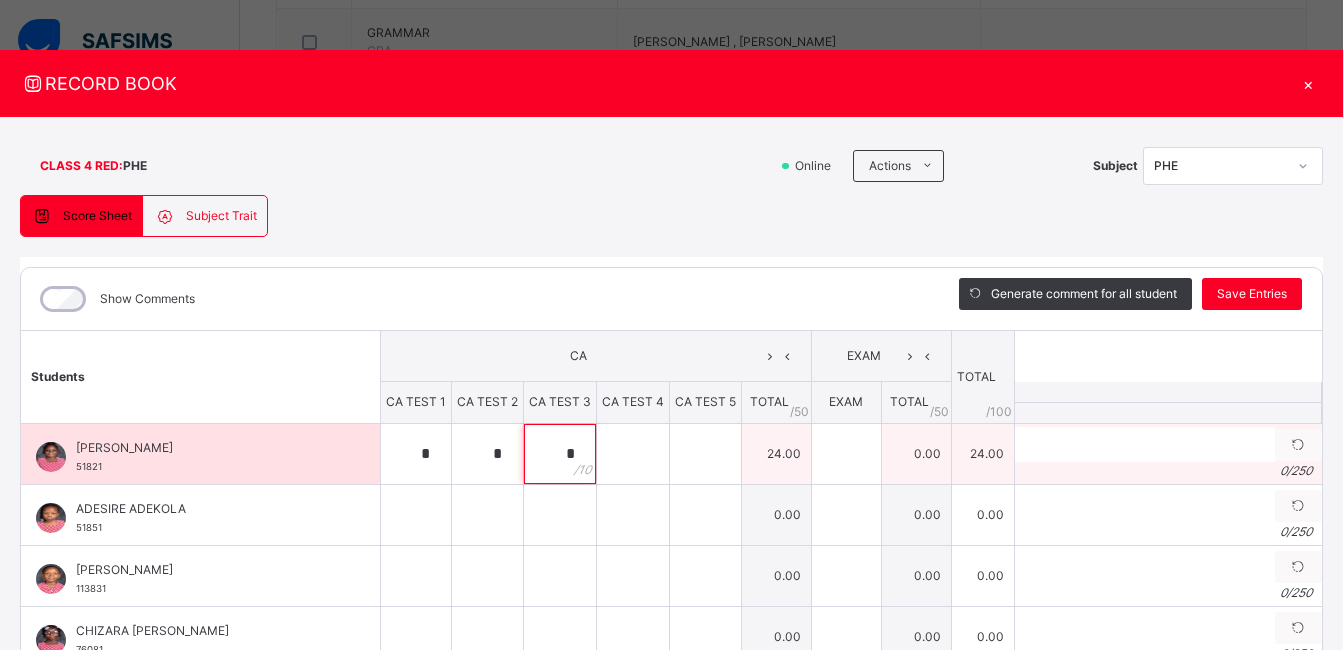 type on "*" 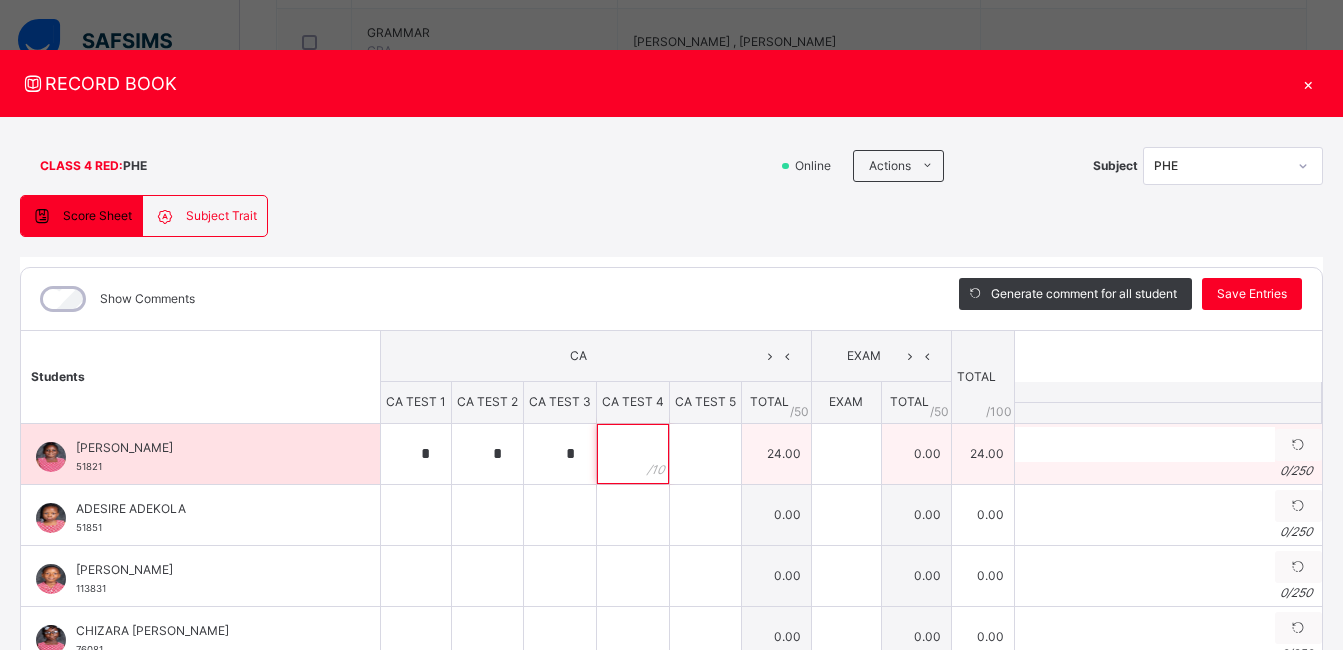 click at bounding box center (633, 454) 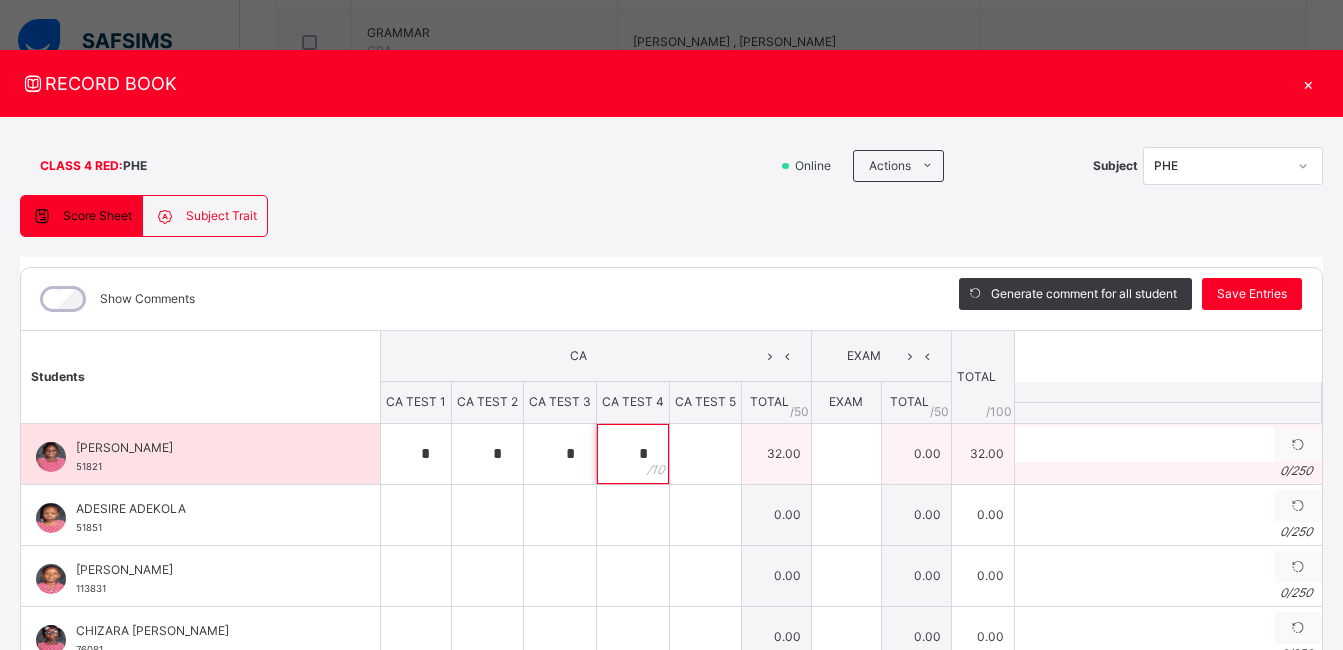 type on "*" 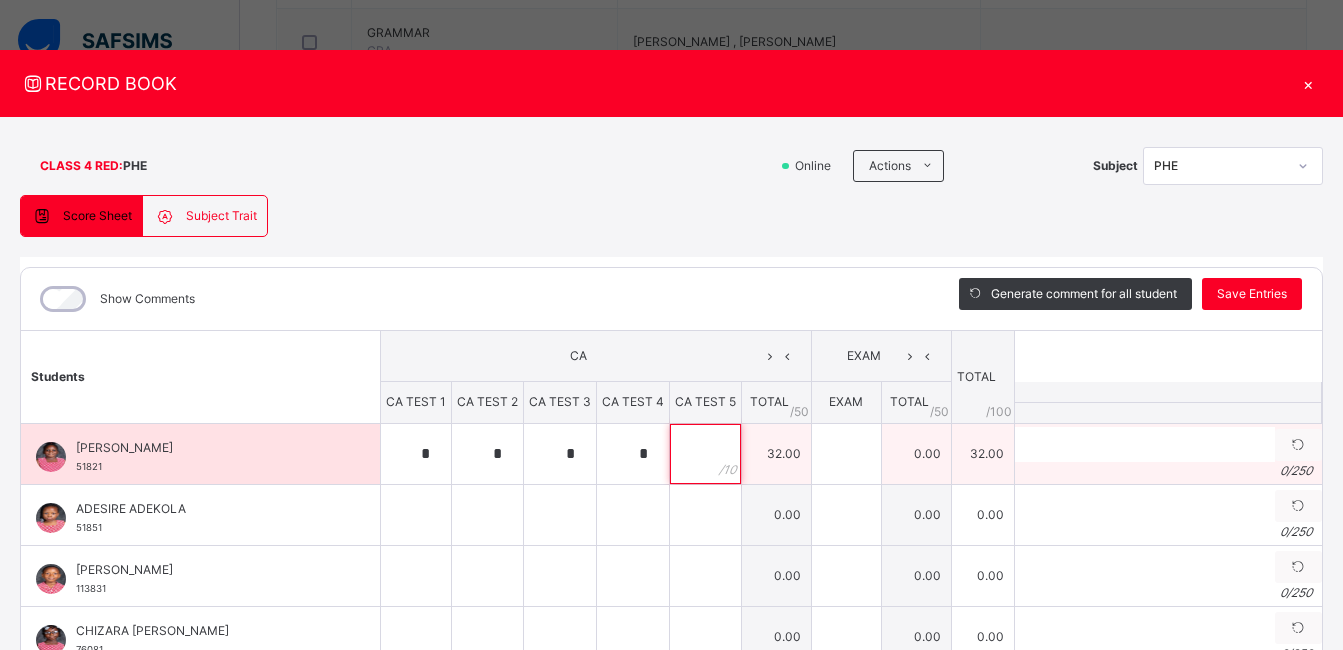 click at bounding box center (705, 454) 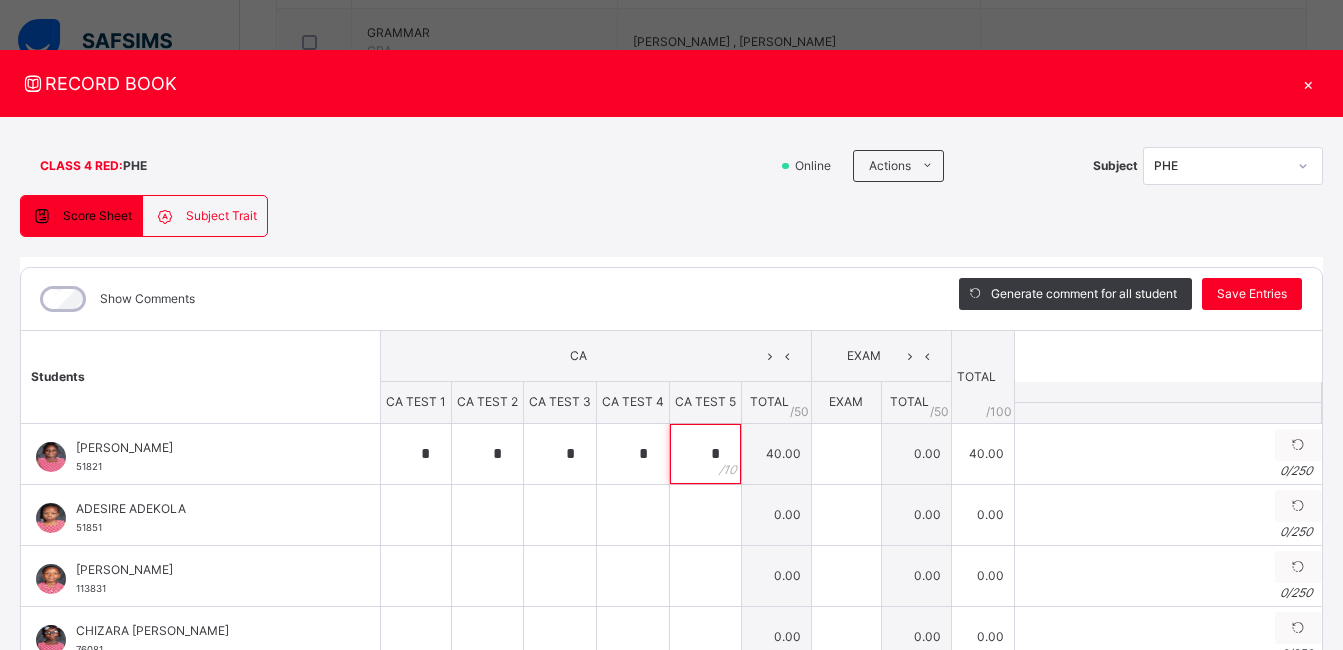 type on "*" 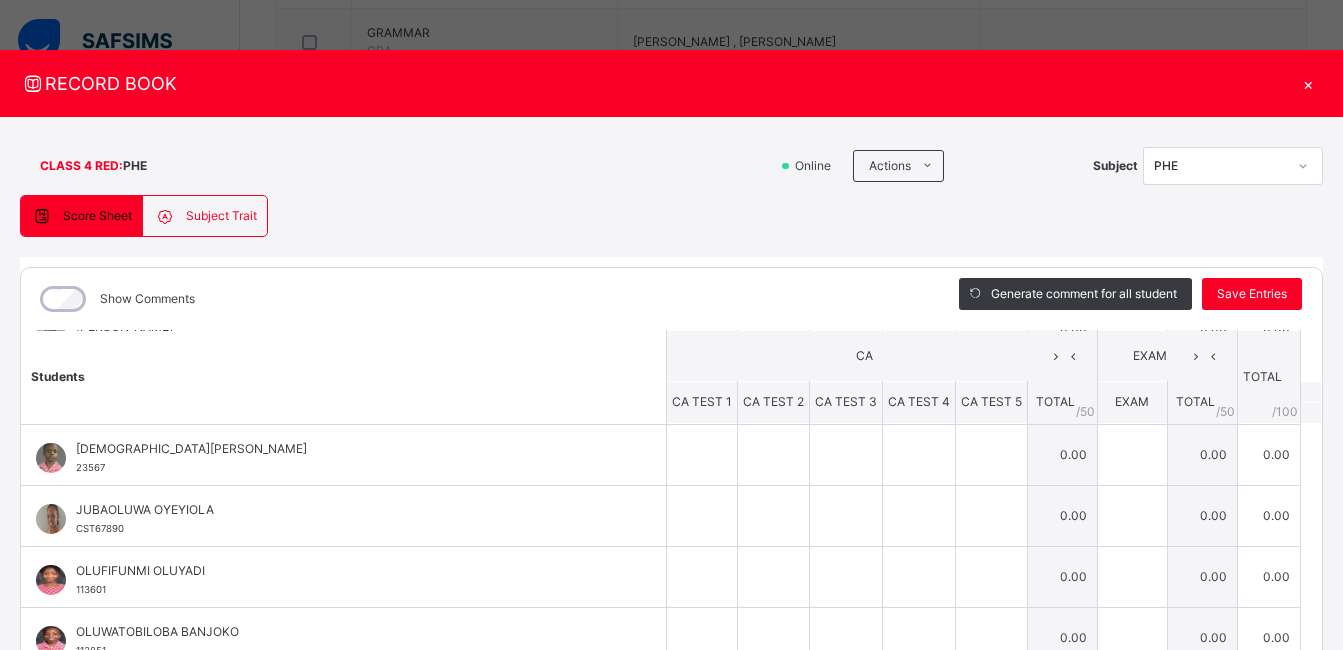 scroll, scrollTop: 570, scrollLeft: 0, axis: vertical 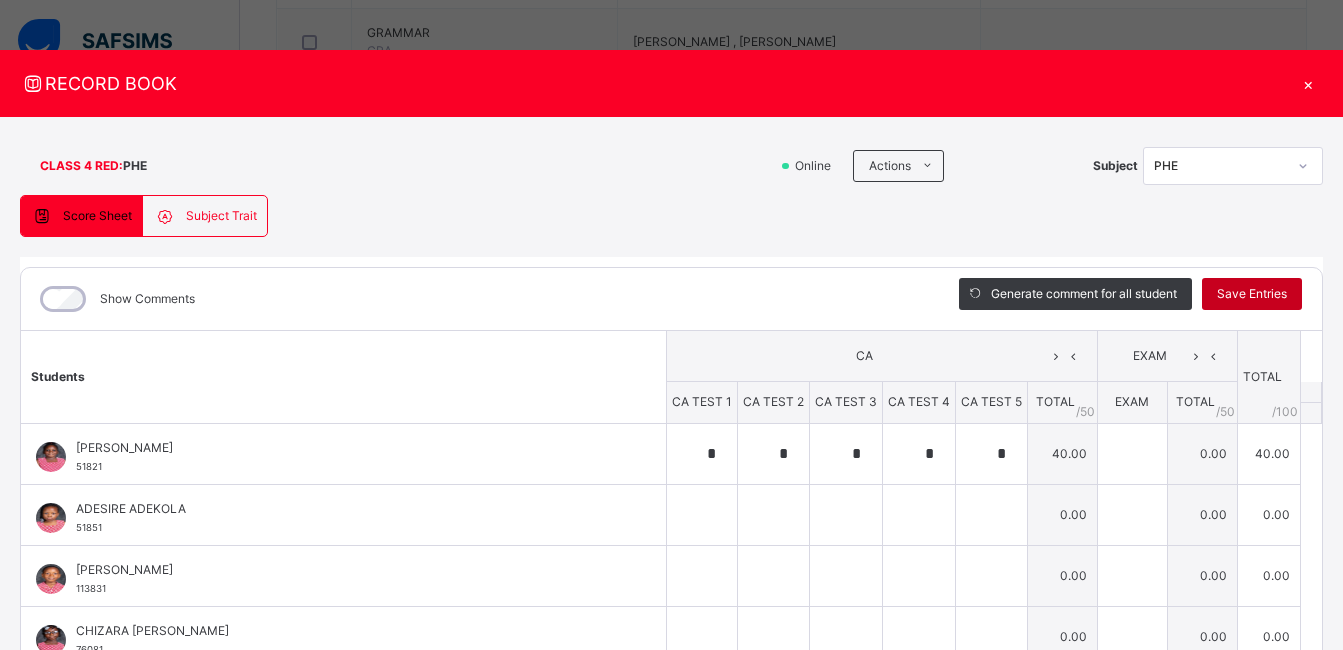 click on "Save Entries" at bounding box center [1252, 294] 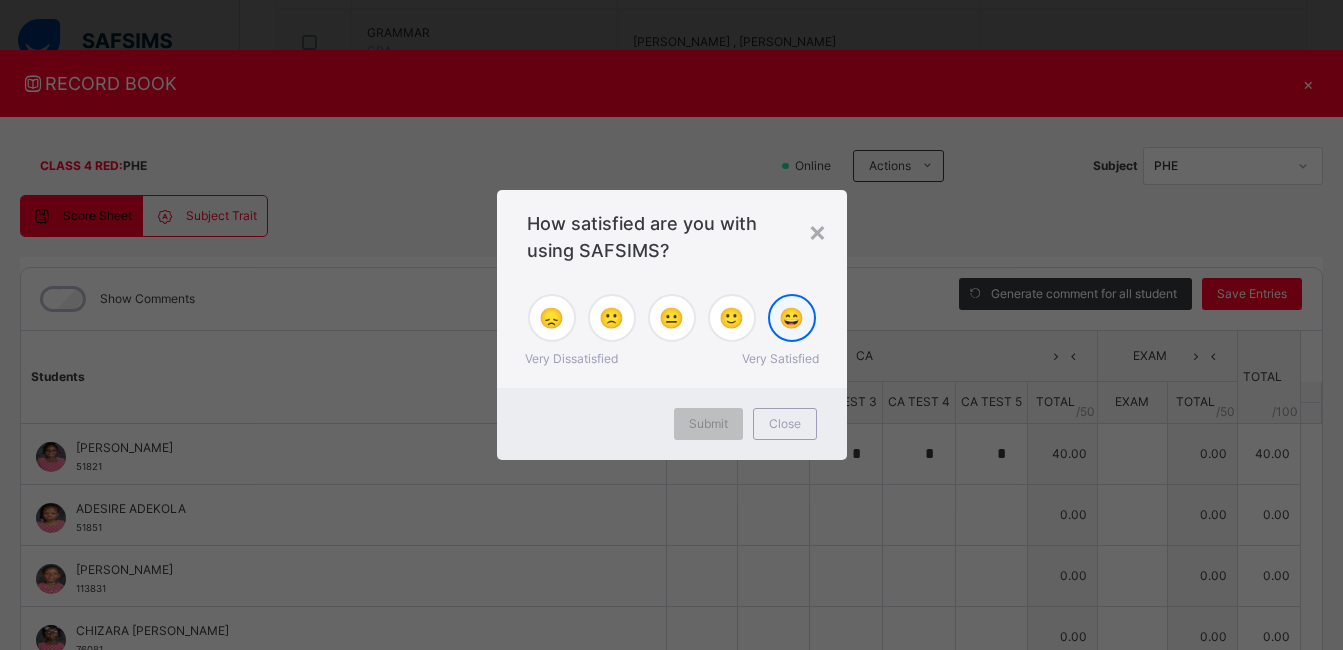 click on "😄" at bounding box center (791, 318) 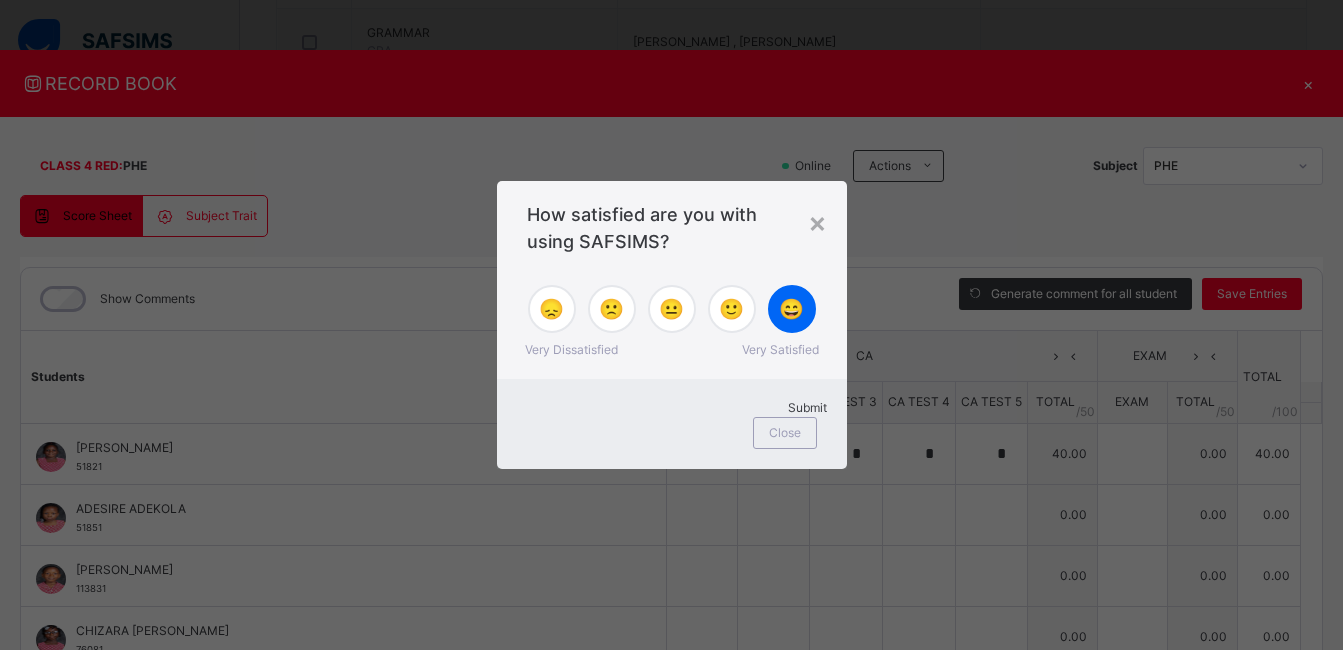 click on "Submit" at bounding box center (807, 407) 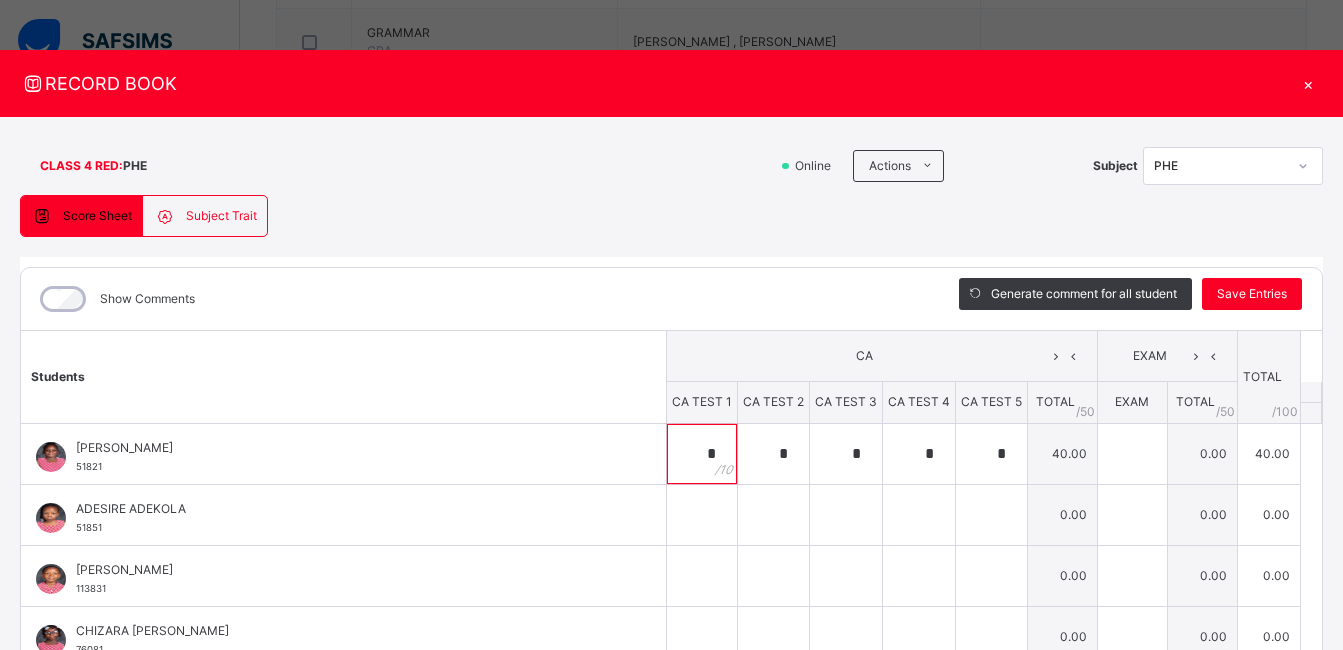 click on "*" at bounding box center [702, 454] 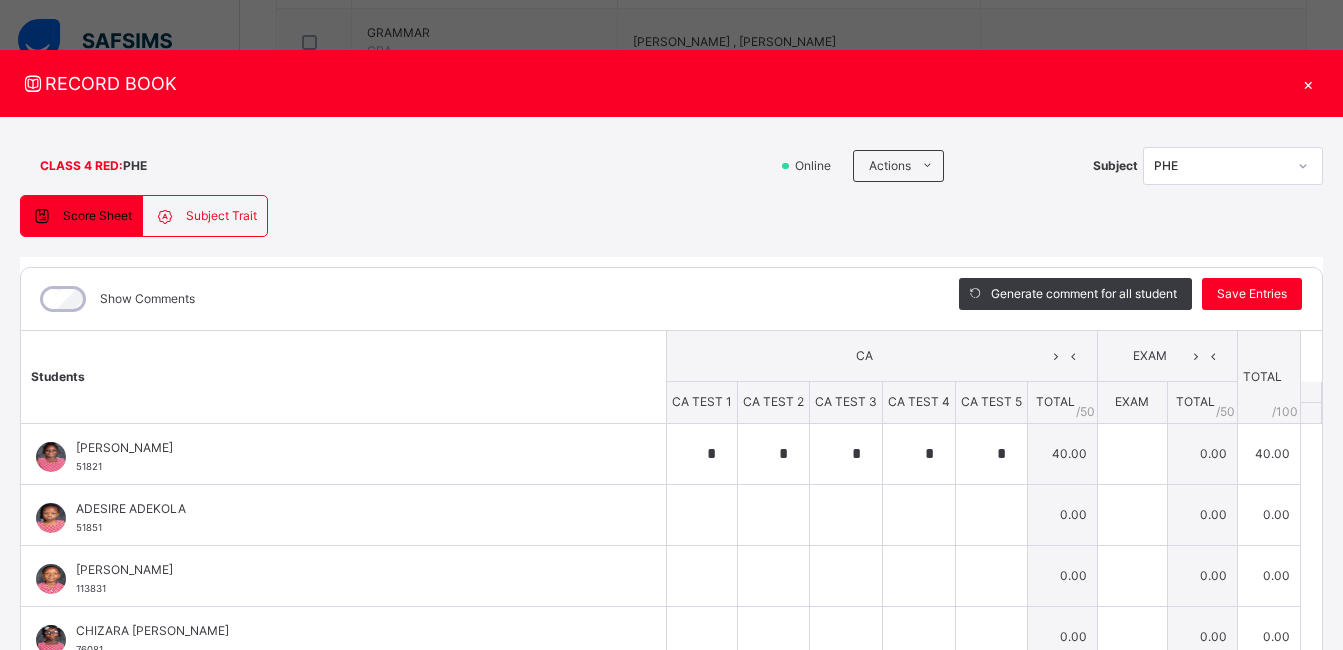 click on "*" at bounding box center [702, 454] 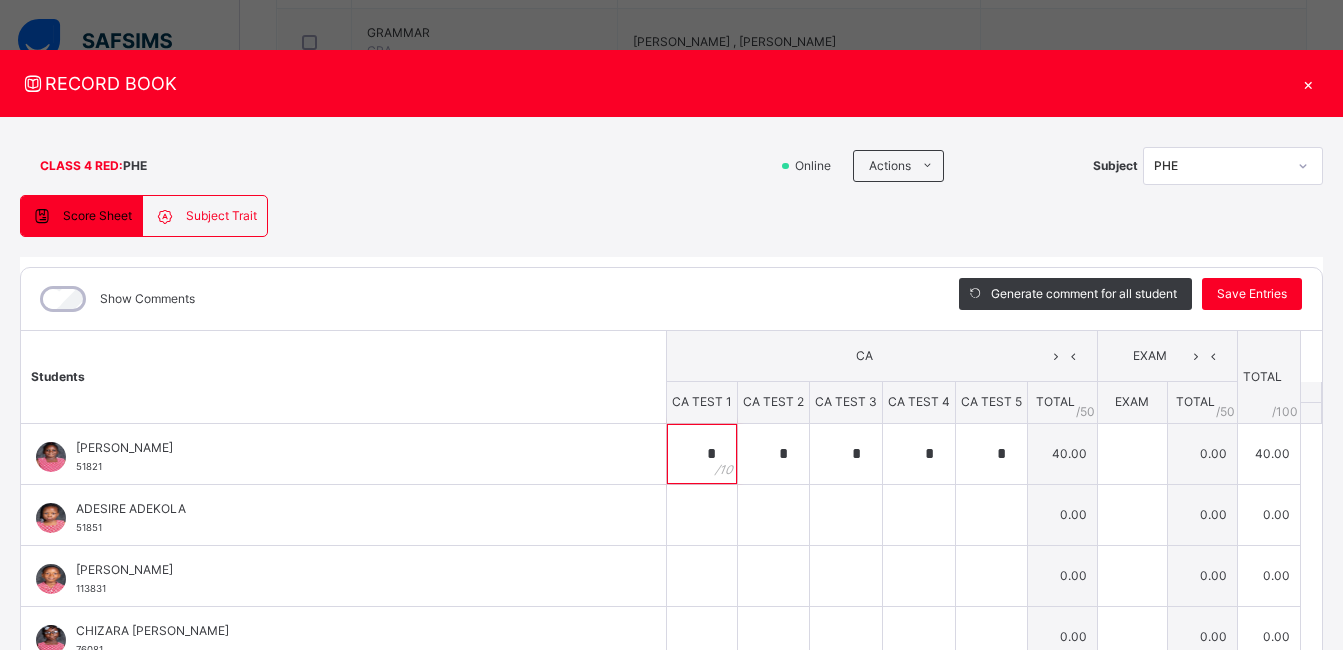 click on "*" at bounding box center (702, 454) 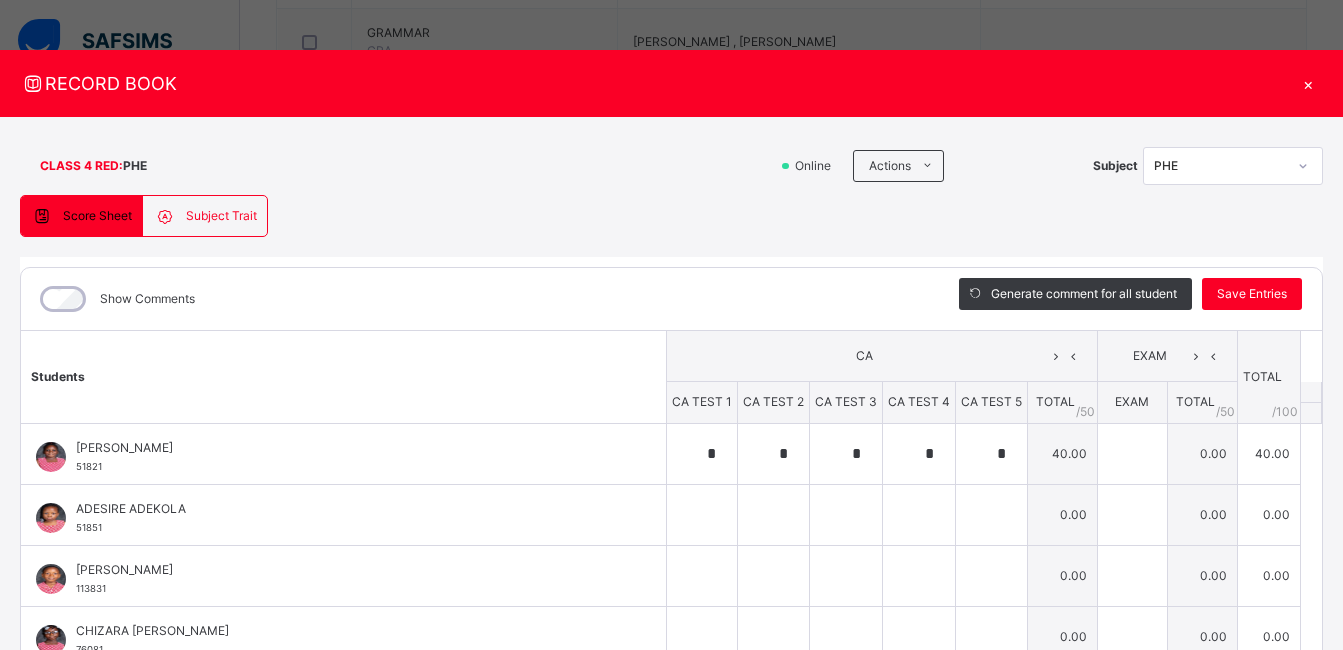 click on "*" at bounding box center [702, 454] 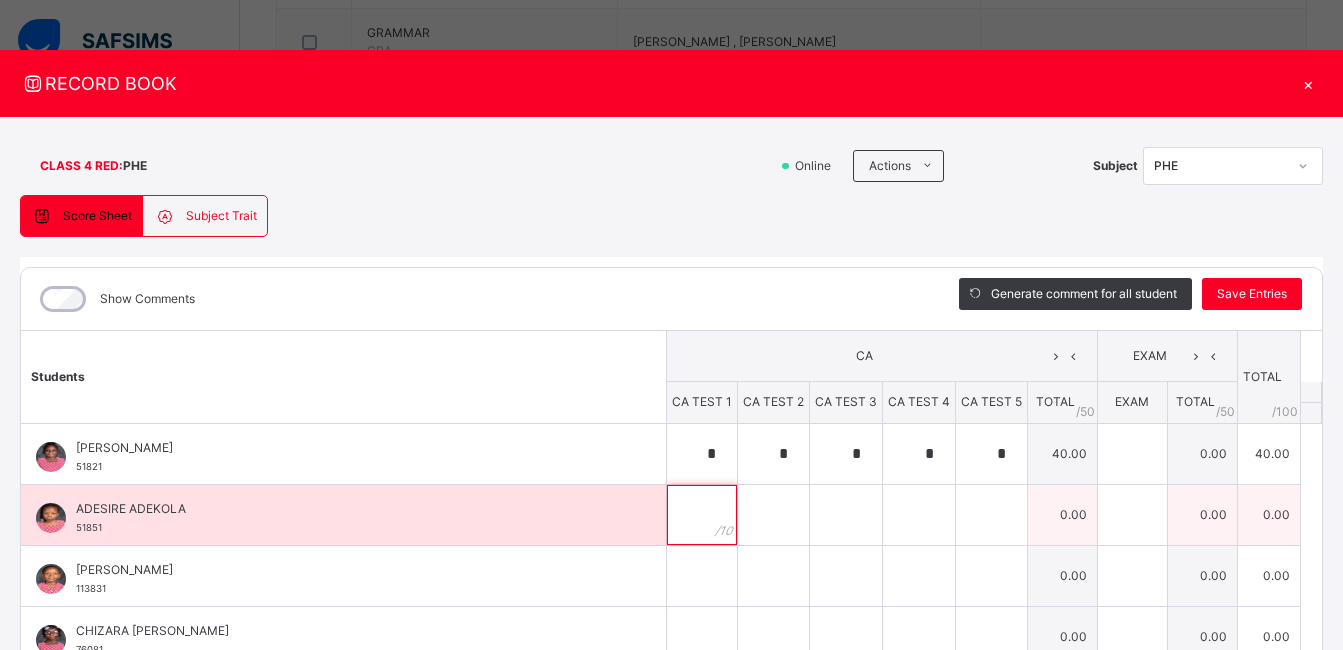 drag, startPoint x: 696, startPoint y: 430, endPoint x: 679, endPoint y: 511, distance: 82.764725 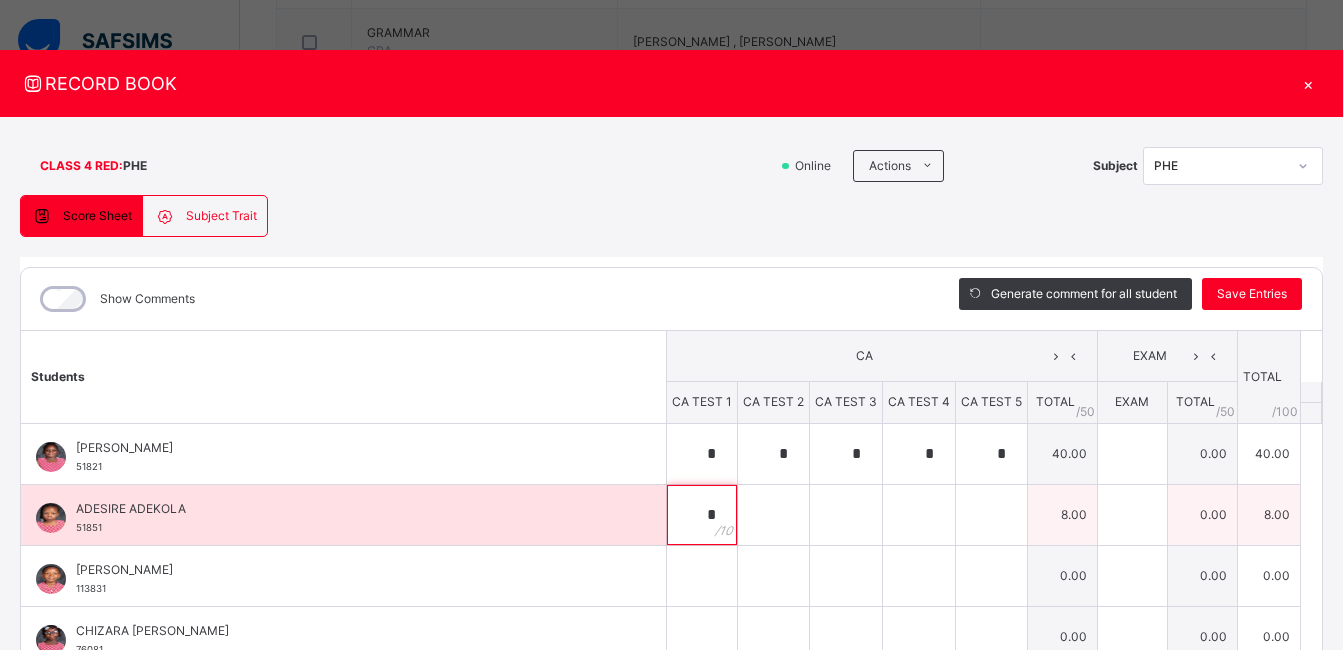 type on "*" 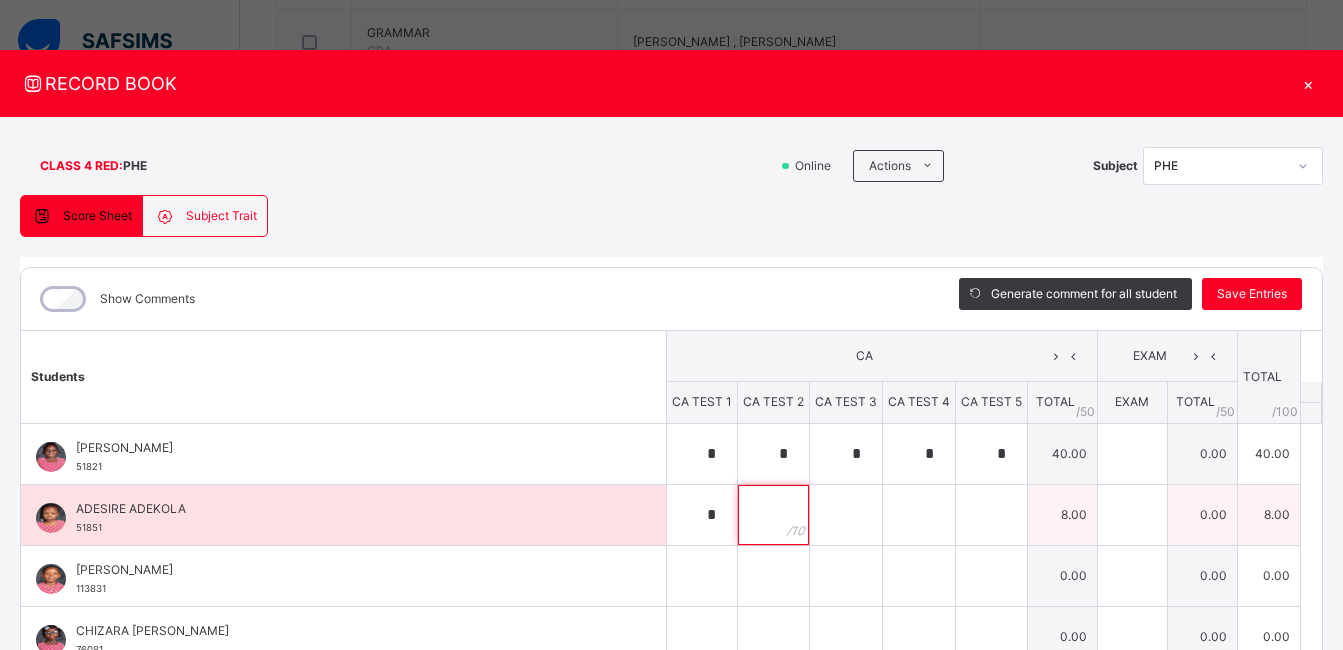 click at bounding box center [773, 515] 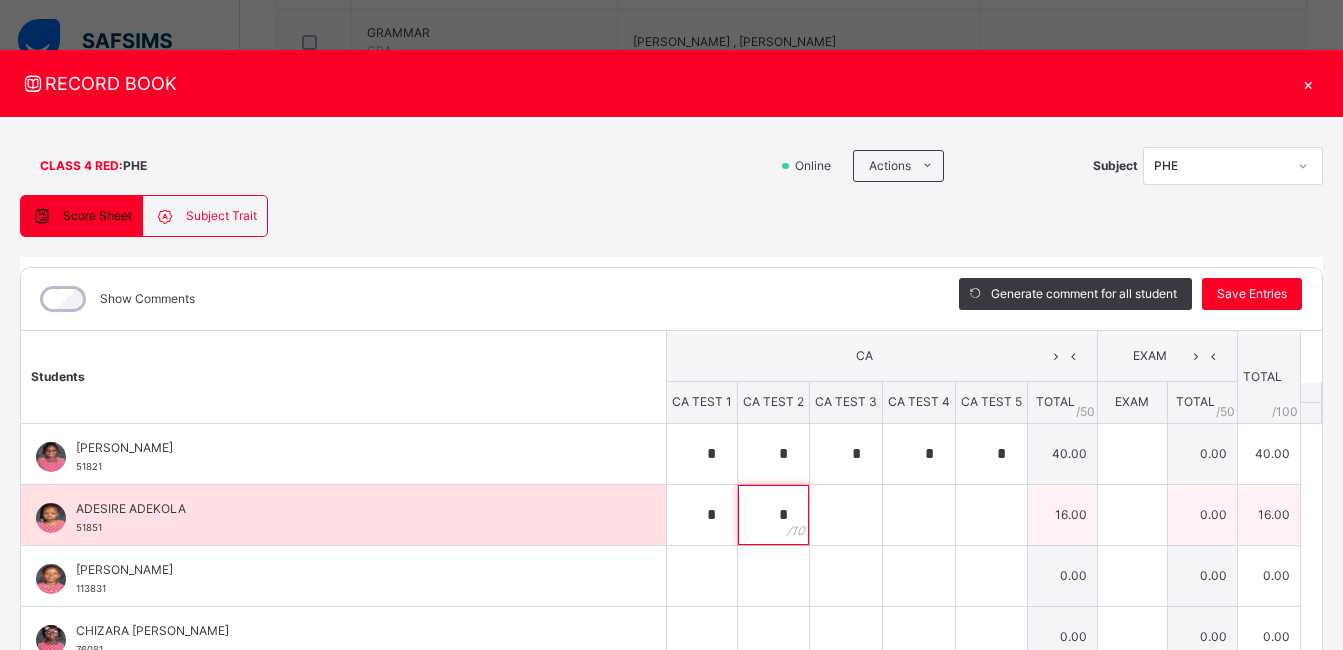 type on "*" 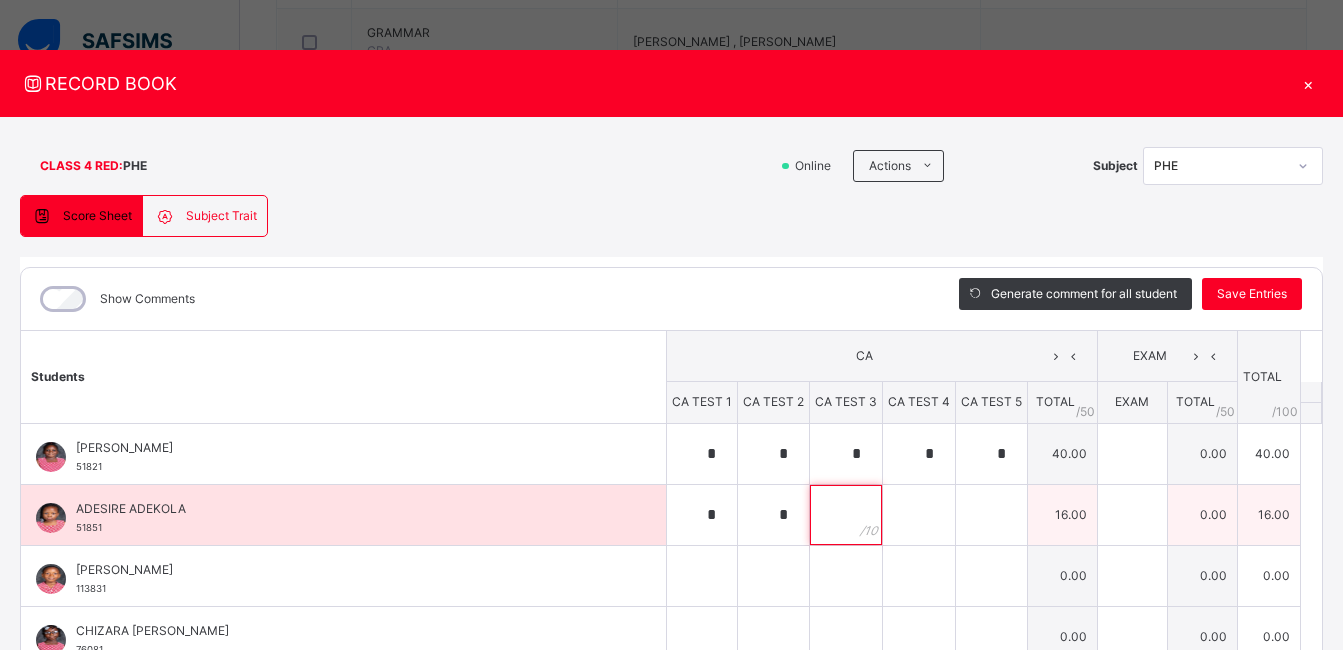 click at bounding box center [846, 515] 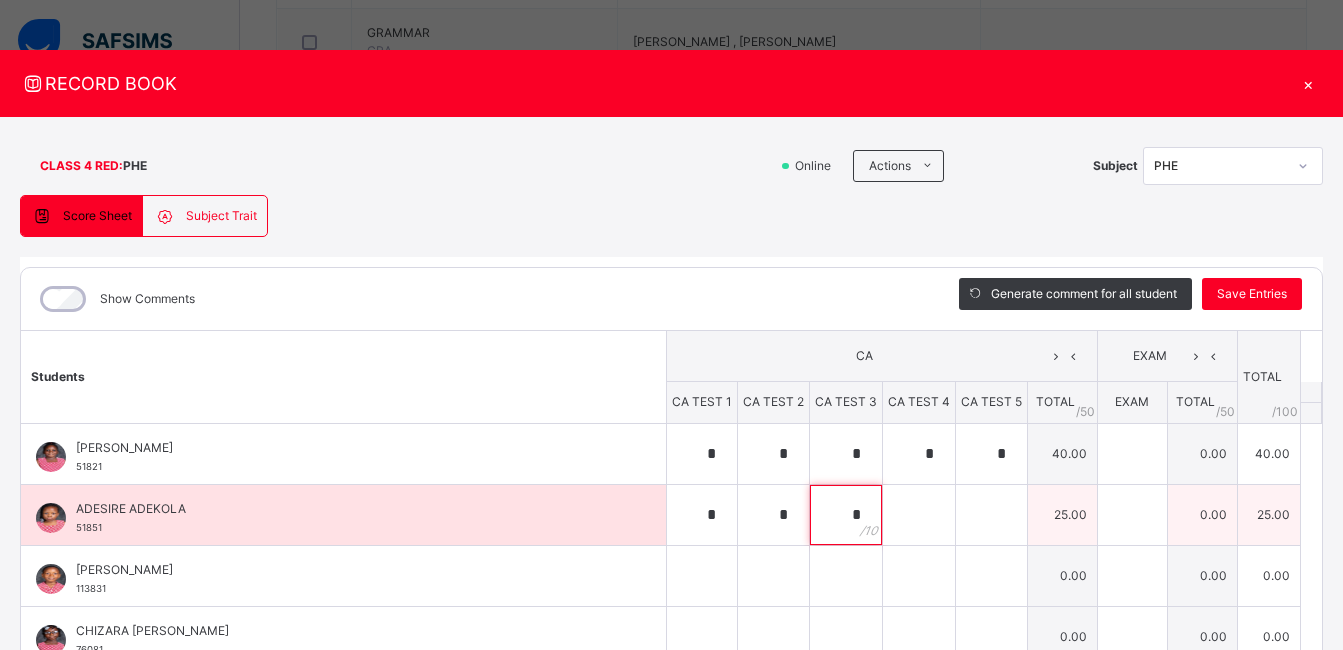 type on "*" 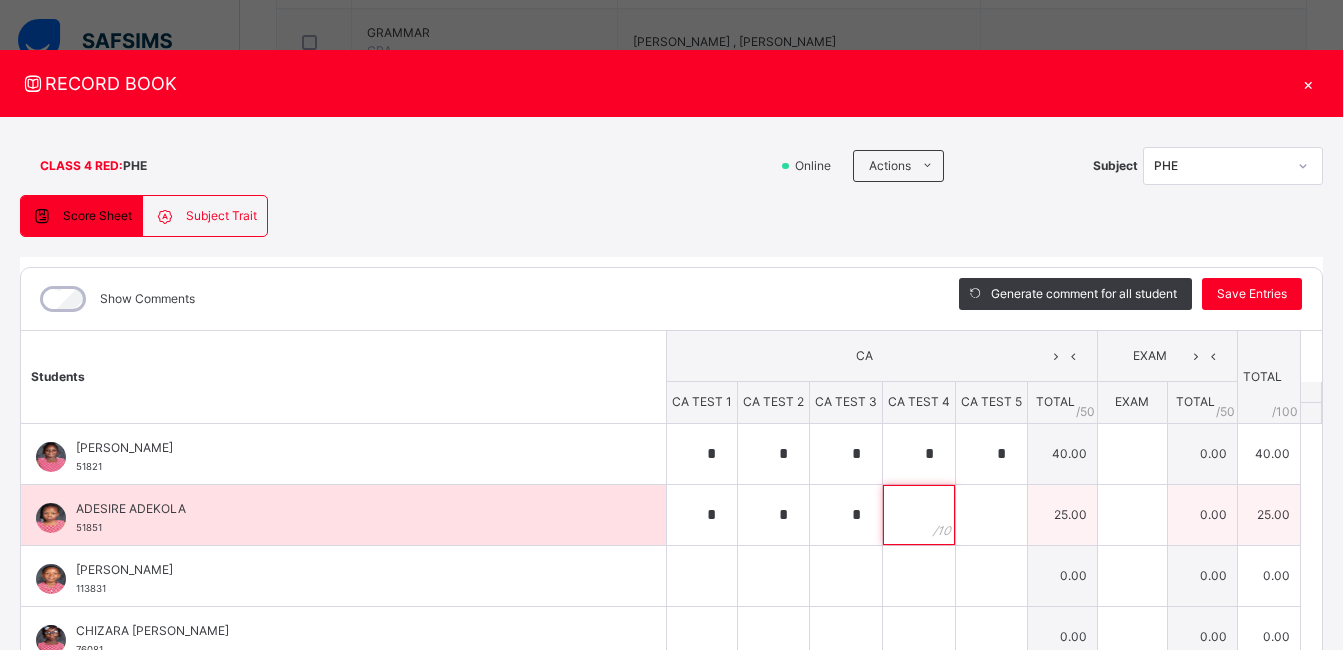 click at bounding box center (919, 515) 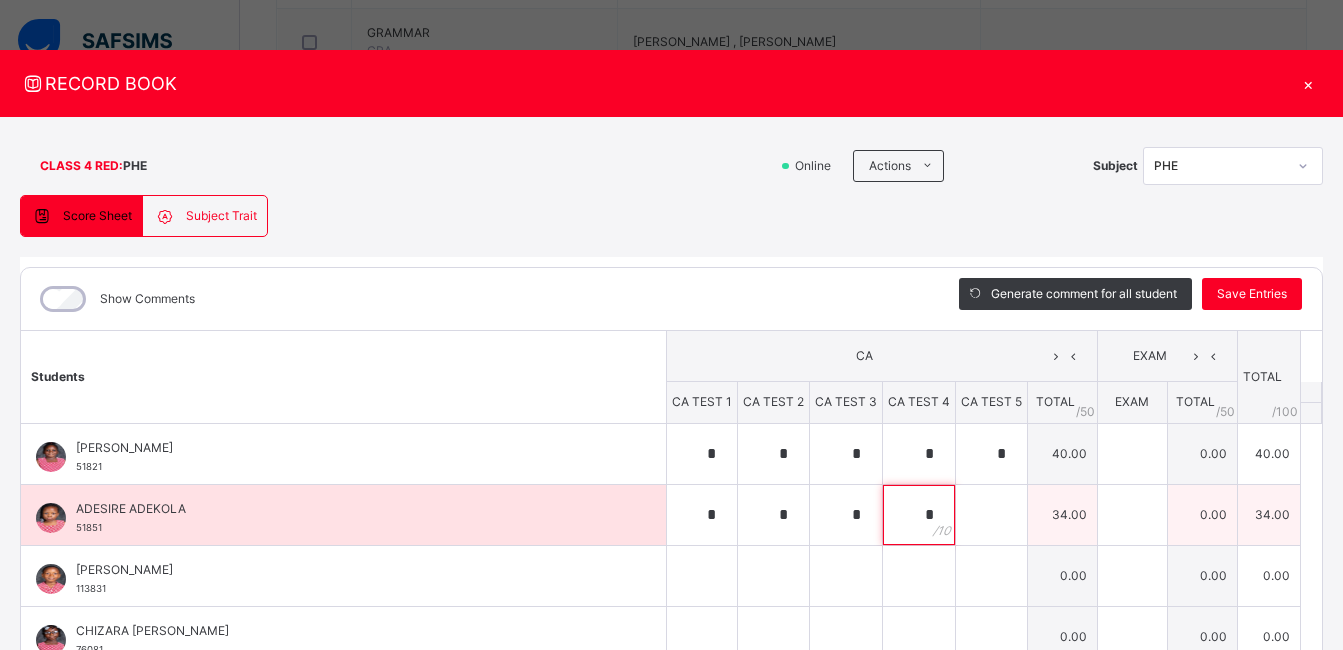 type on "*" 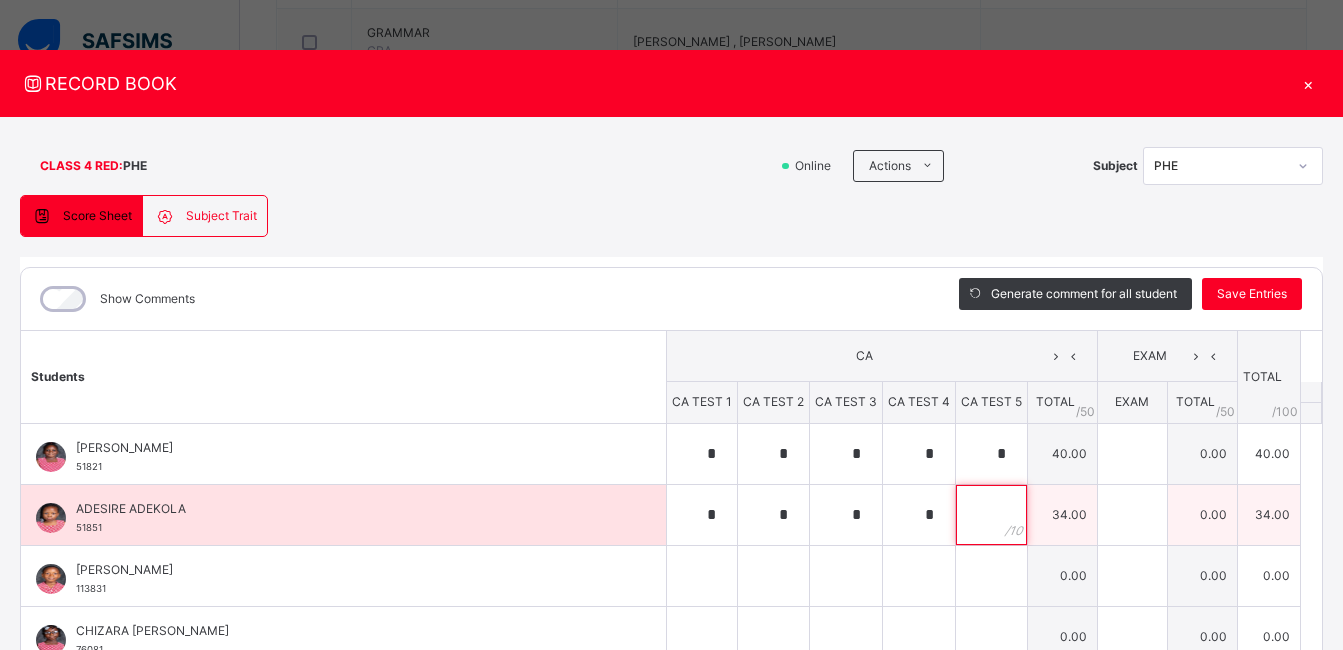click at bounding box center [991, 515] 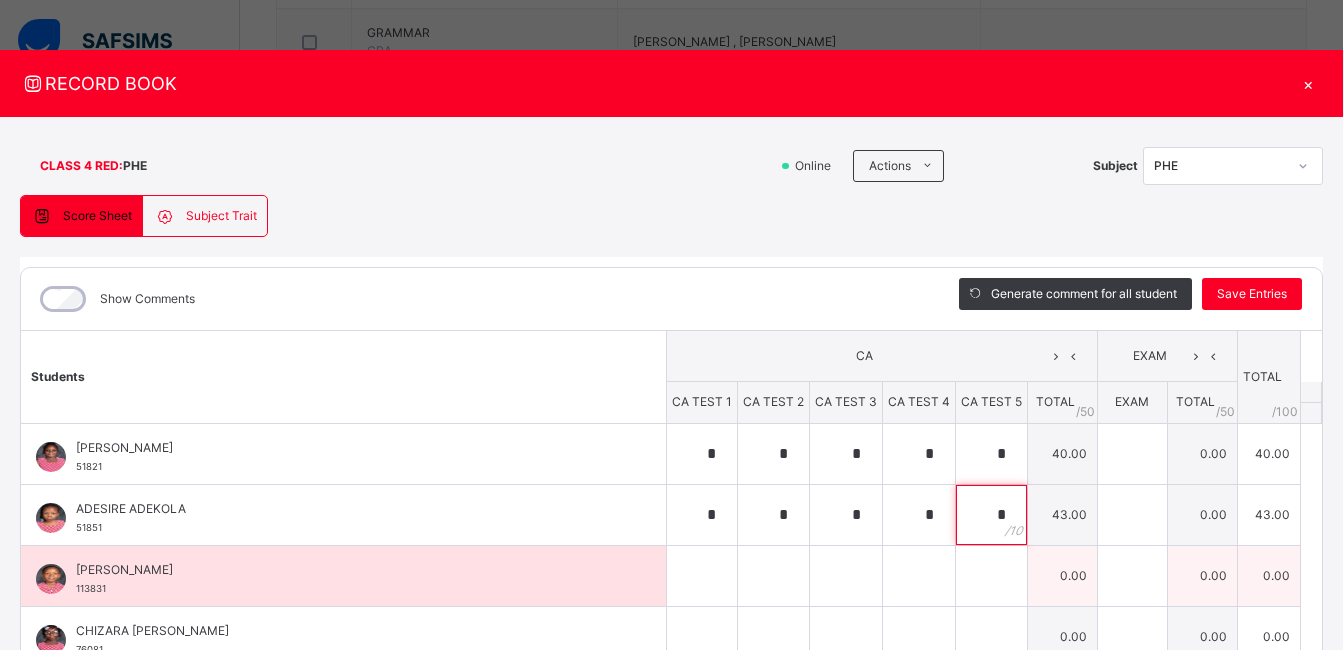 type on "*" 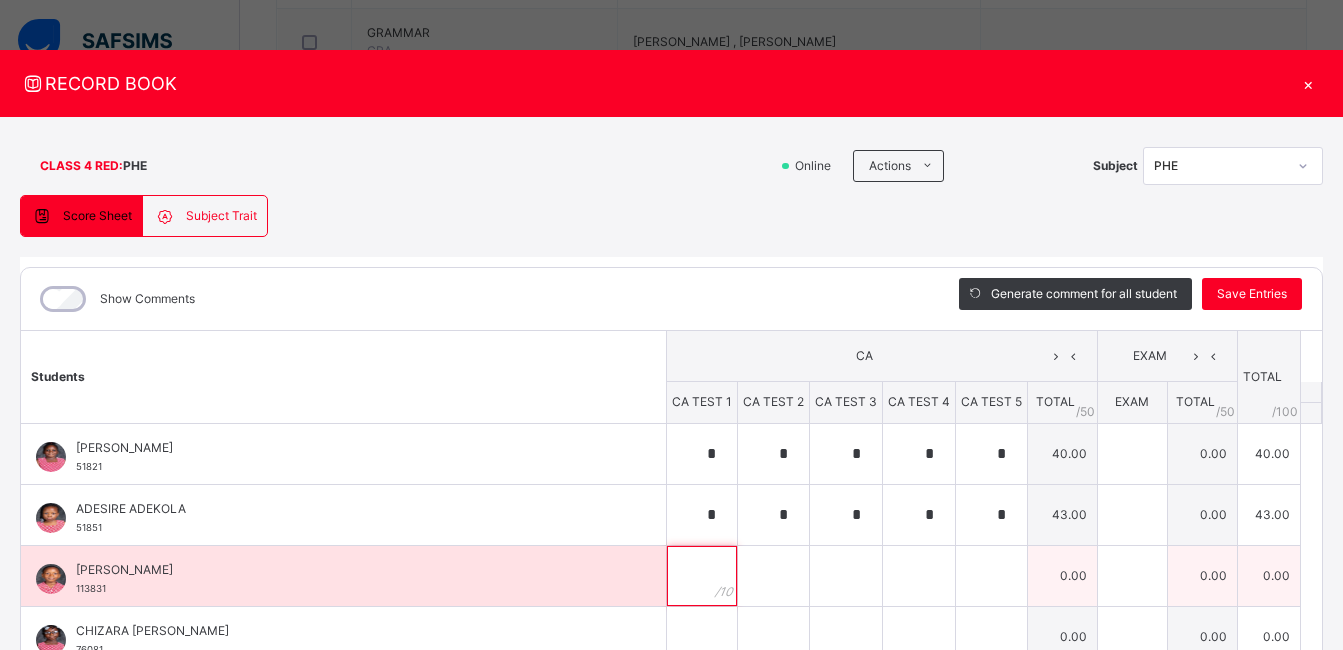 click at bounding box center [702, 576] 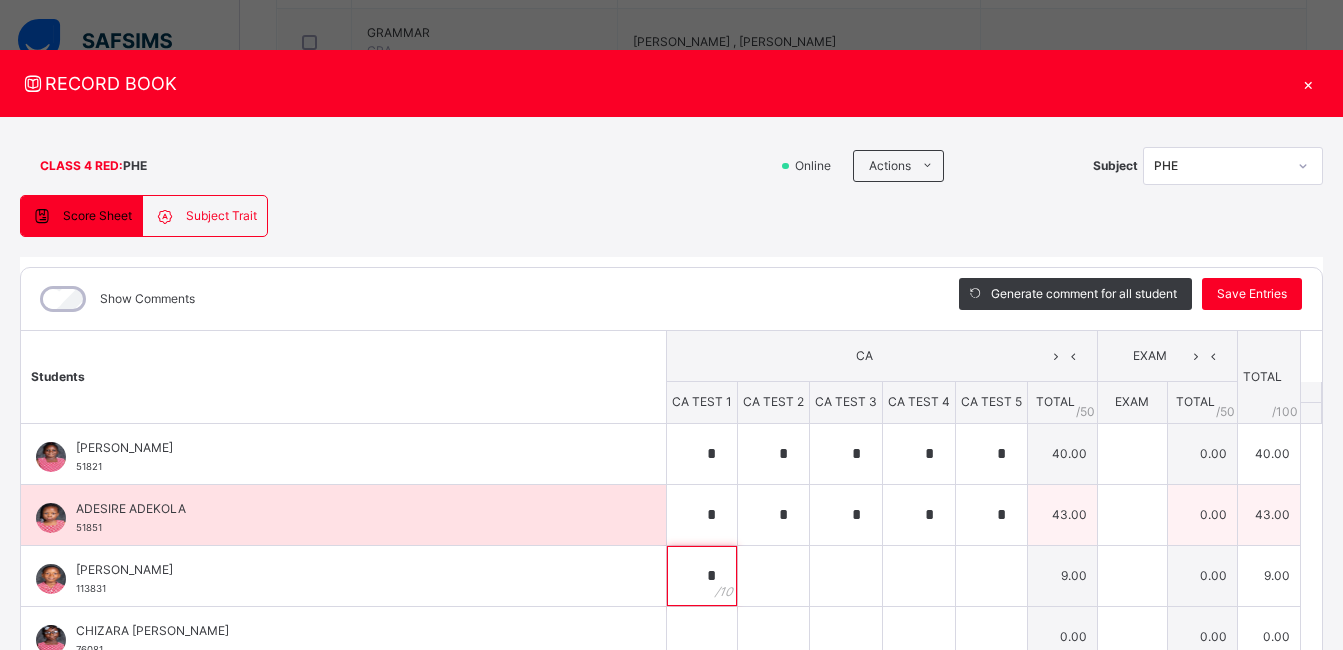 type on "*" 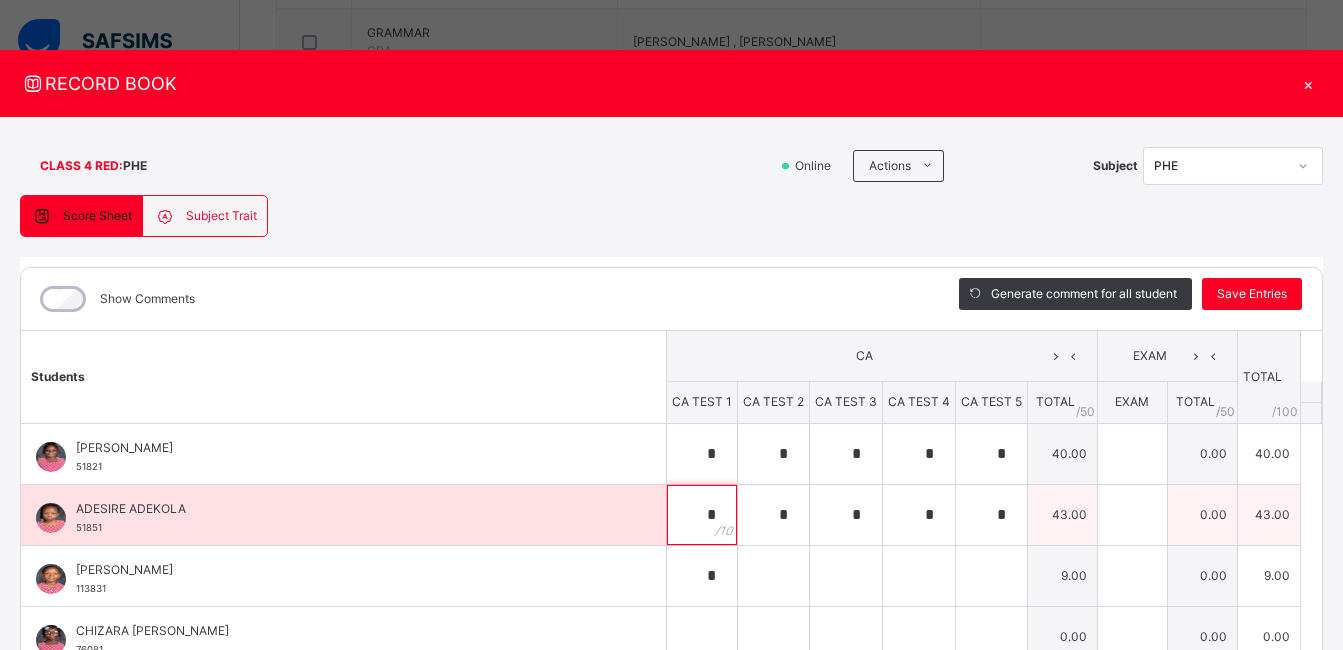 click on "*" at bounding box center (702, 515) 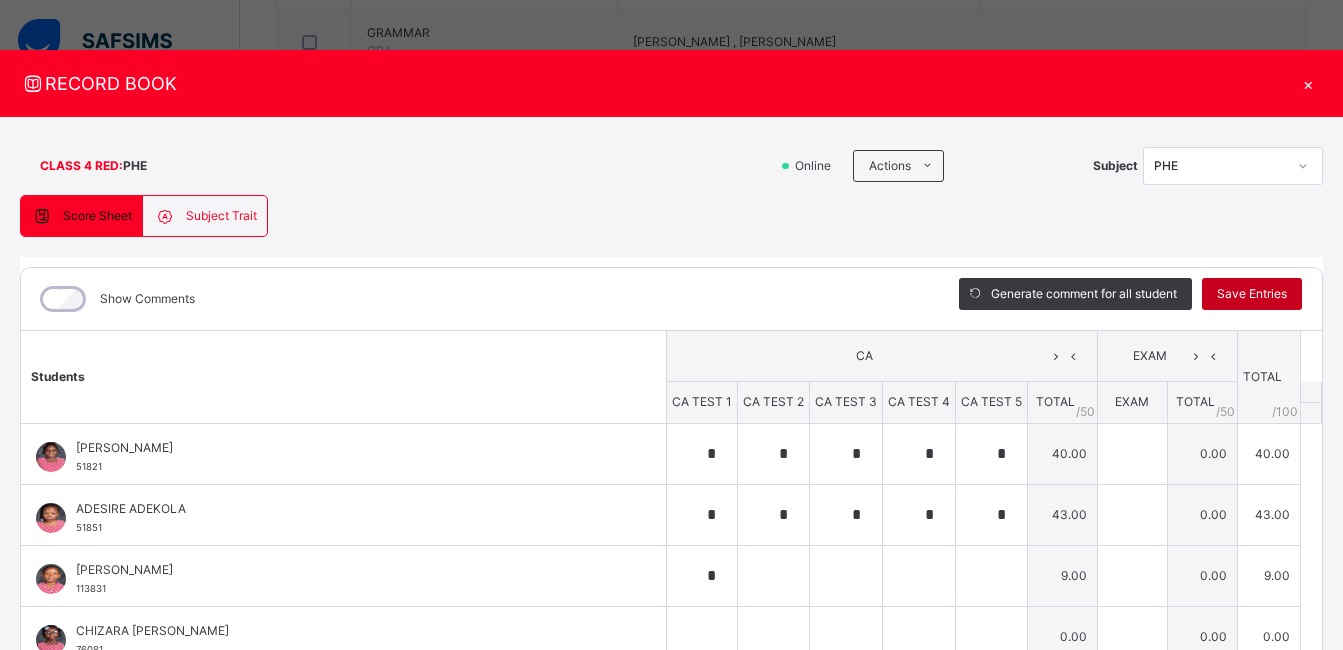 click on "Save Entries" at bounding box center [1252, 294] 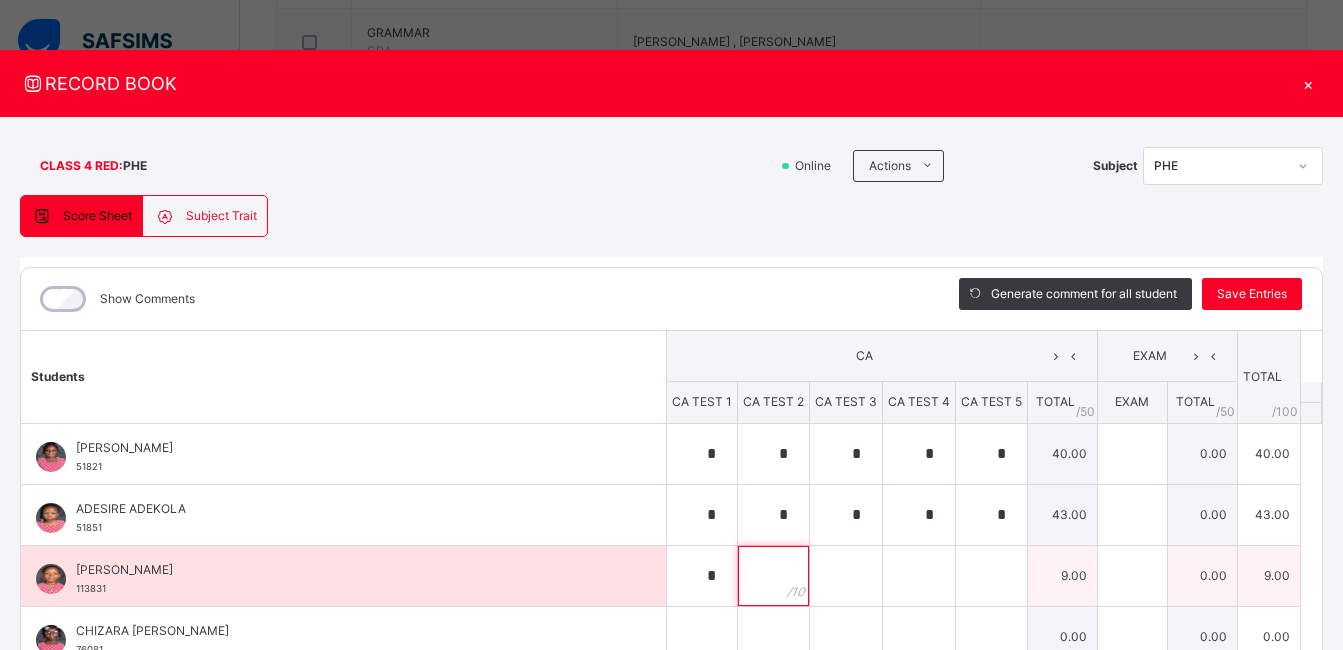 click at bounding box center (773, 576) 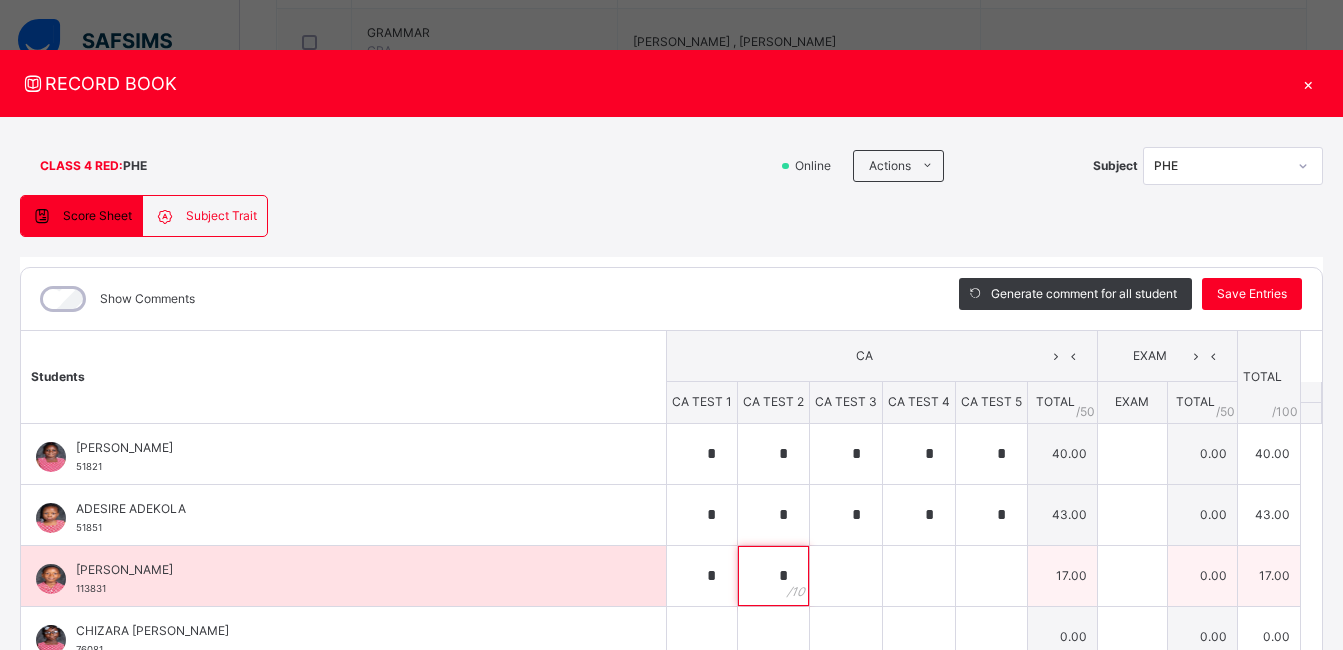 type on "*" 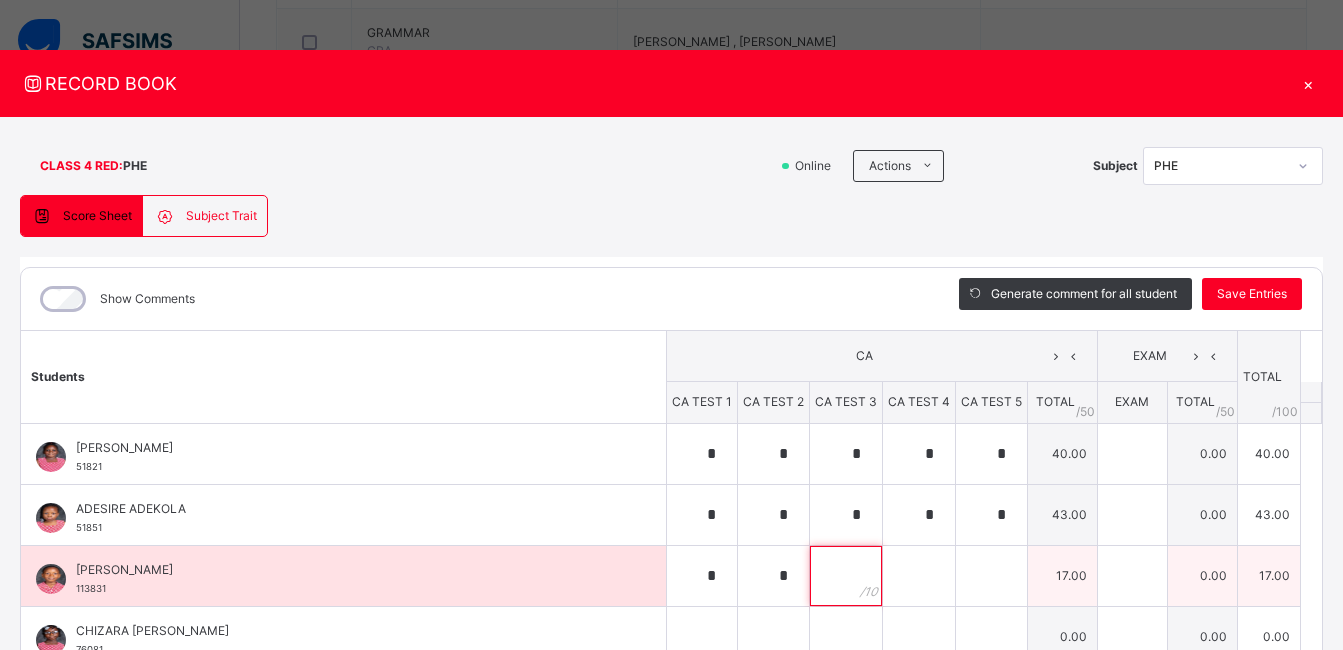 click at bounding box center (846, 576) 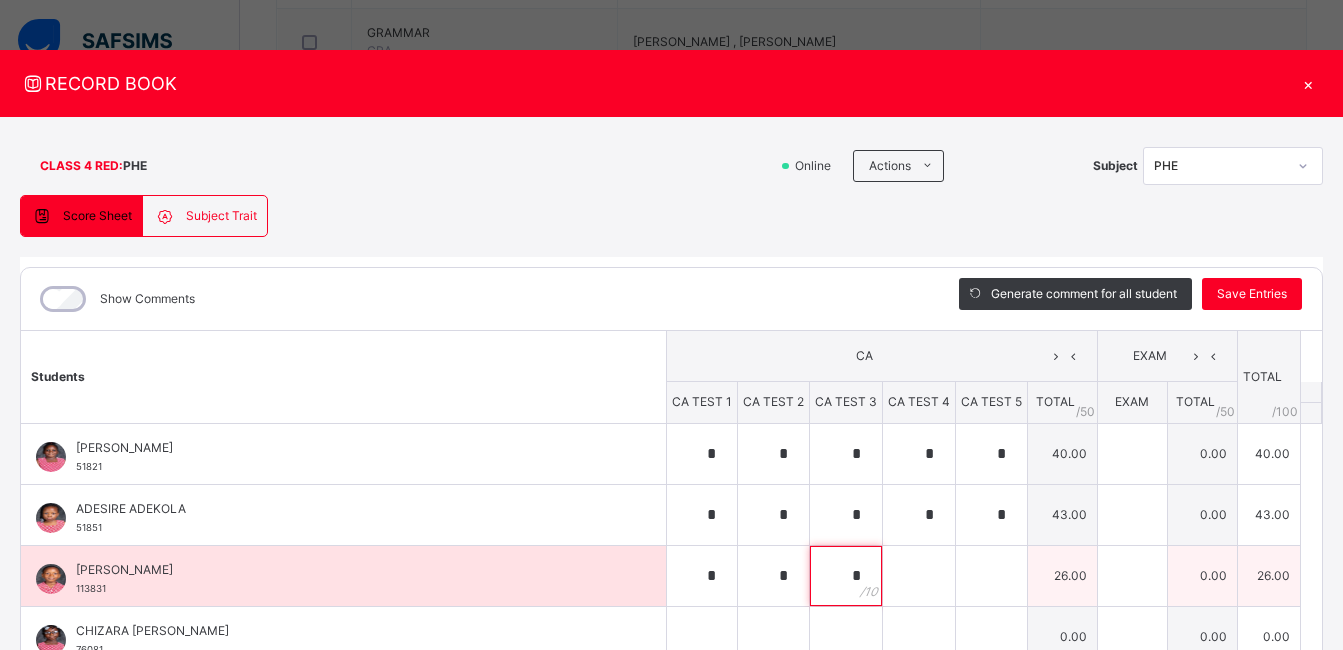 type on "*" 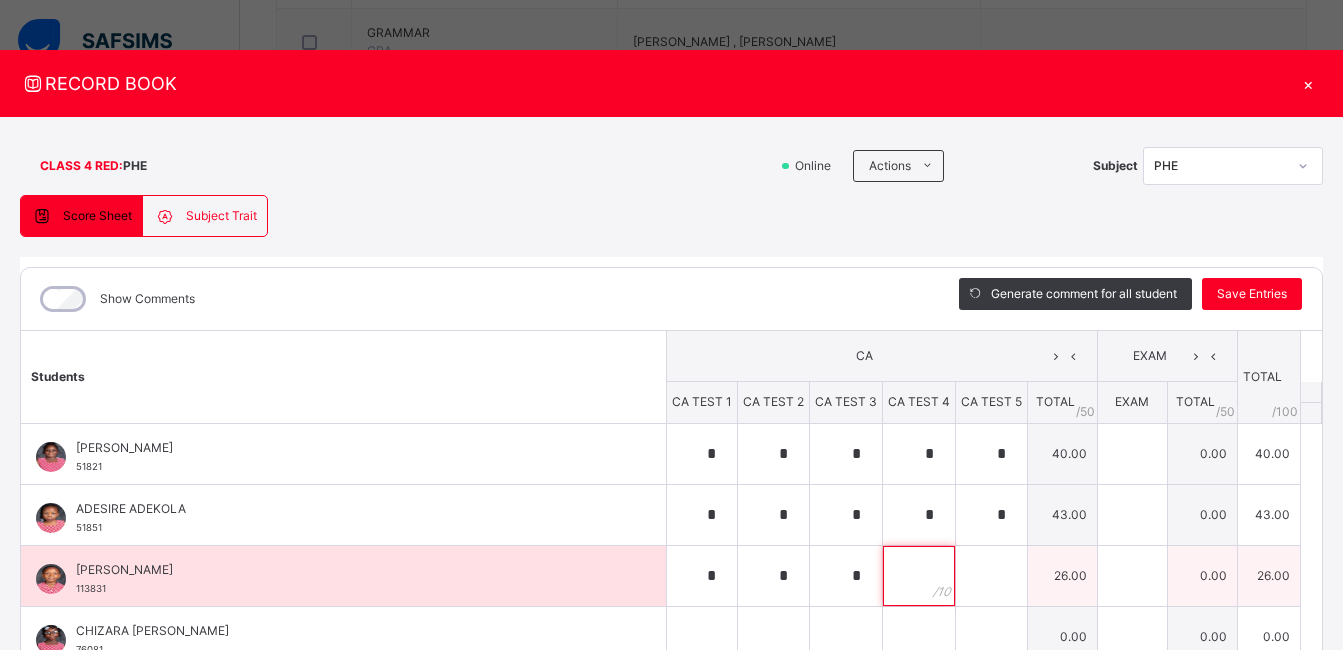 click at bounding box center (919, 576) 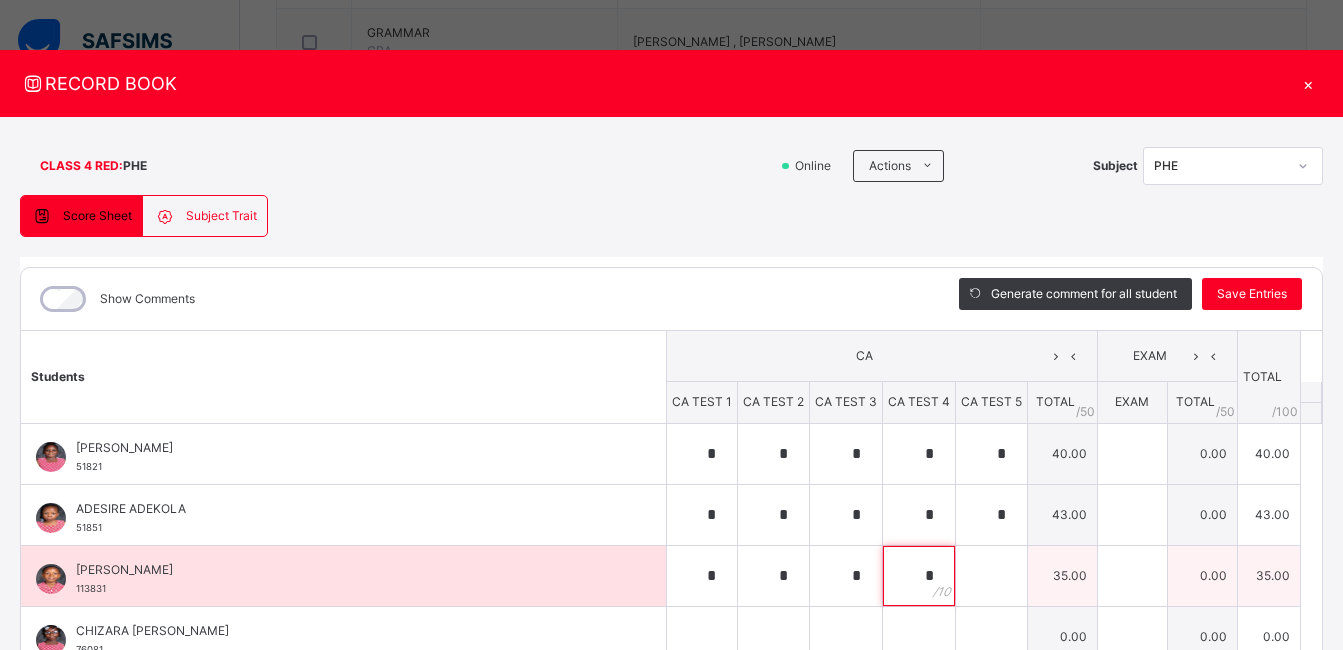 type on "*" 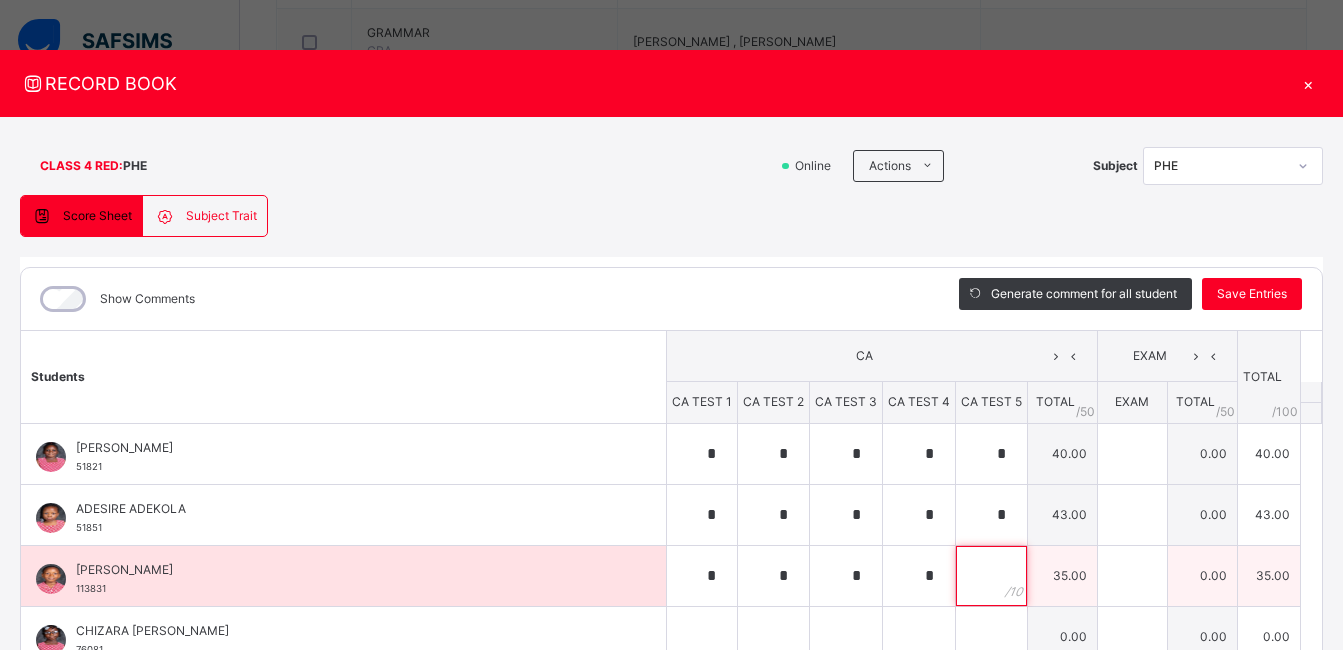 click at bounding box center (991, 576) 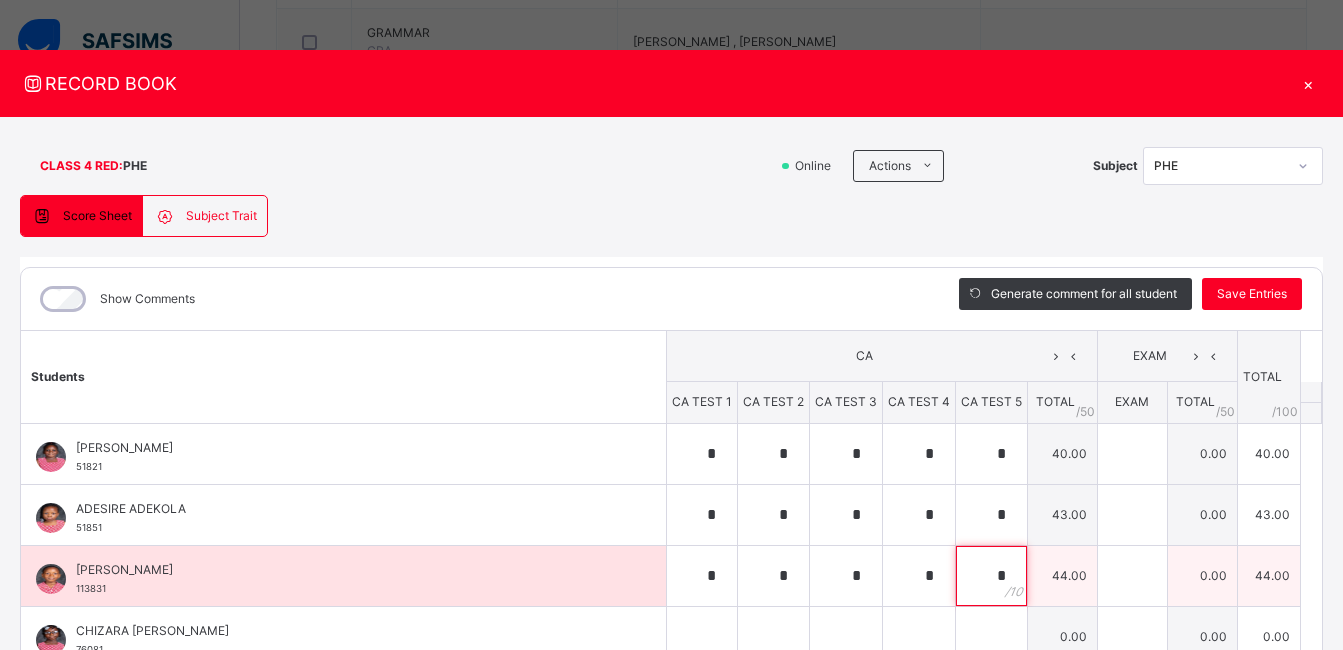 scroll, scrollTop: 754, scrollLeft: 0, axis: vertical 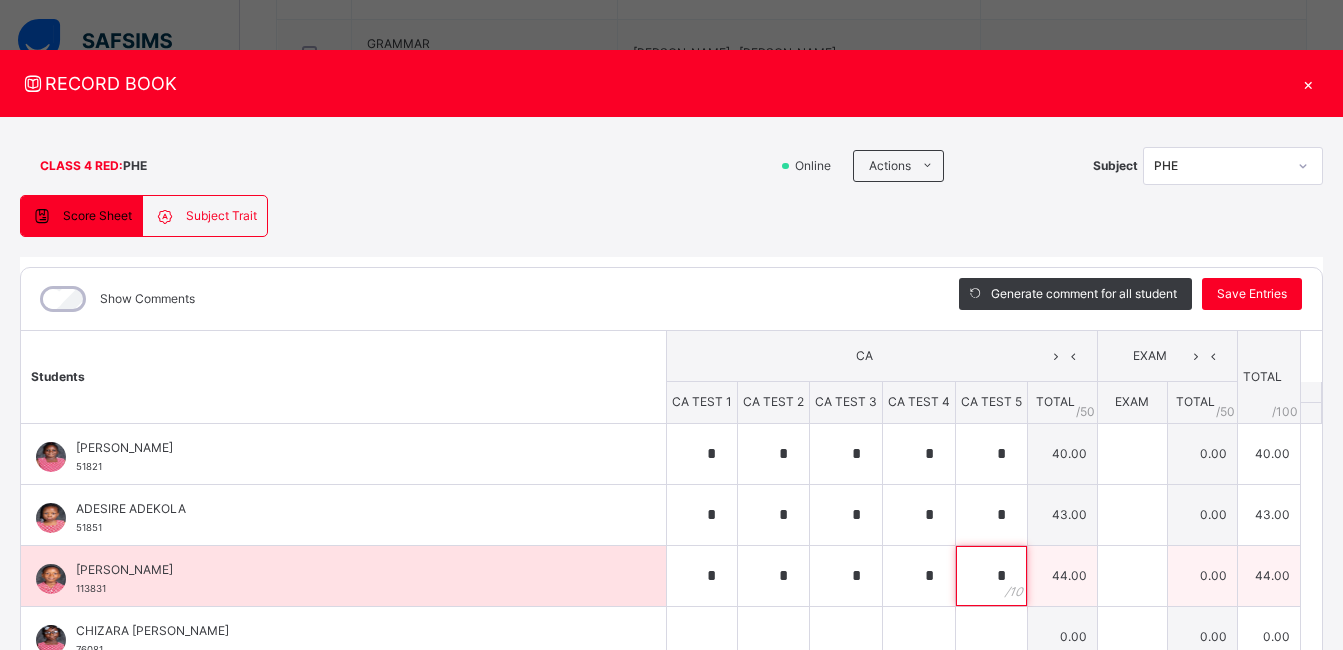type on "*" 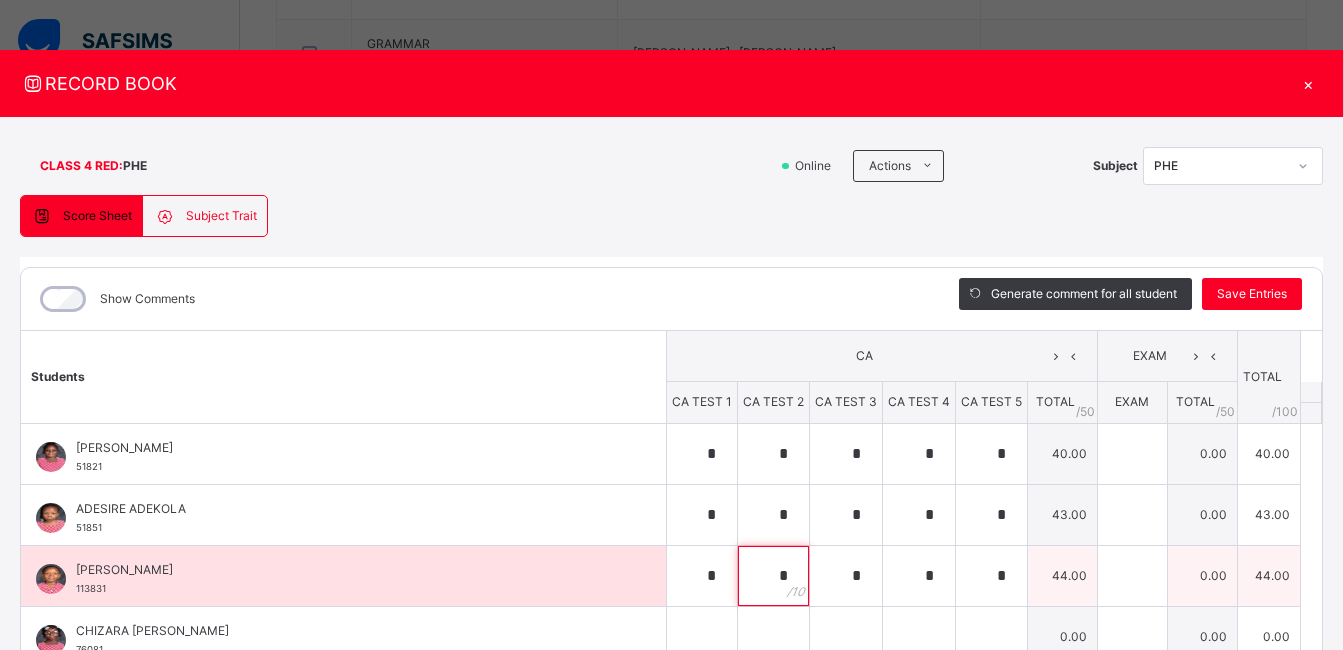 click on "*" at bounding box center [773, 576] 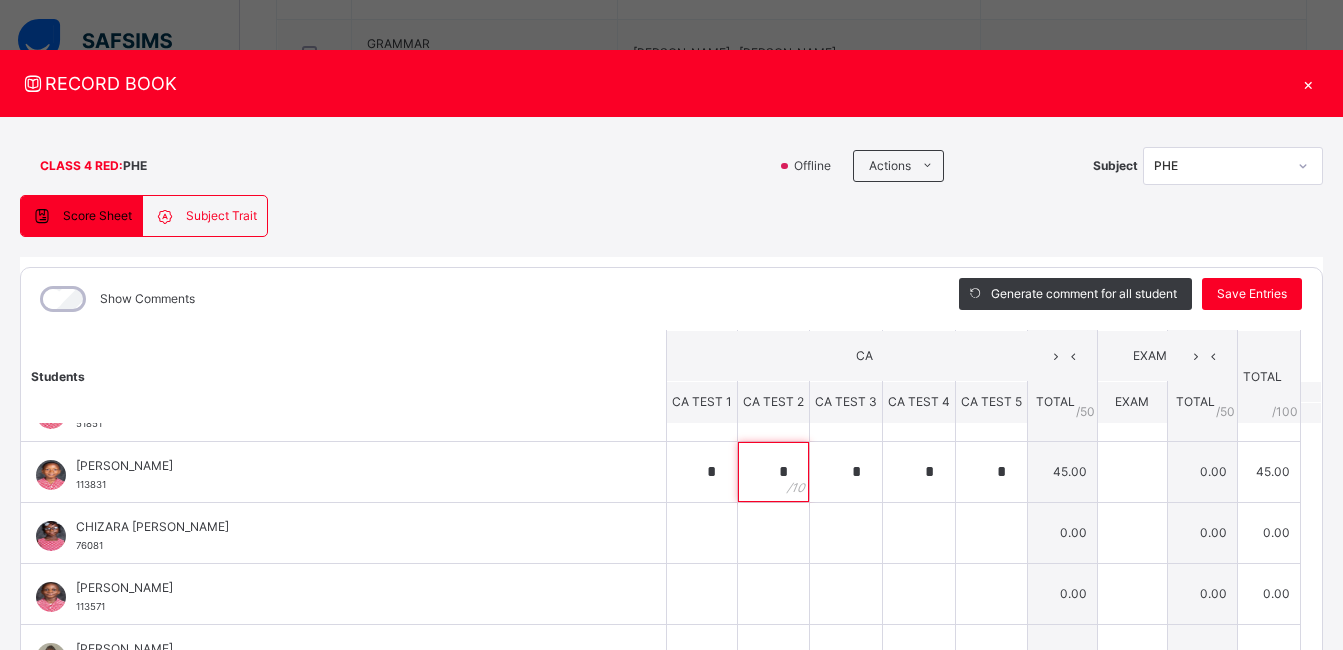 scroll, scrollTop: 80, scrollLeft: 0, axis: vertical 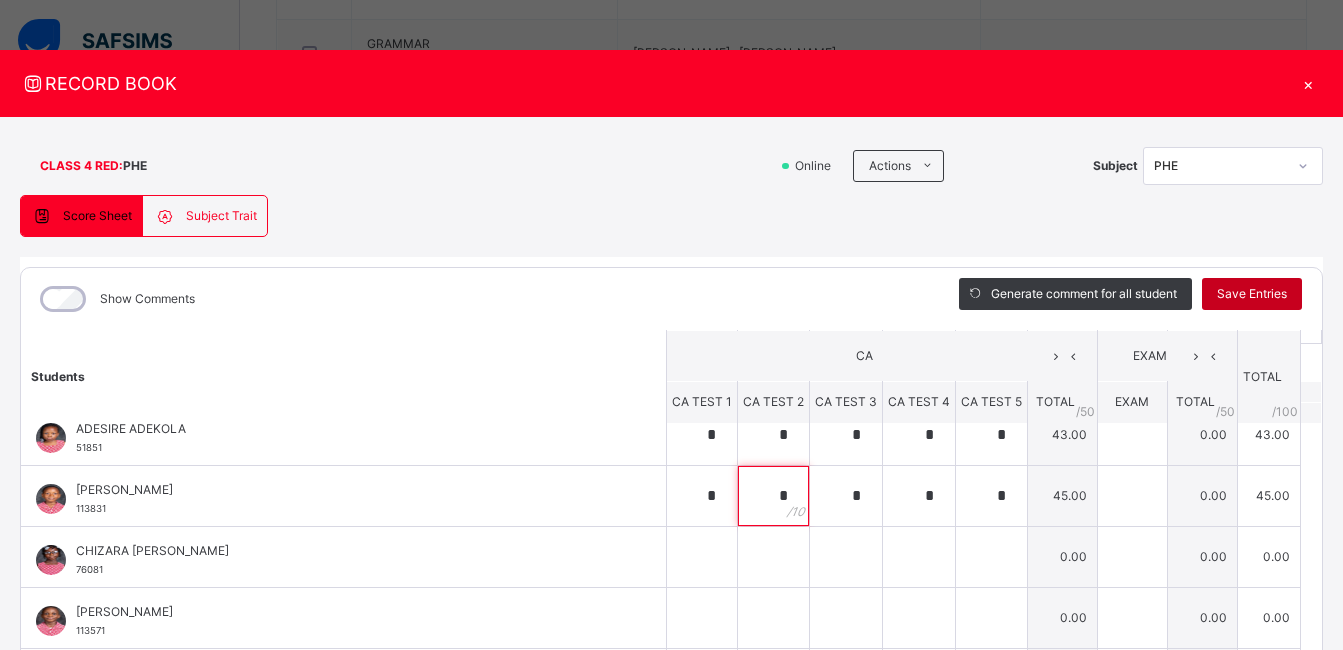 type on "*" 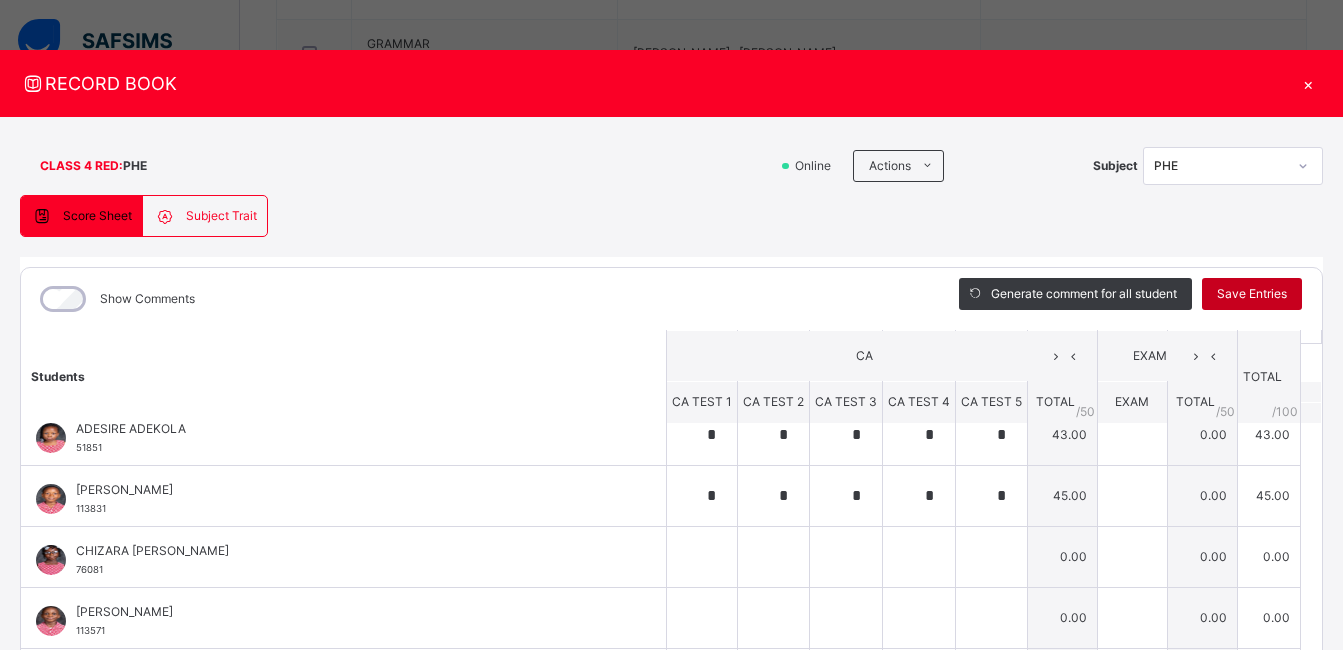click on "Save Entries" at bounding box center (1252, 294) 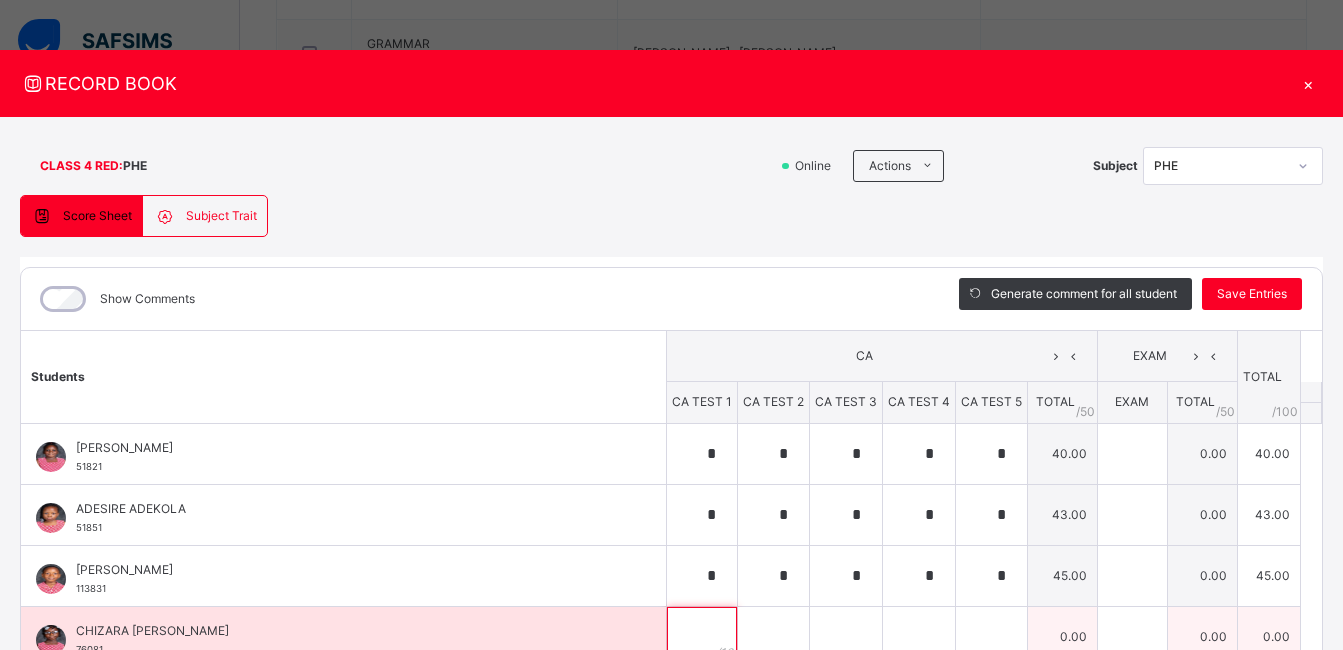 click at bounding box center (702, 637) 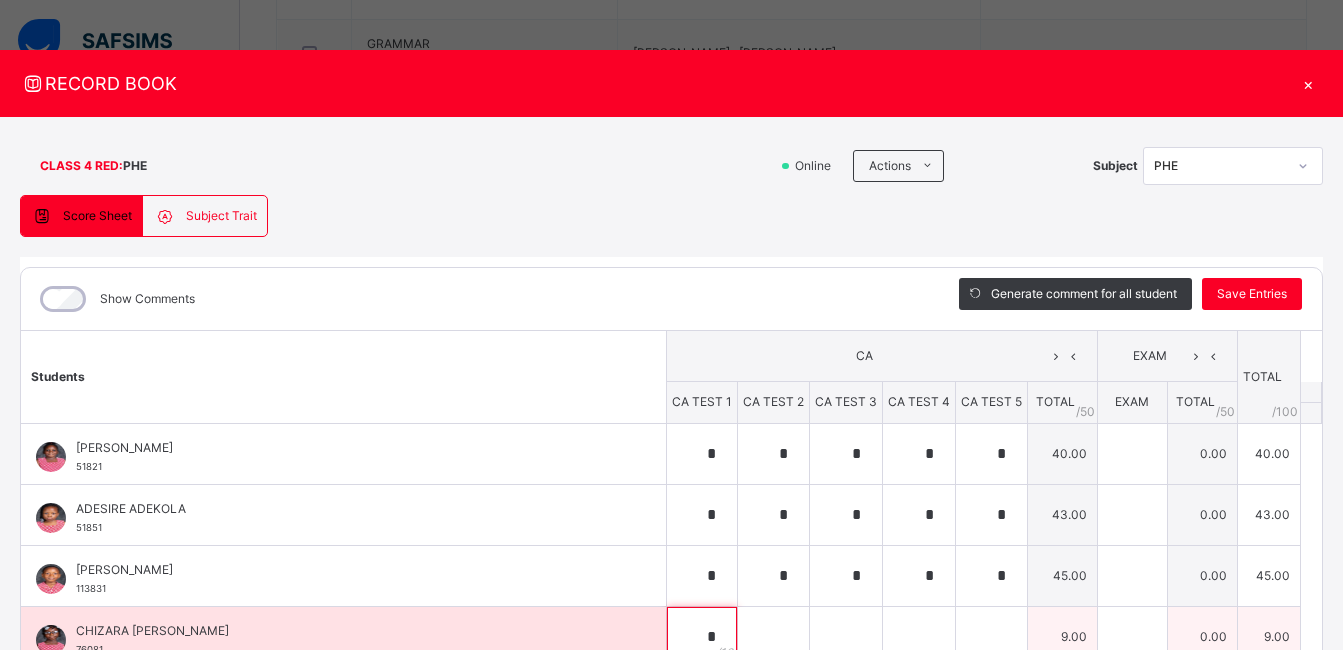 type on "*" 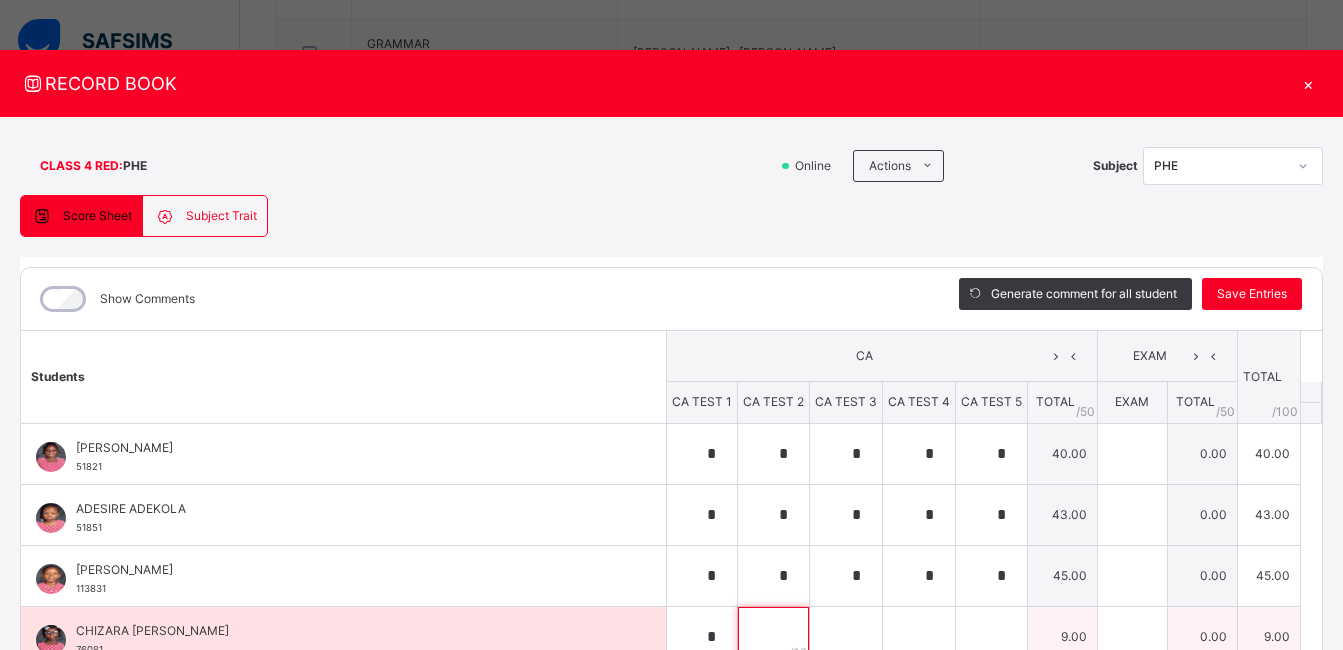 click at bounding box center (773, 637) 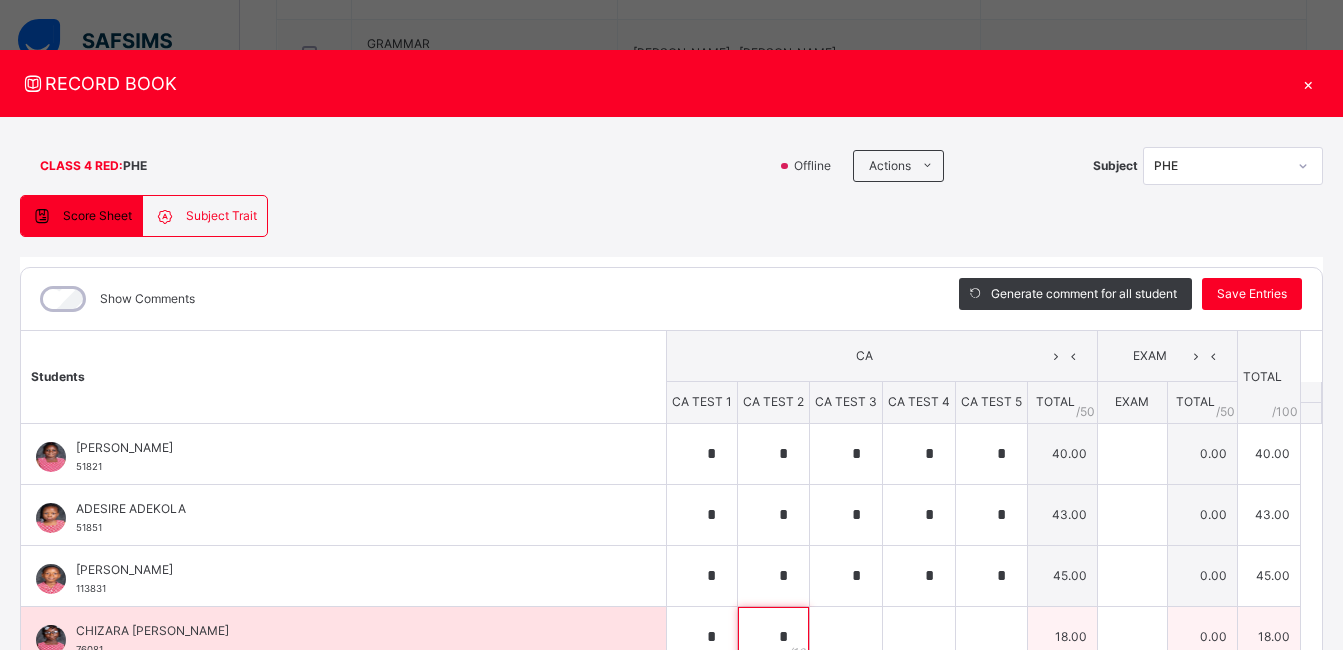 type on "*" 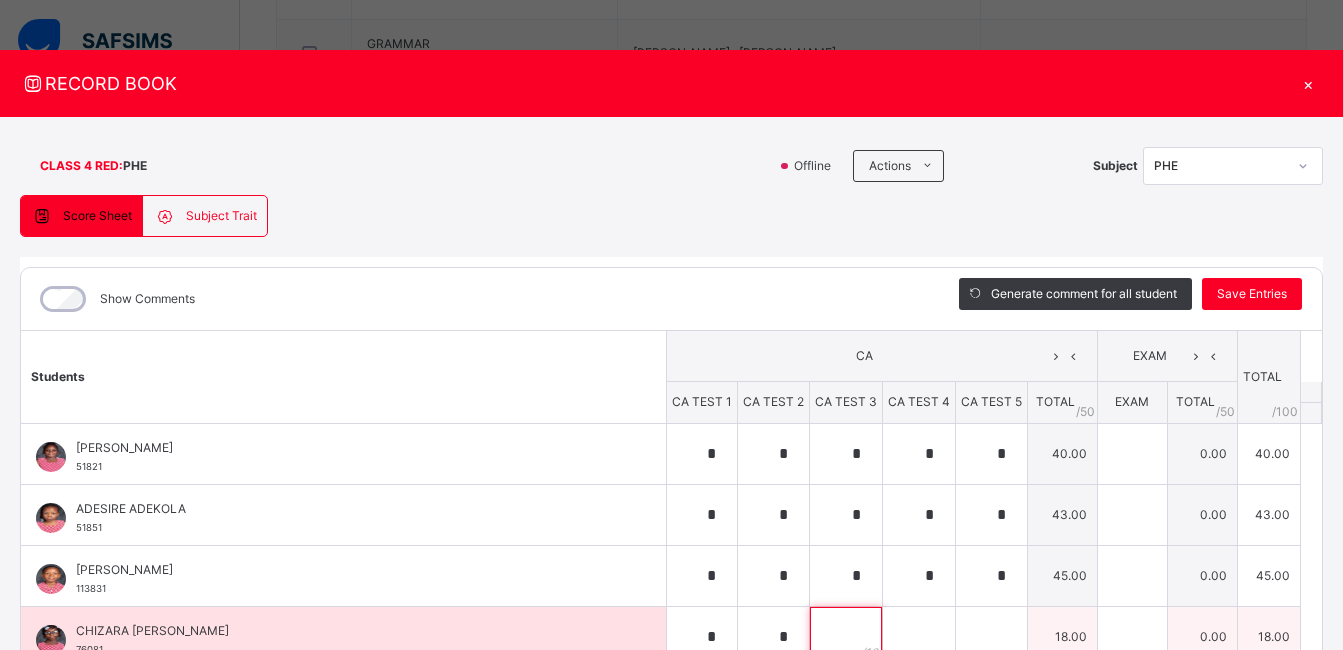 click at bounding box center [846, 637] 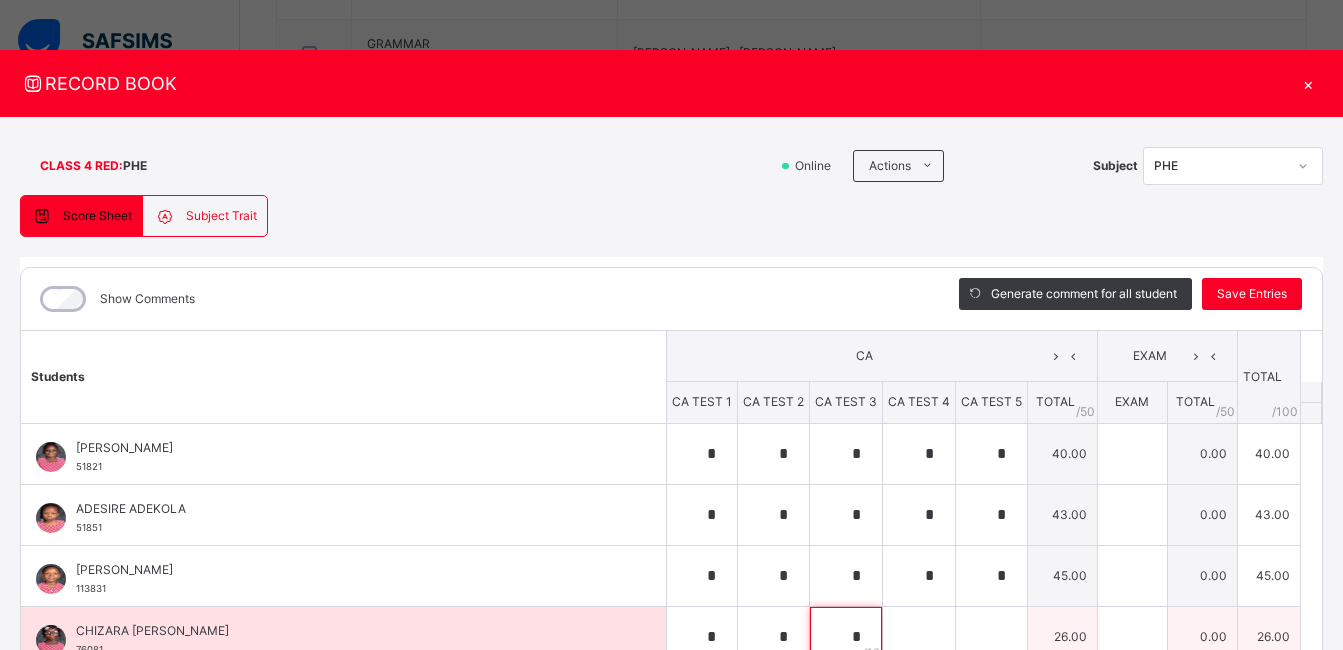 type on "*" 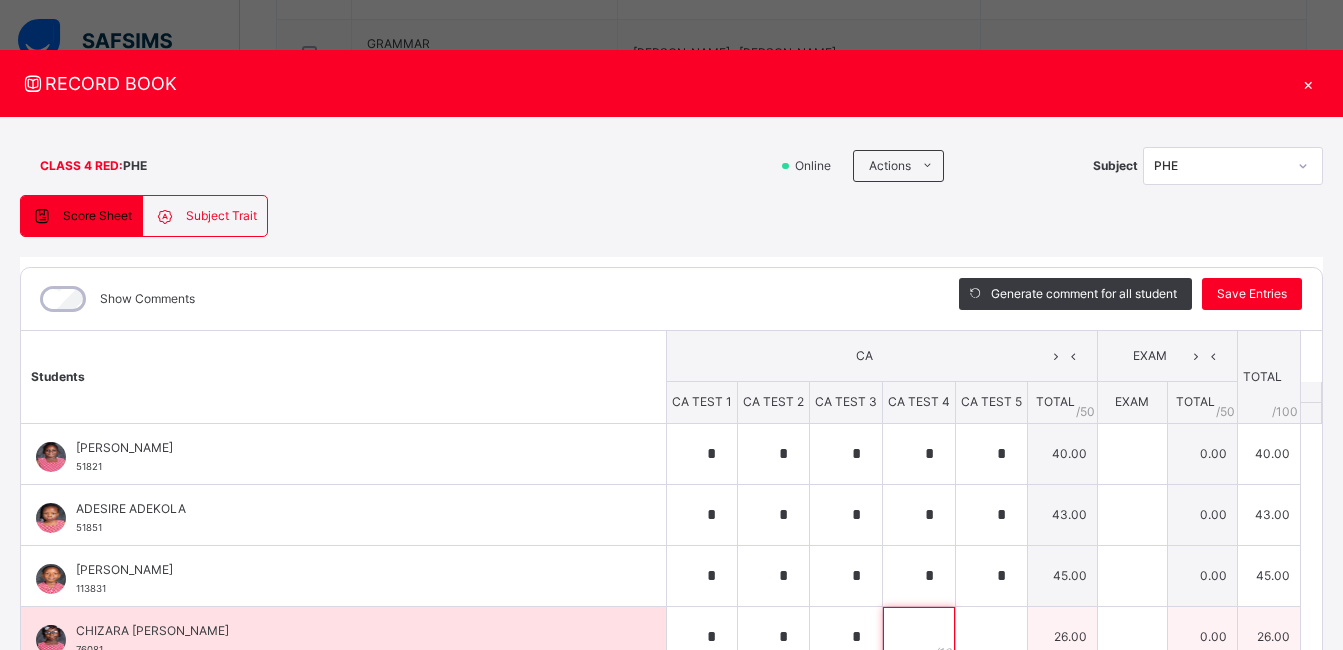 click at bounding box center [919, 637] 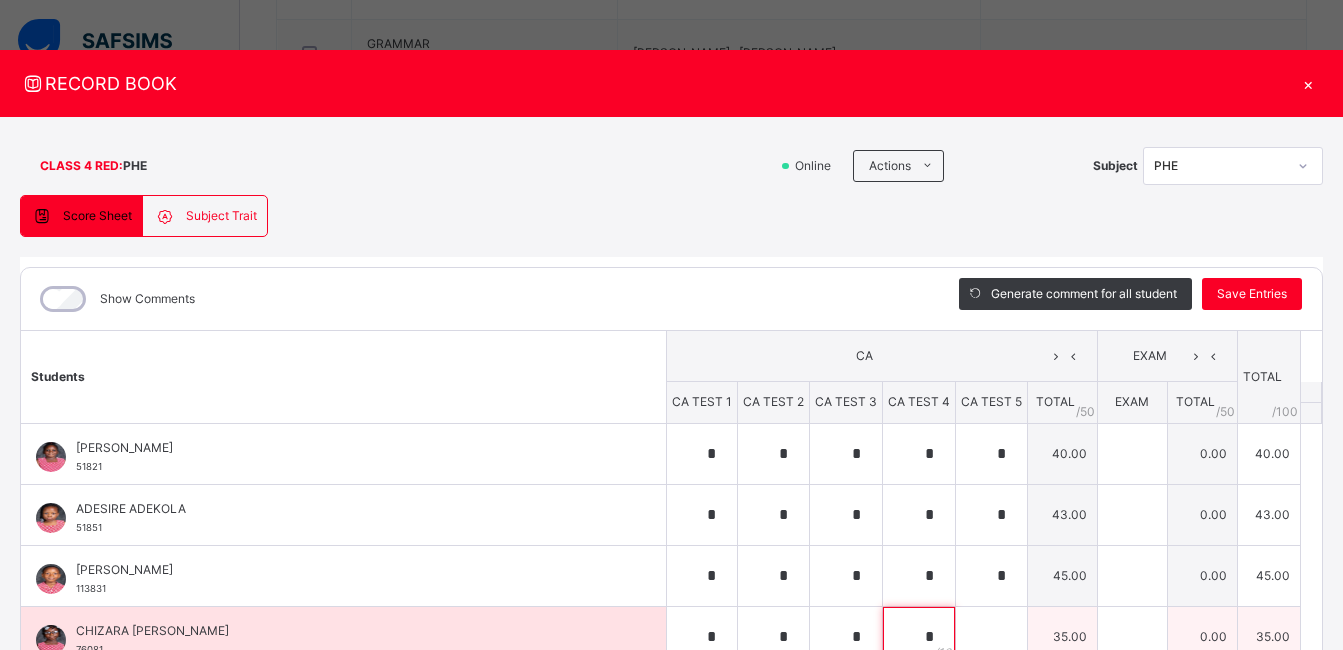 type on "*" 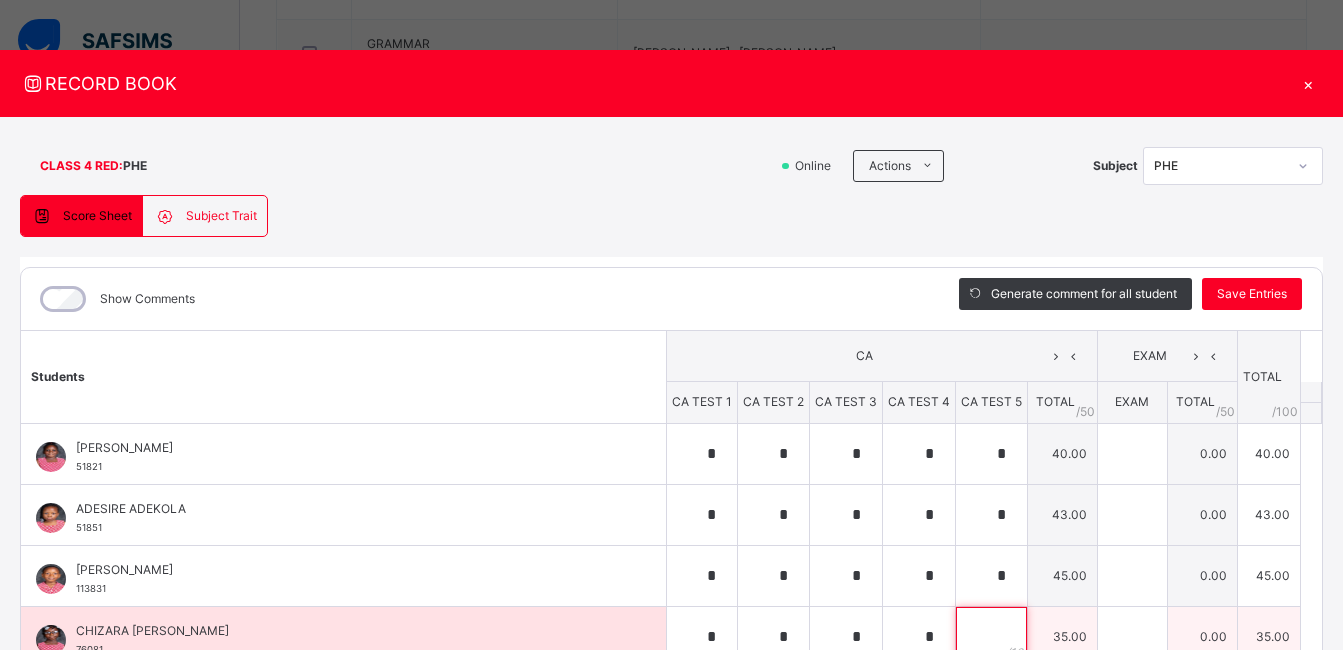 click at bounding box center (991, 637) 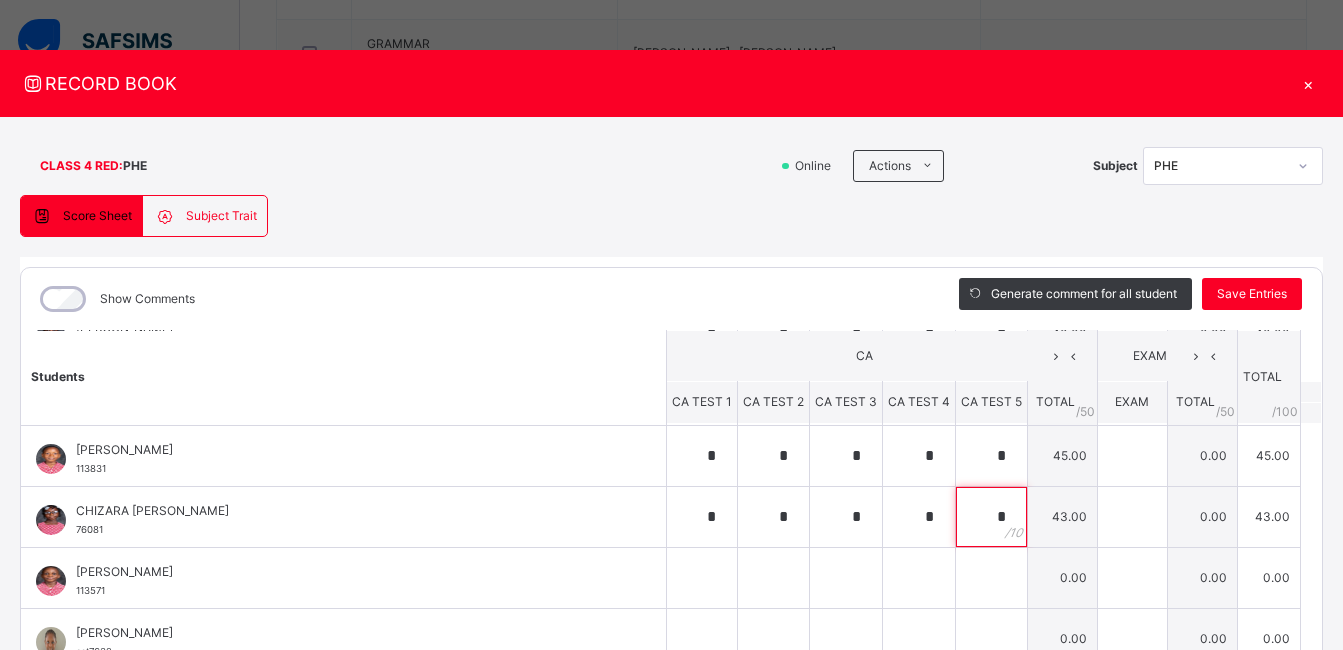 scroll, scrollTop: 122, scrollLeft: 0, axis: vertical 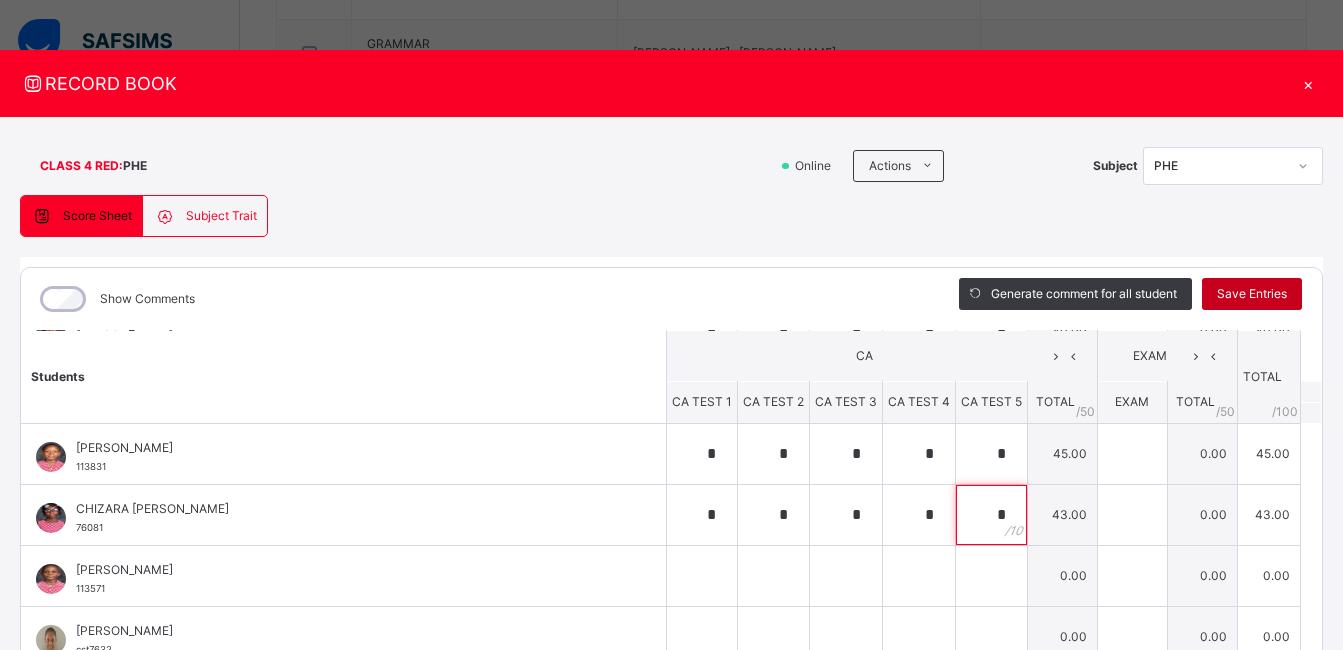 type on "*" 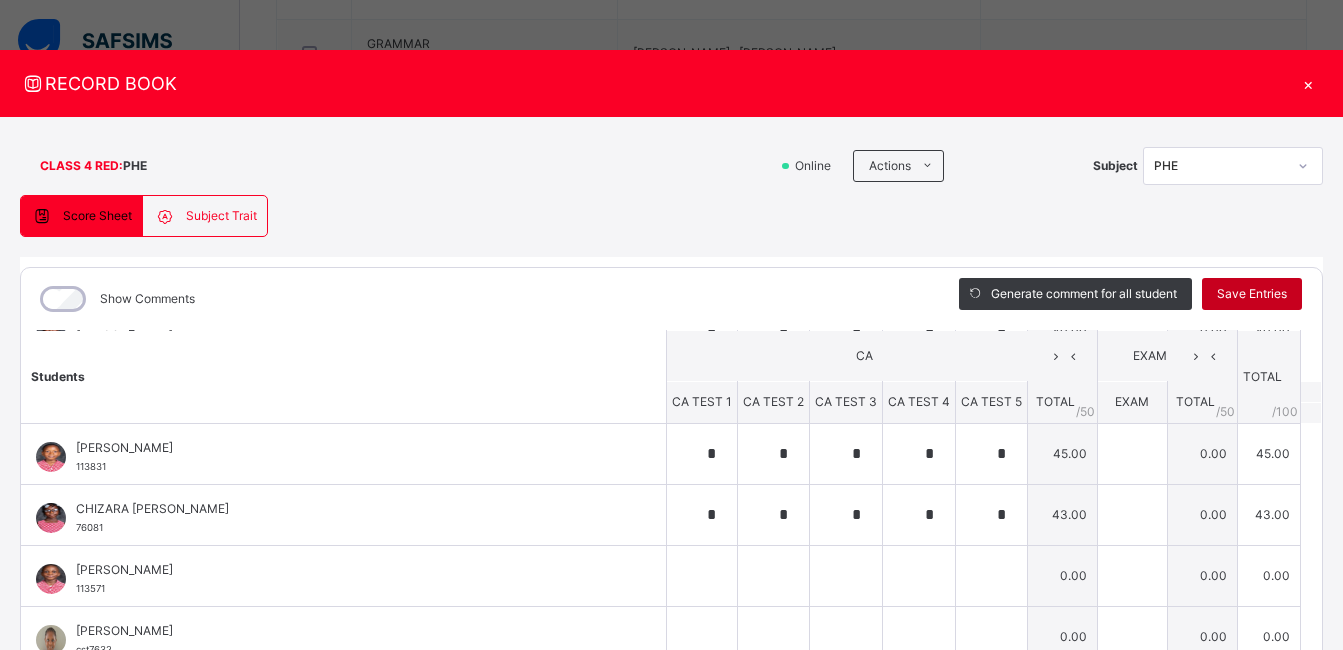 click on "Save Entries" at bounding box center [1252, 294] 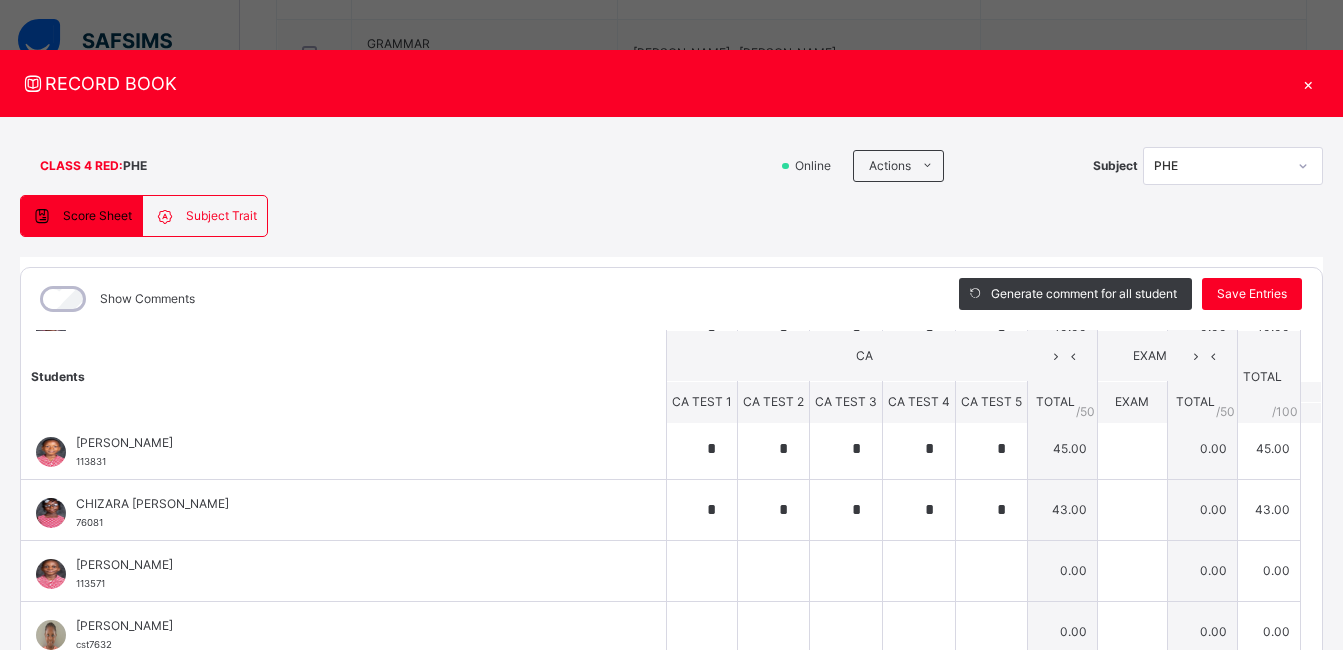 scroll, scrollTop: 130, scrollLeft: 0, axis: vertical 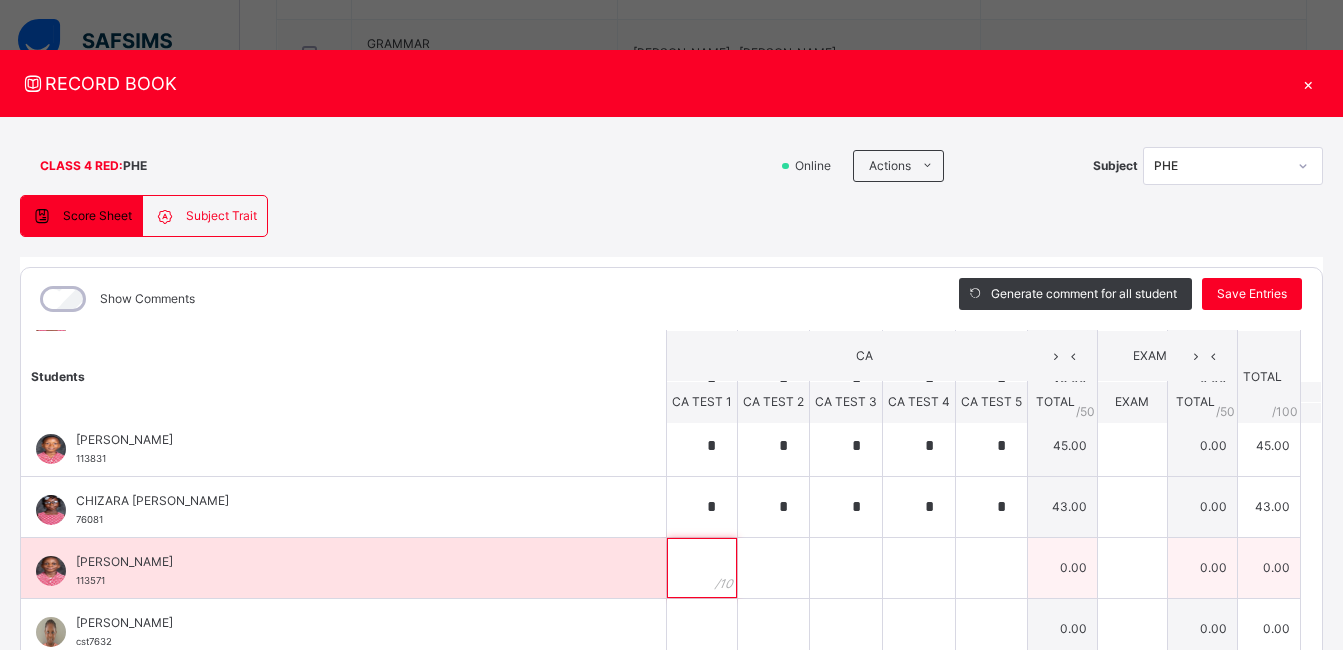 click at bounding box center [702, 568] 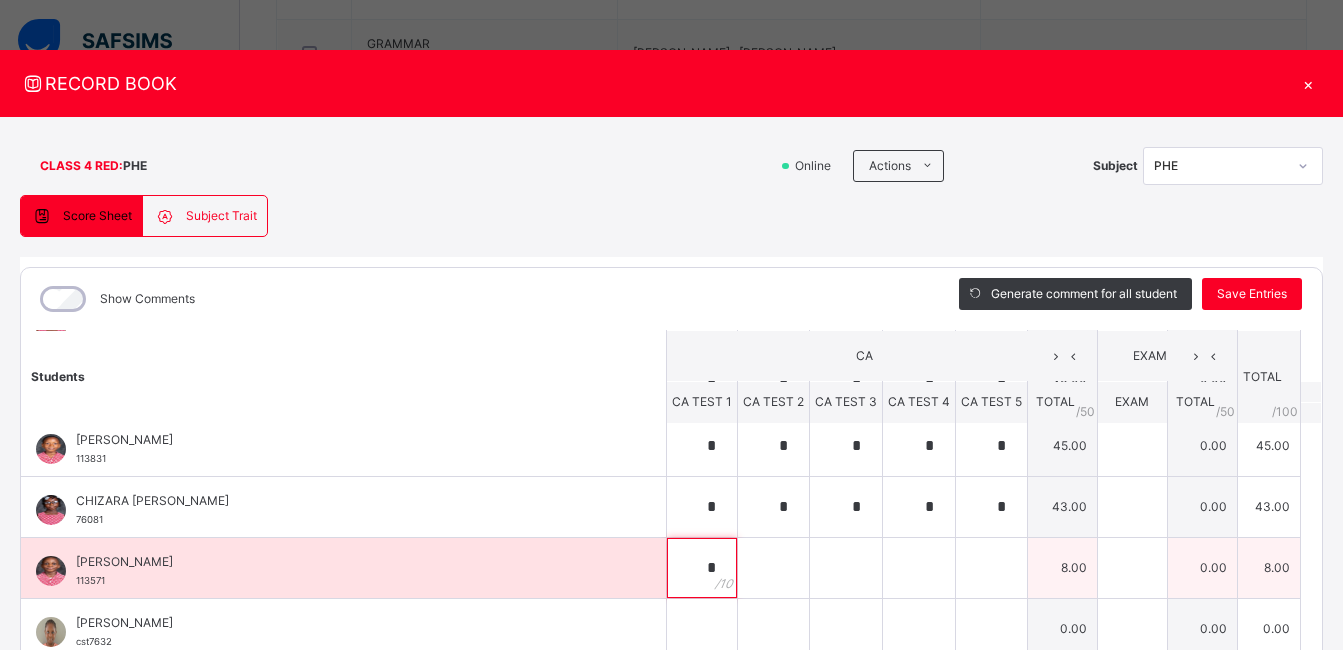 type on "*" 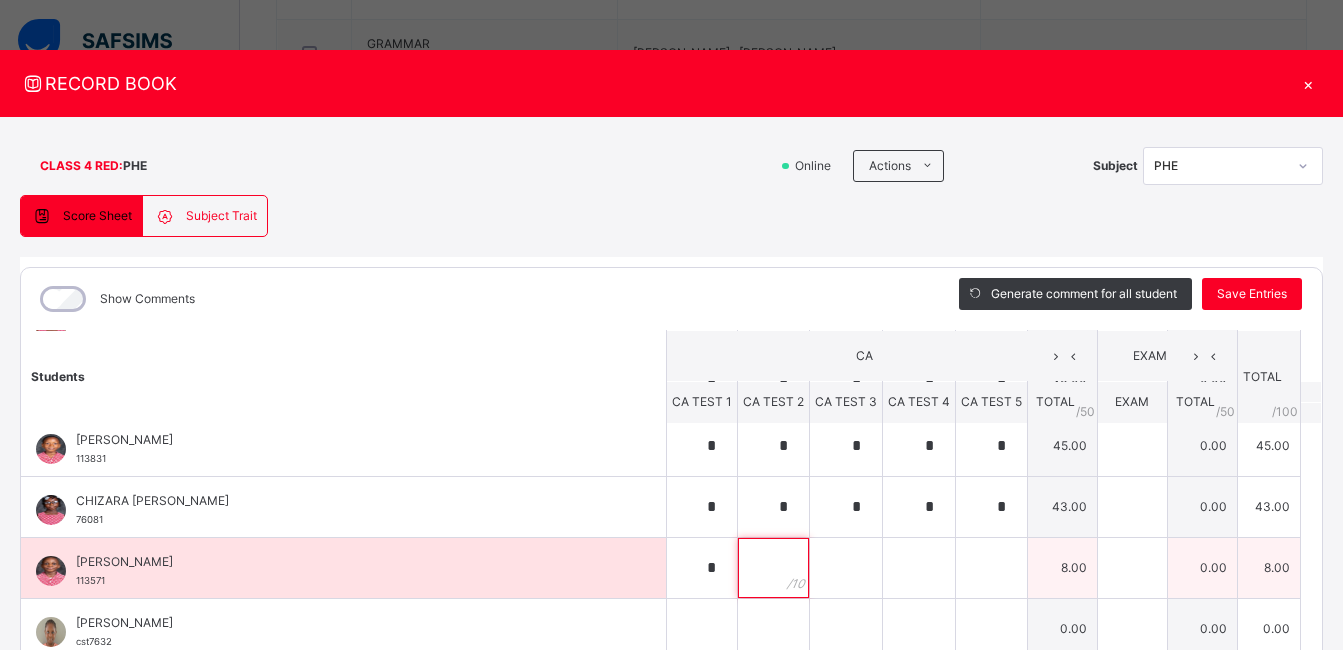 click at bounding box center [773, 568] 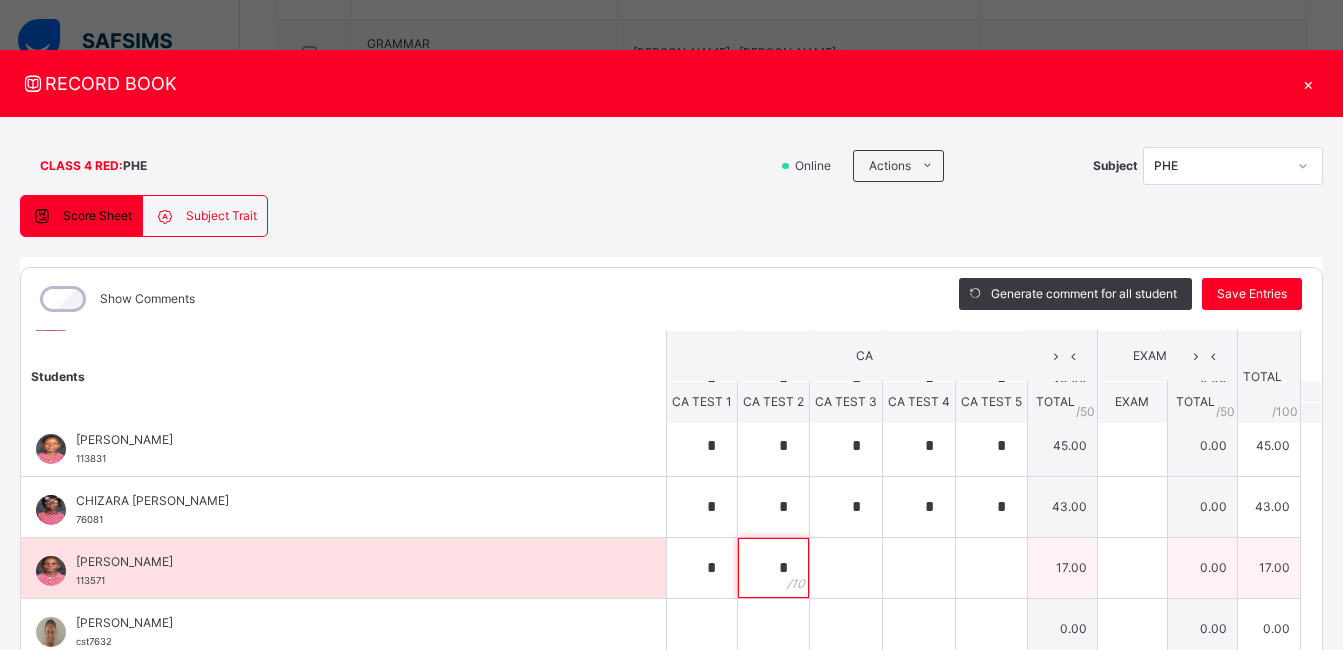 type on "*" 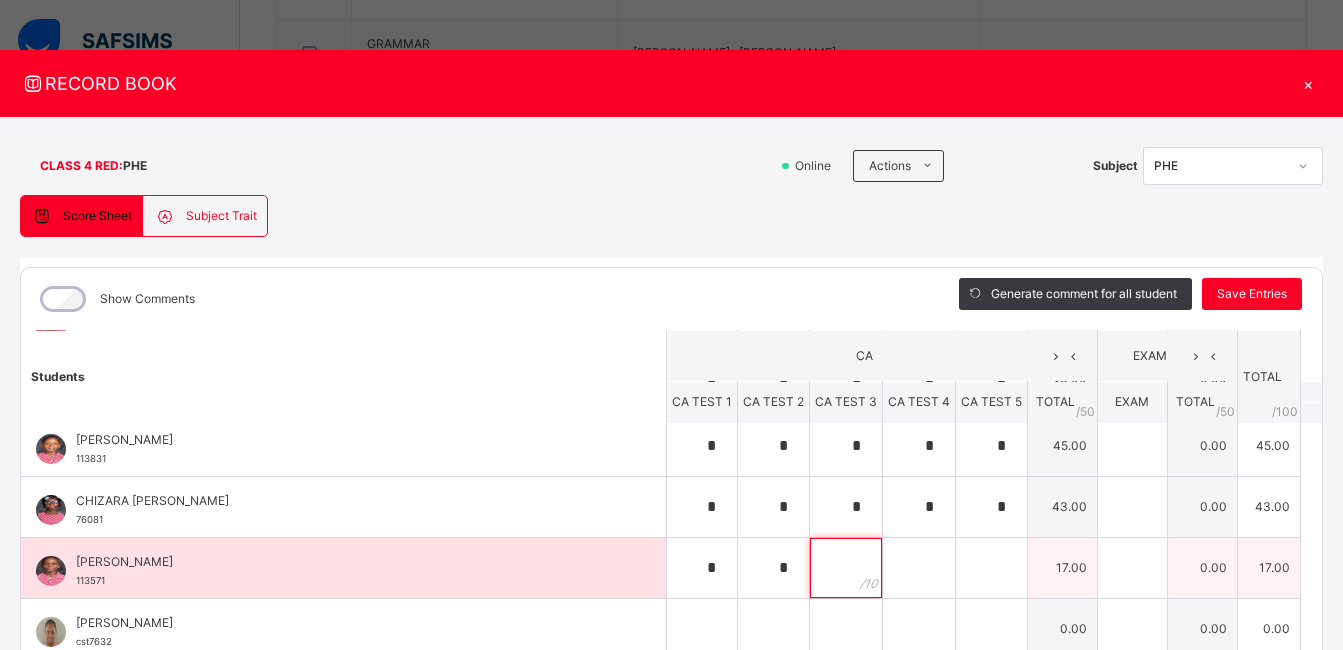 click at bounding box center [846, 568] 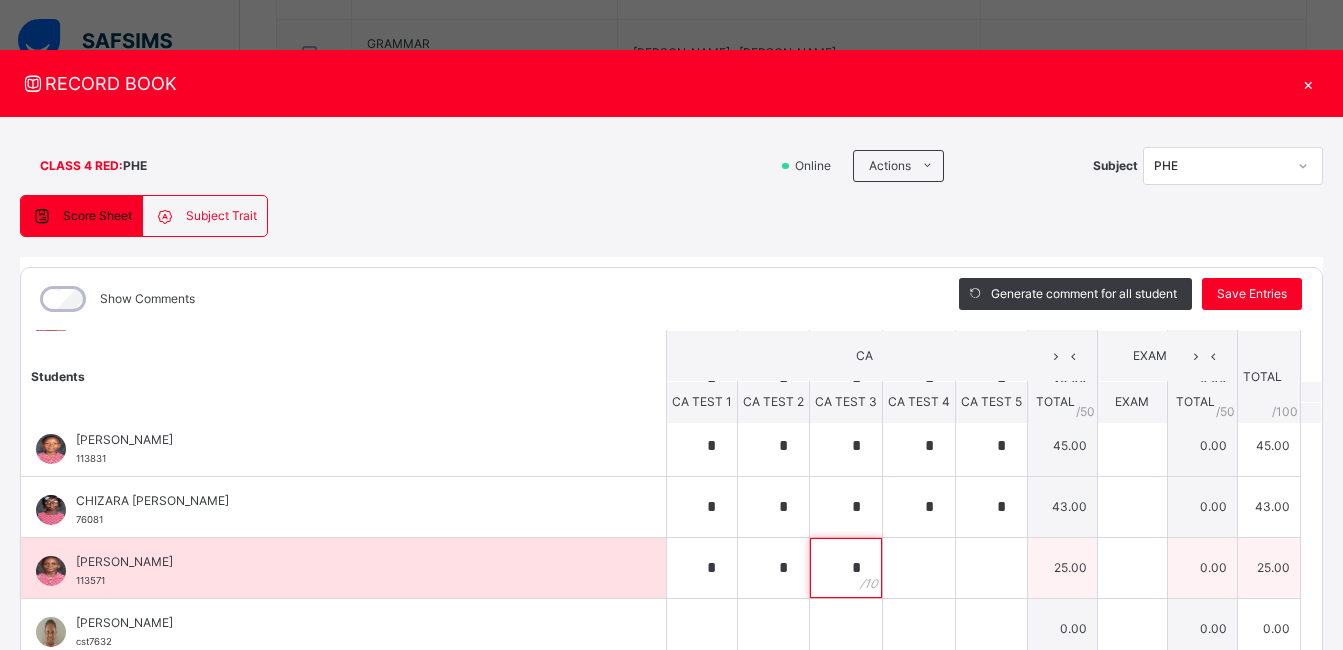 type on "*" 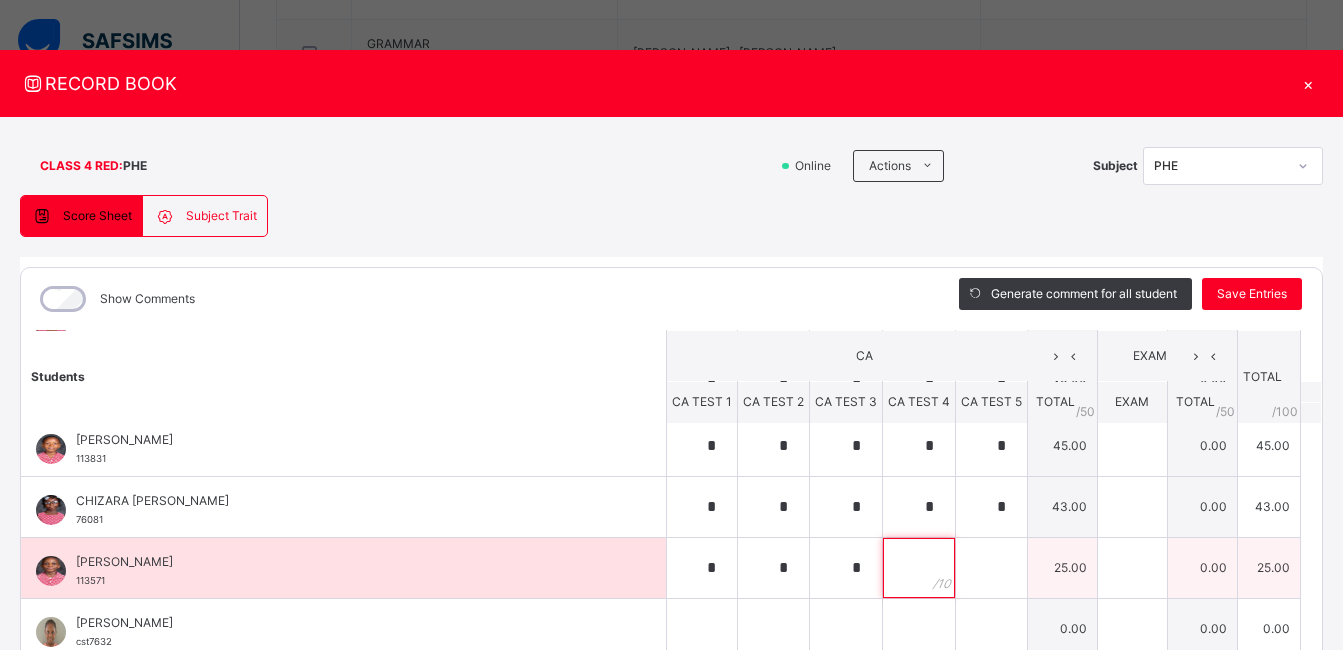 click at bounding box center [919, 568] 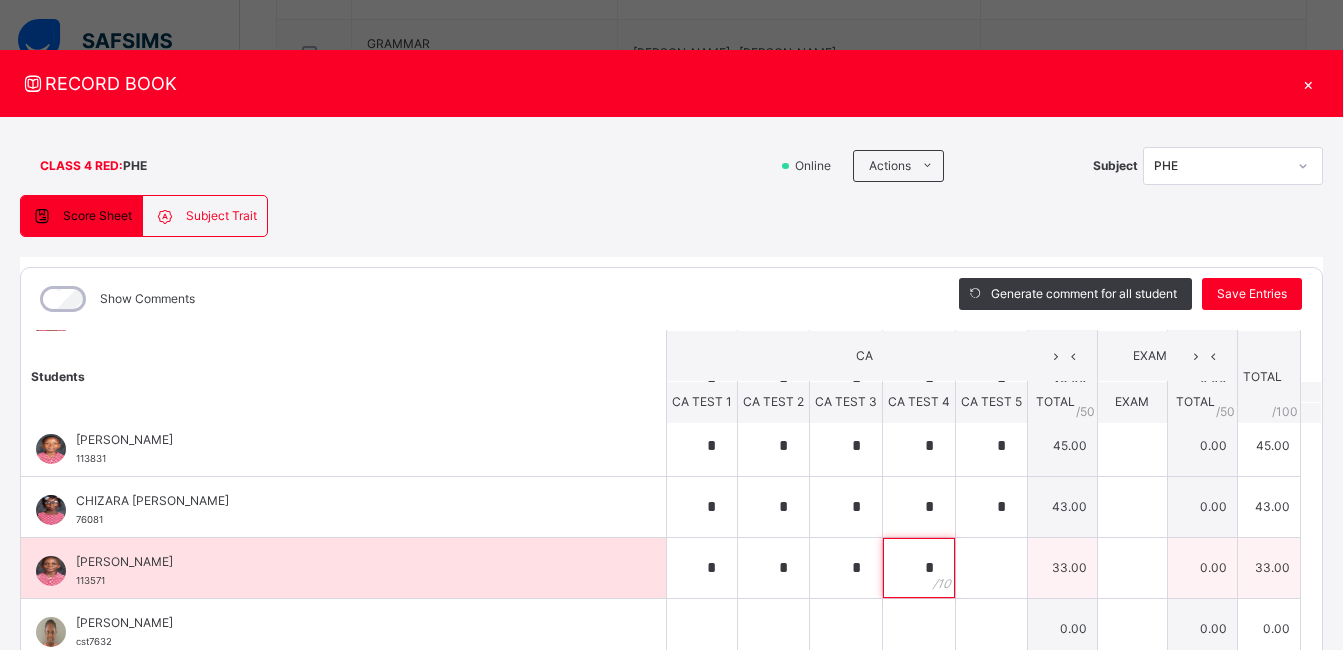 type on "*" 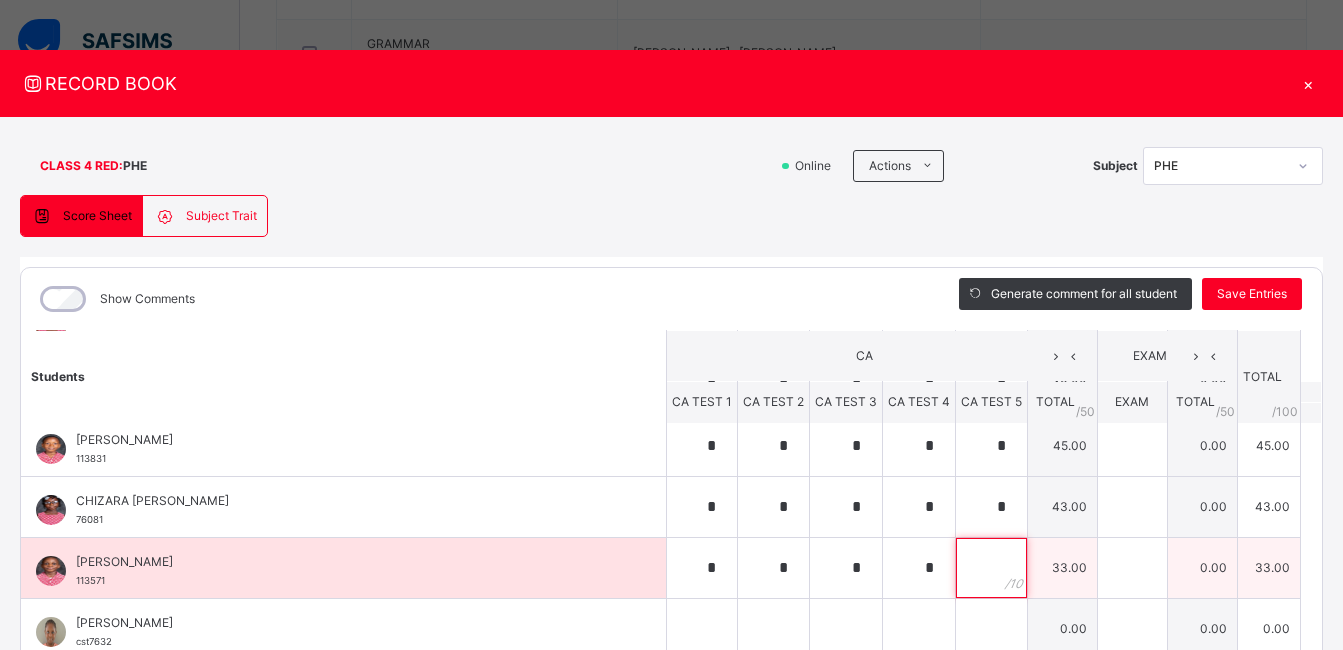 click at bounding box center [991, 568] 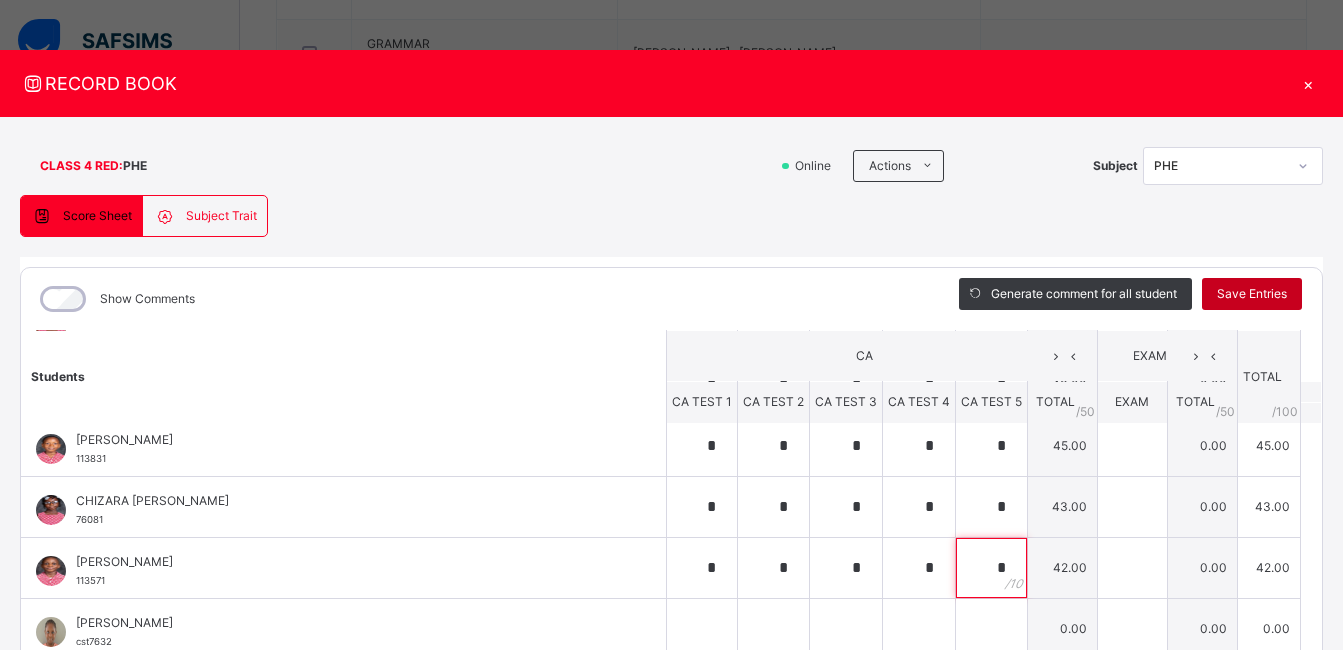 type on "*" 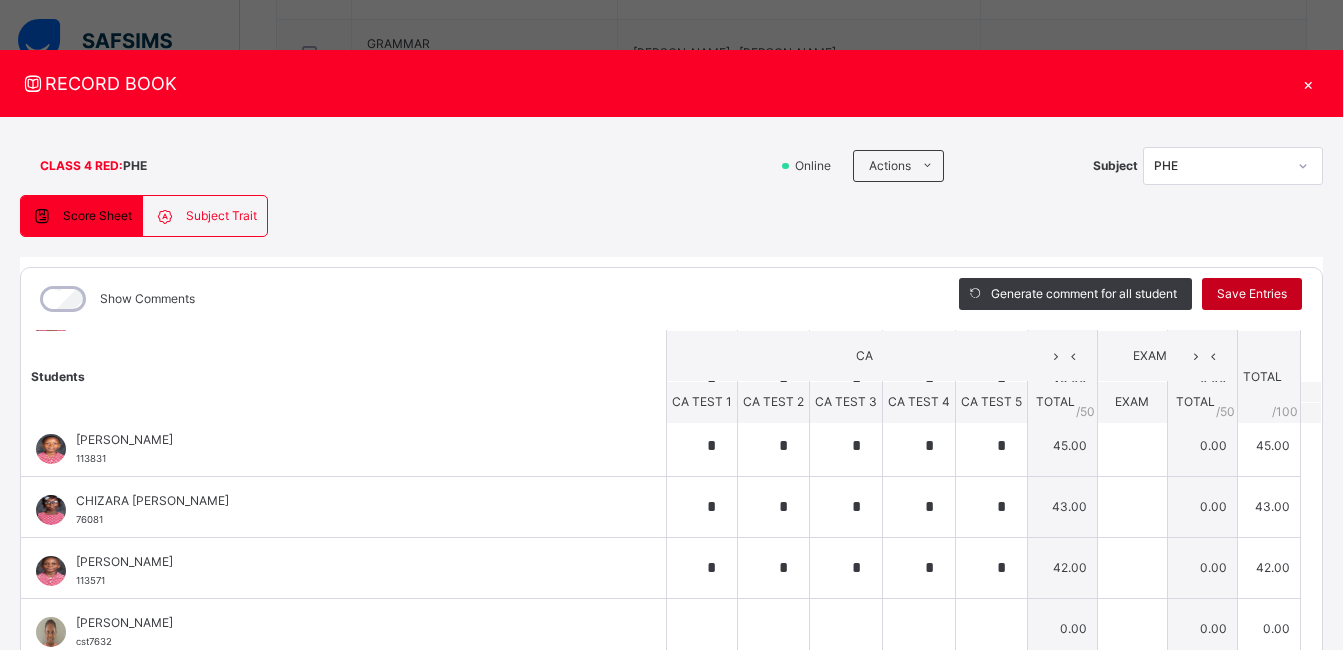 click on "Save Entries" at bounding box center [1252, 294] 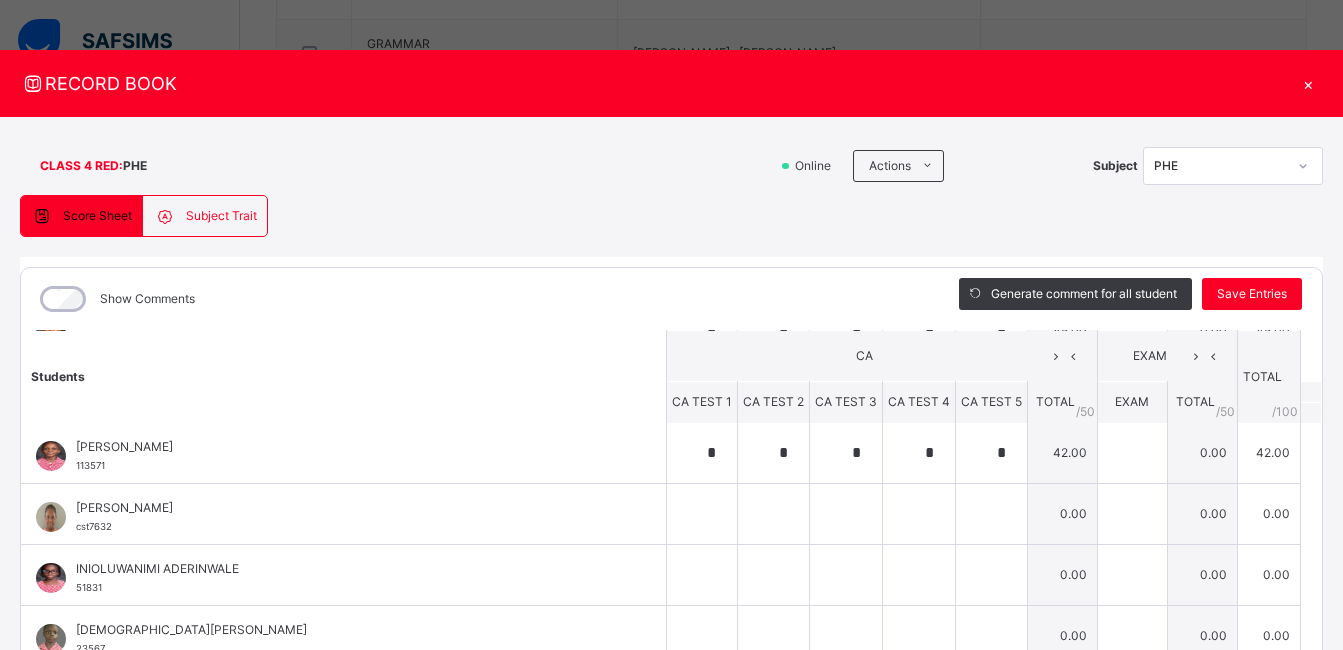scroll, scrollTop: 252, scrollLeft: 0, axis: vertical 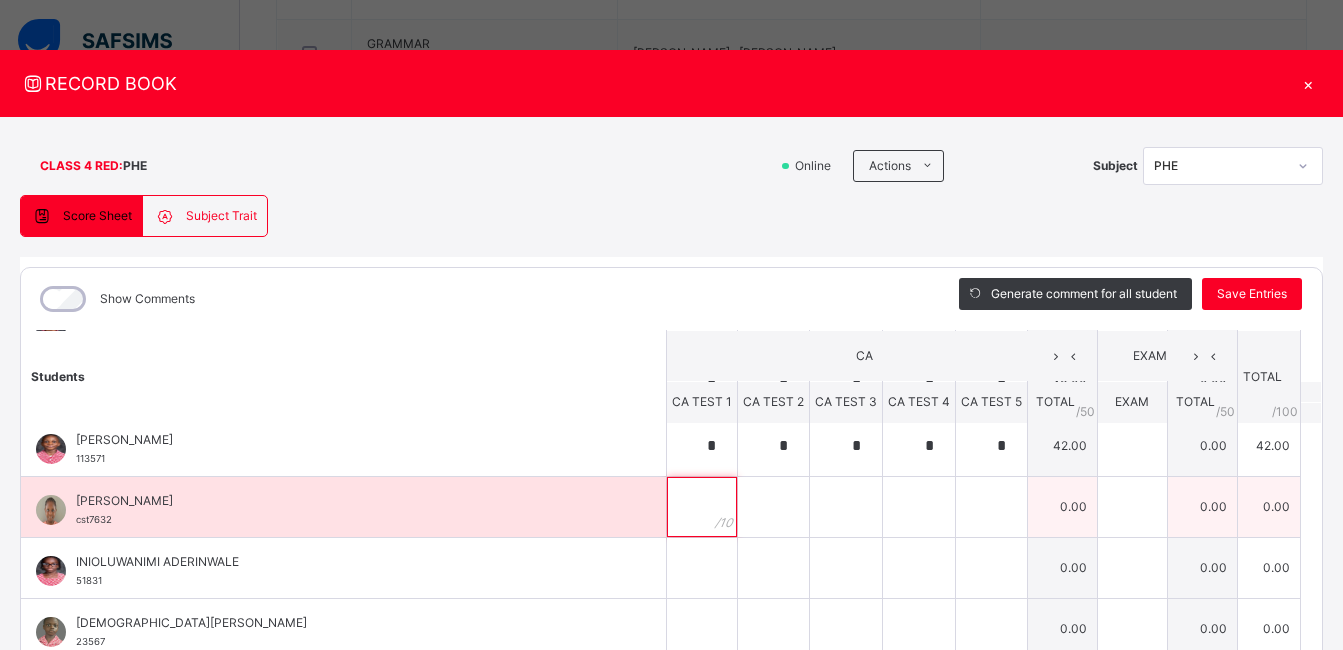 click at bounding box center (702, 507) 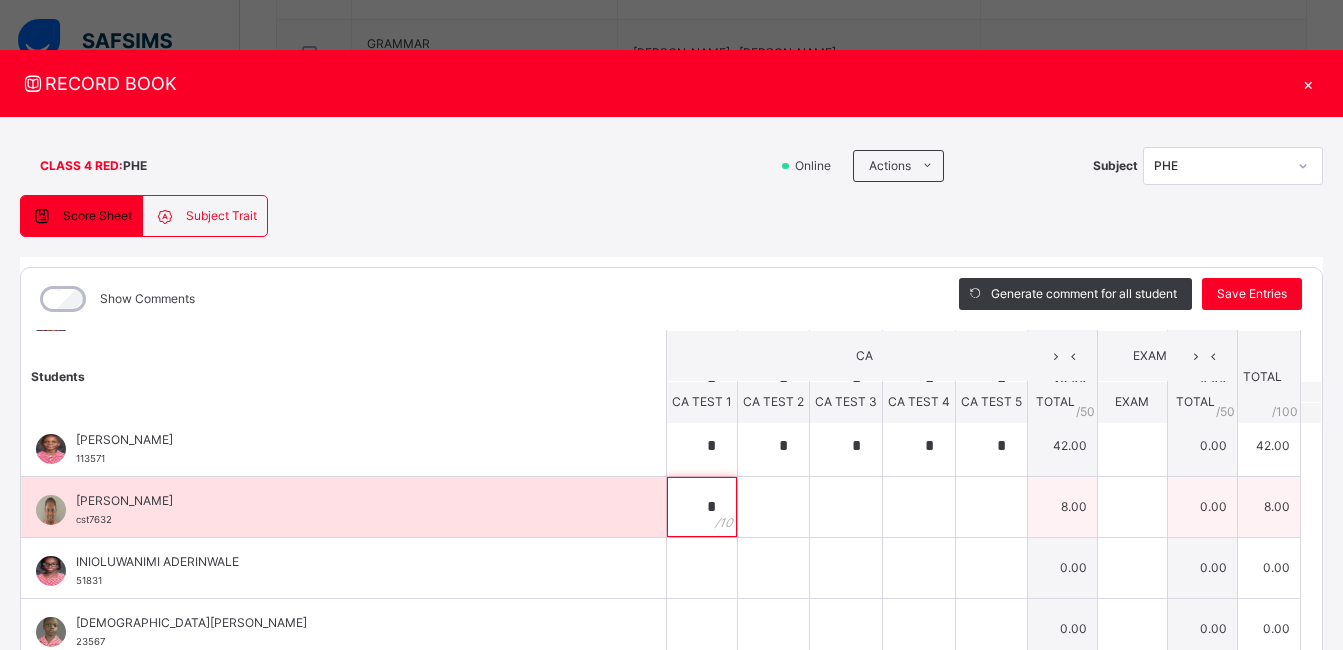 type on "*" 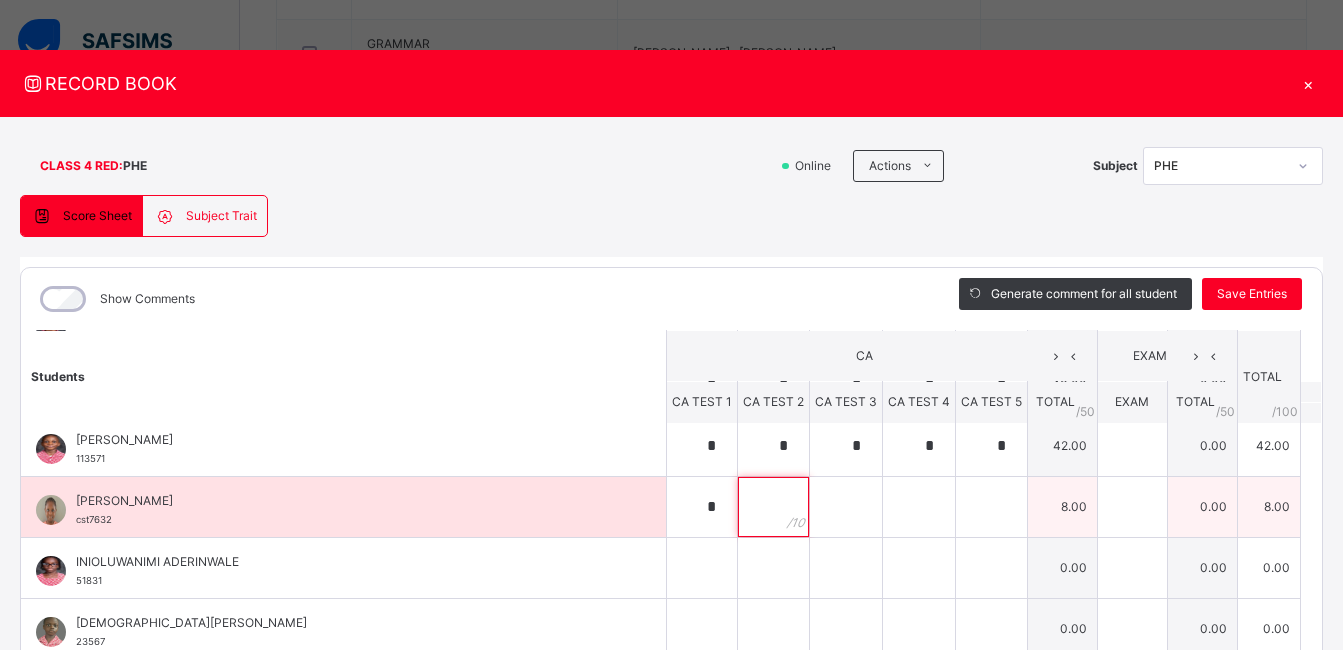 click at bounding box center [773, 507] 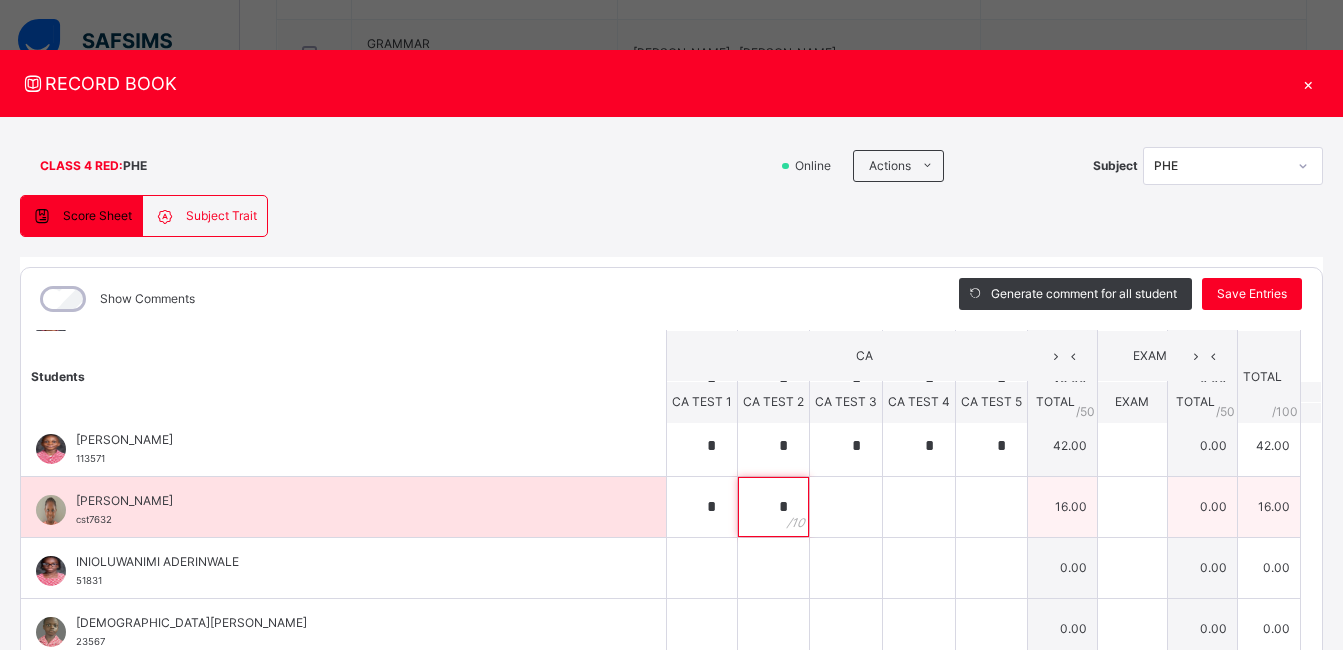 type on "*" 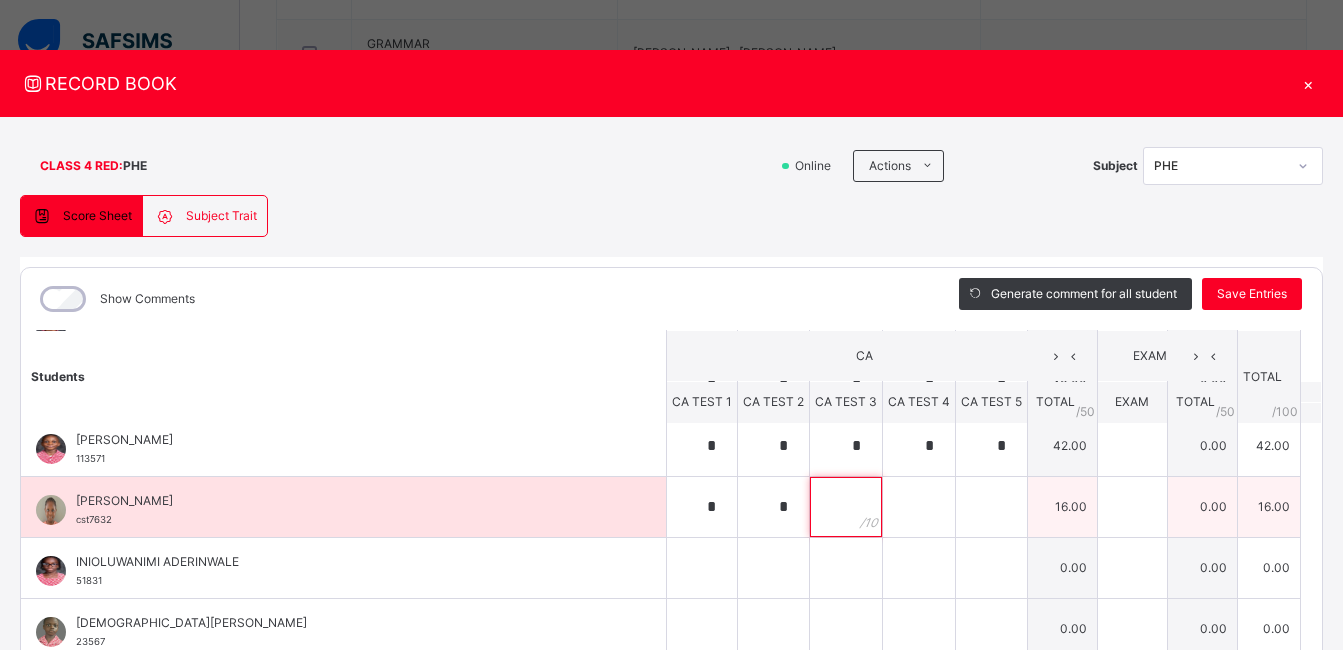 click at bounding box center [846, 507] 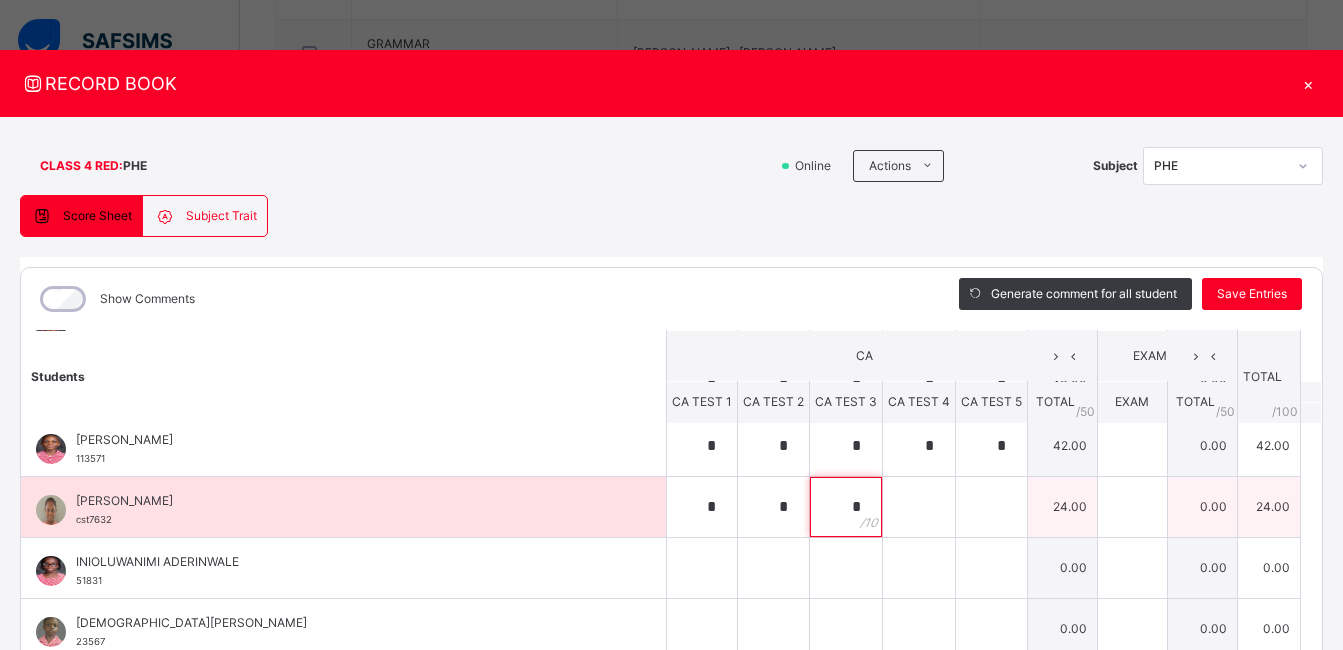 type on "*" 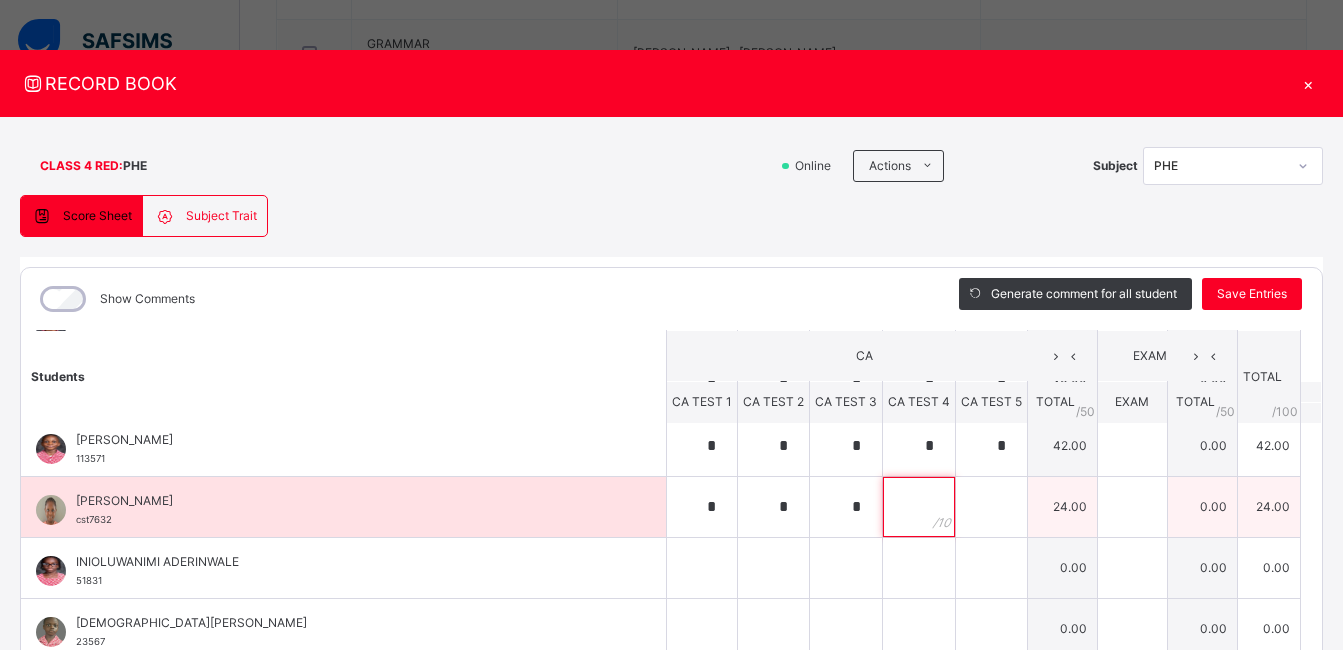 click at bounding box center [919, 507] 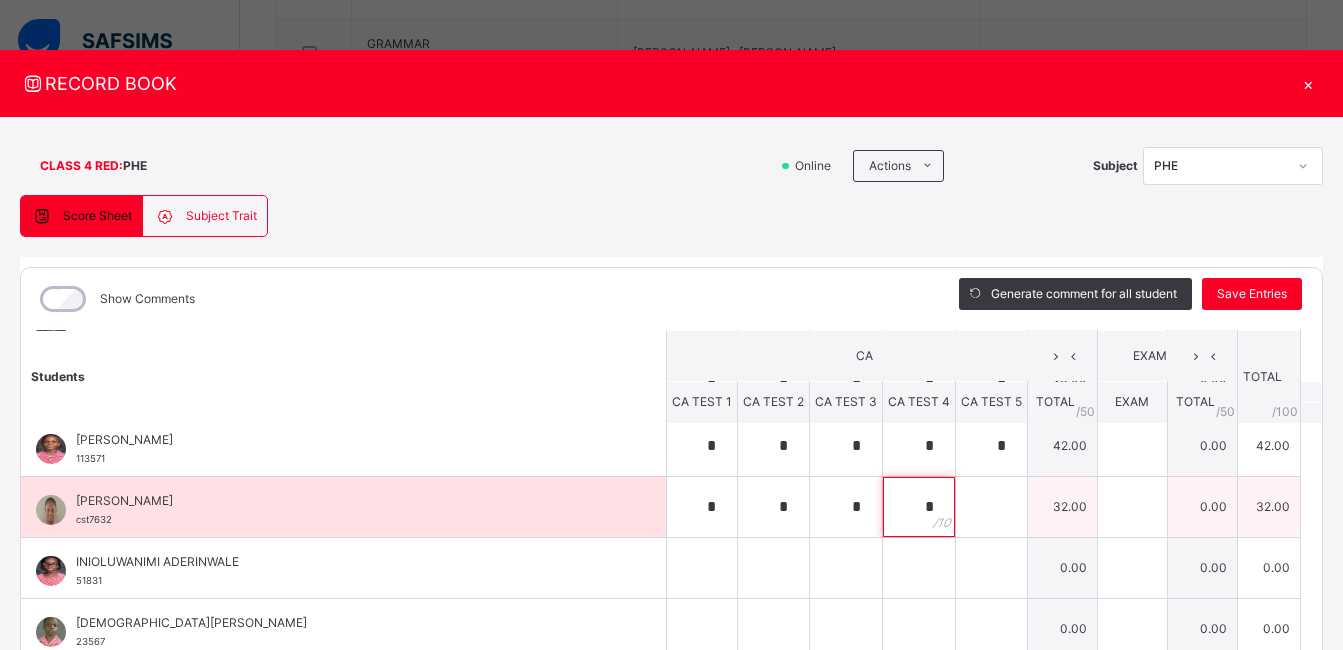 type on "*" 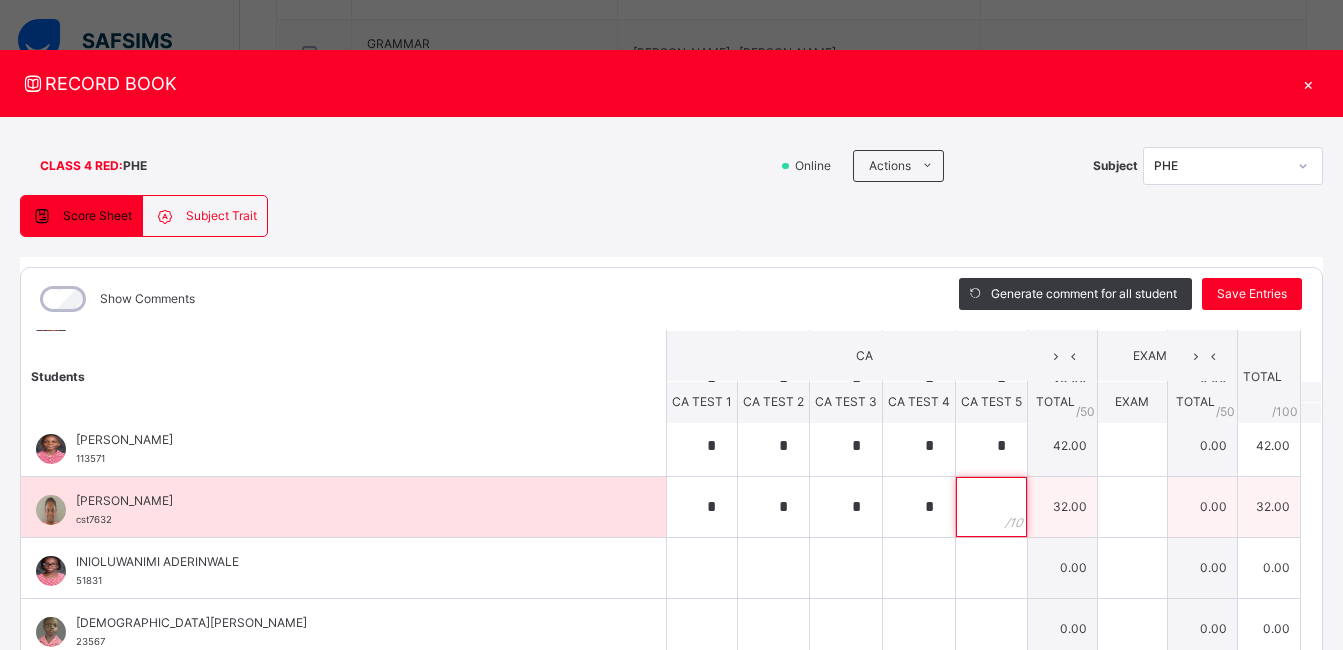 click at bounding box center [991, 507] 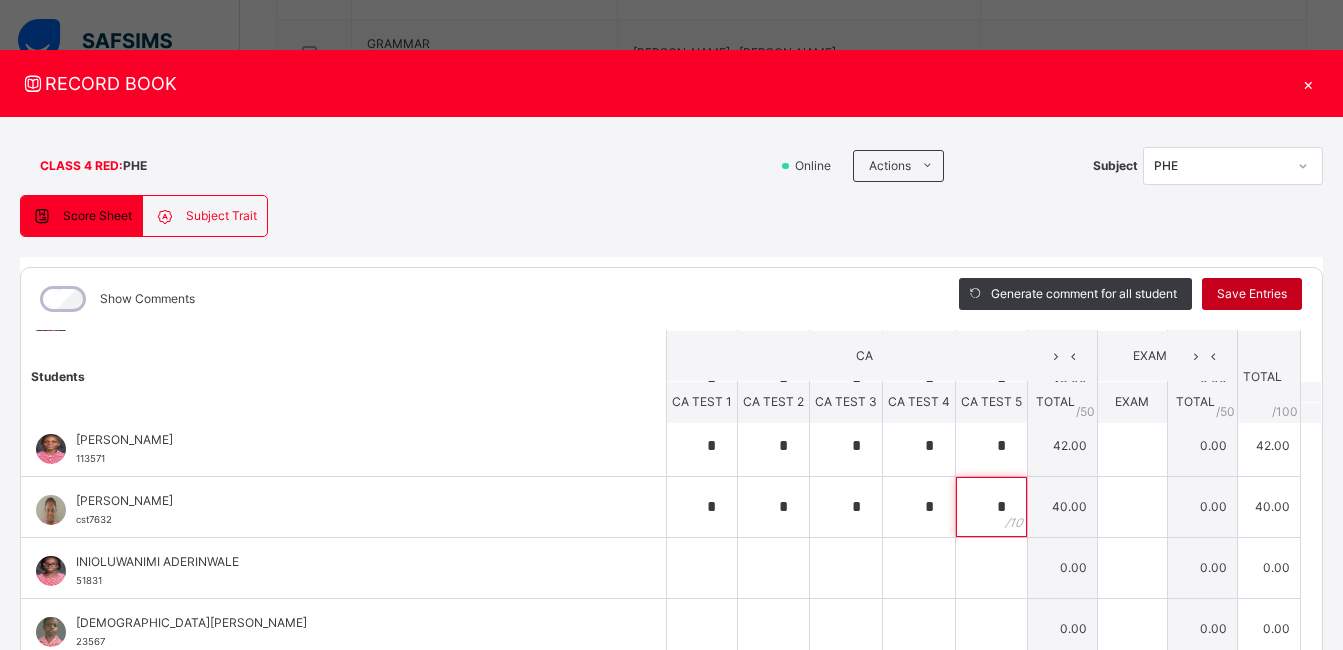 type on "*" 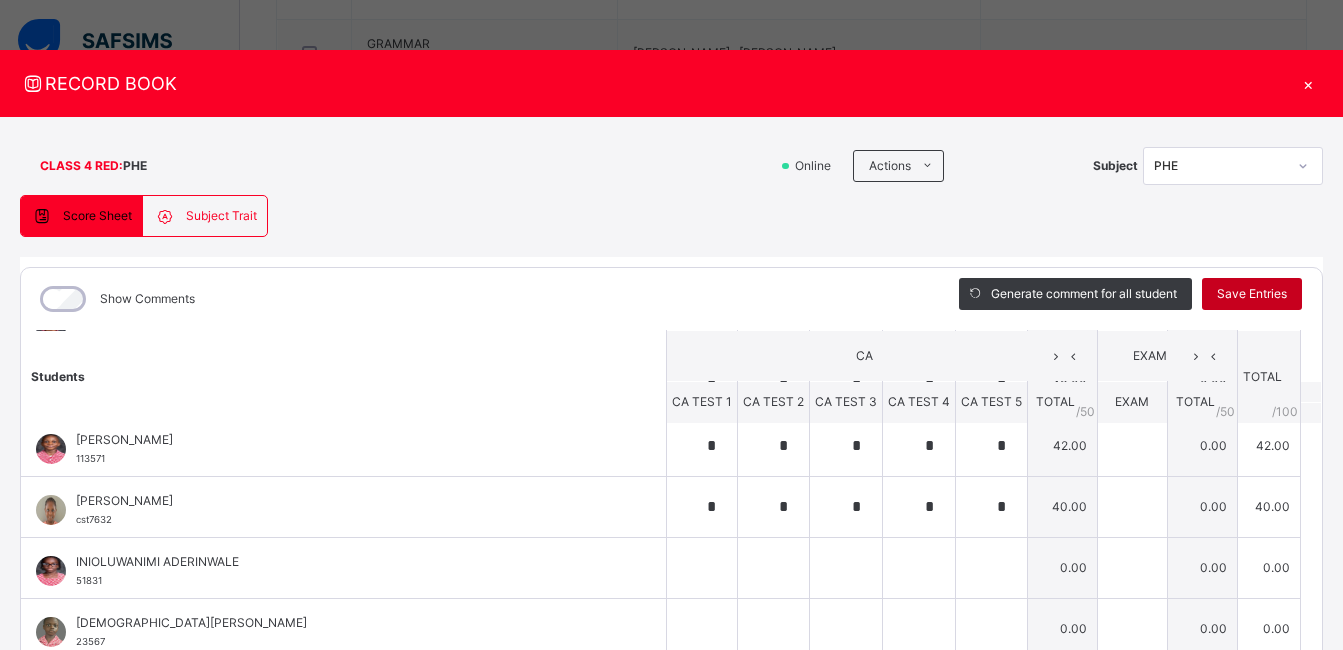 click on "Save Entries" at bounding box center (1252, 294) 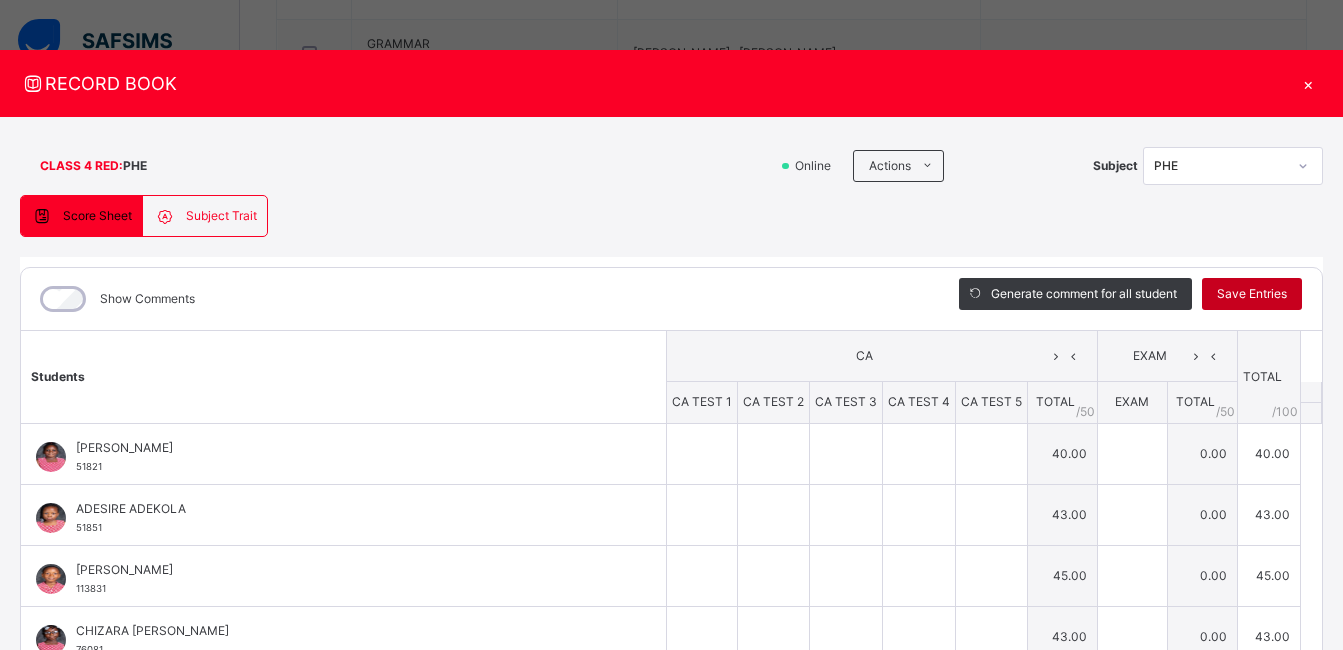 type on "*" 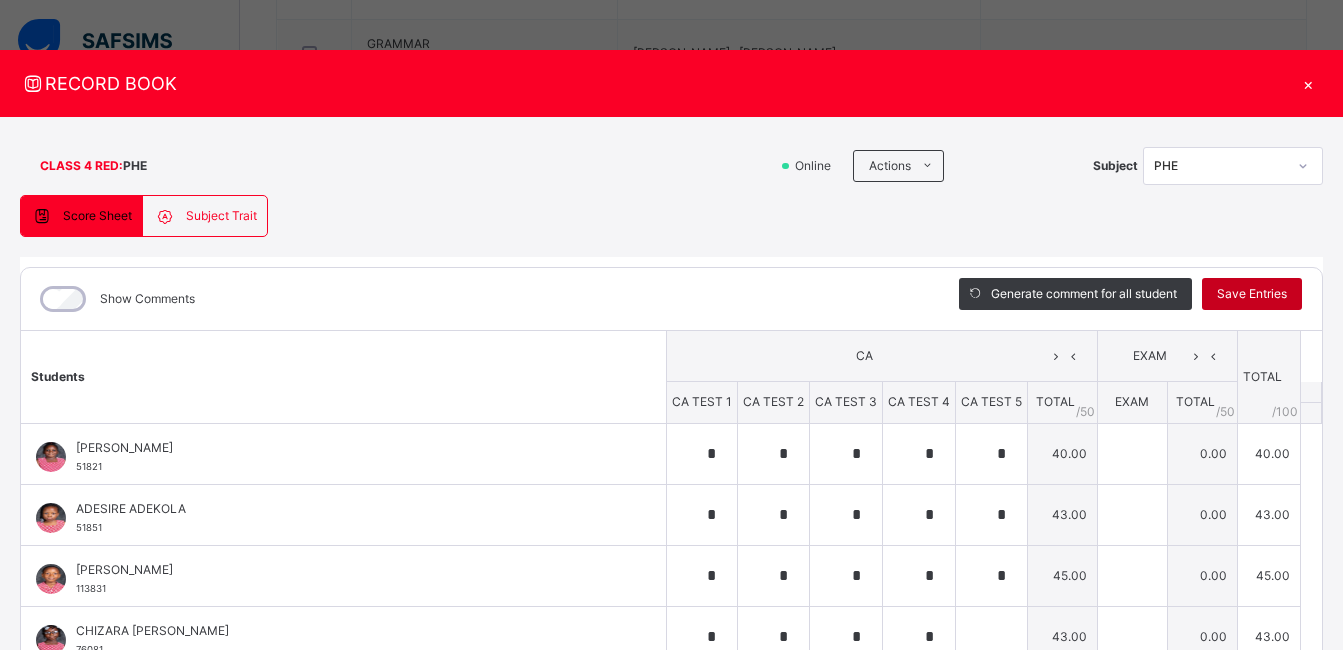 type on "*" 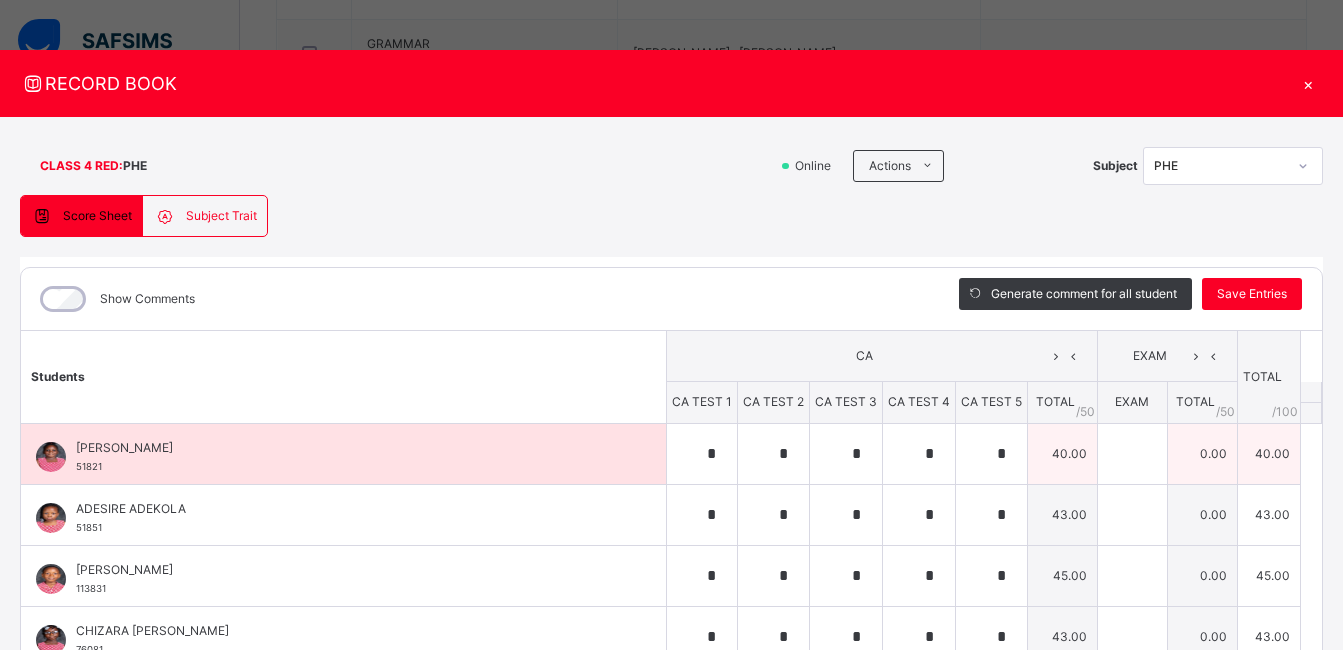 click on "[PERSON_NAME]" at bounding box center (348, 448) 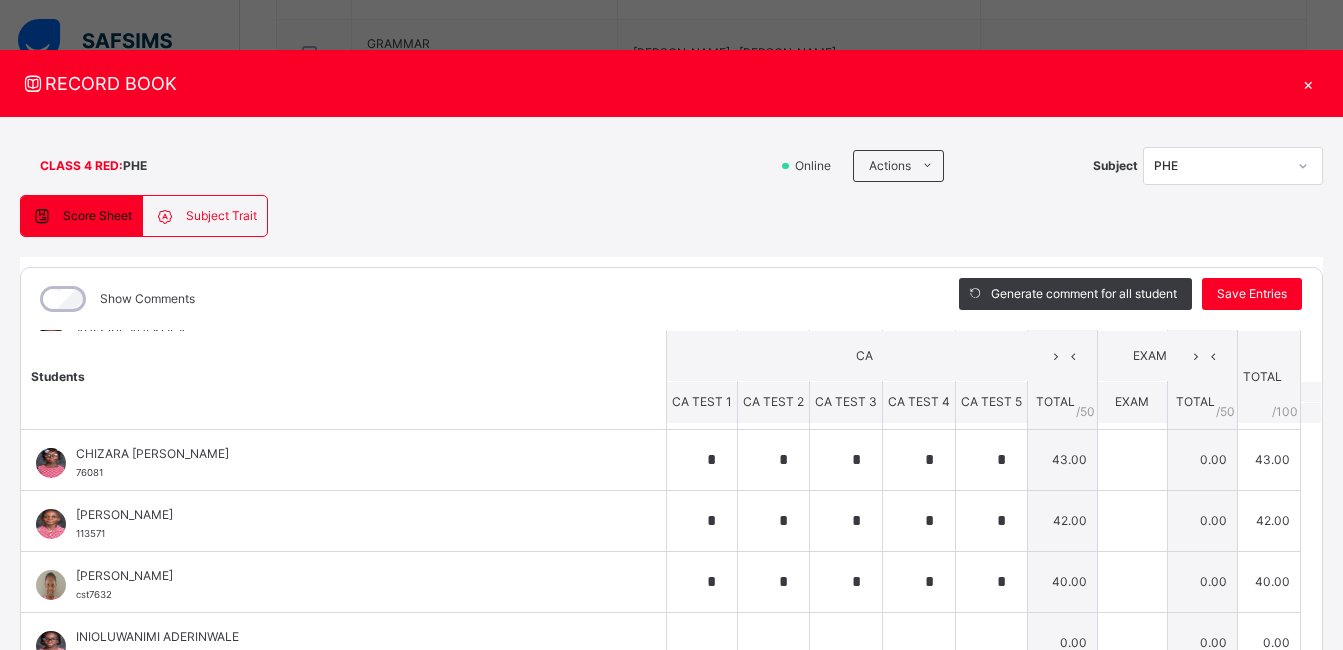 scroll, scrollTop: 198, scrollLeft: 0, axis: vertical 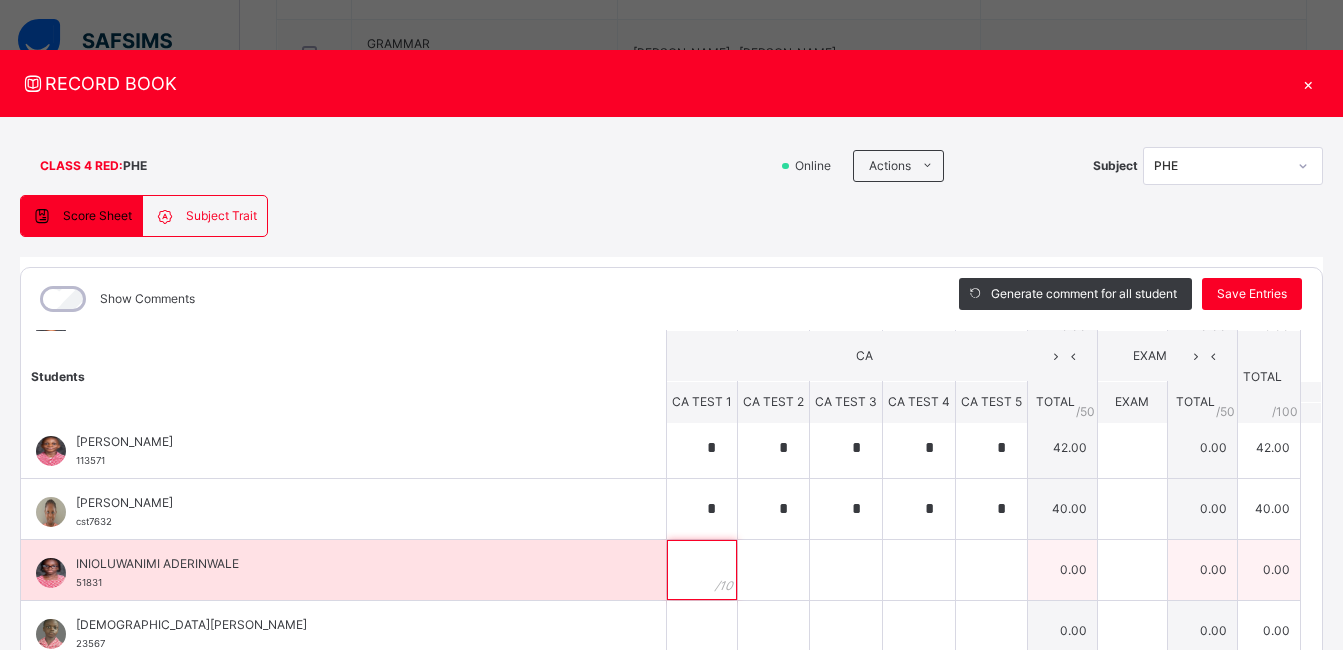 click at bounding box center [702, 570] 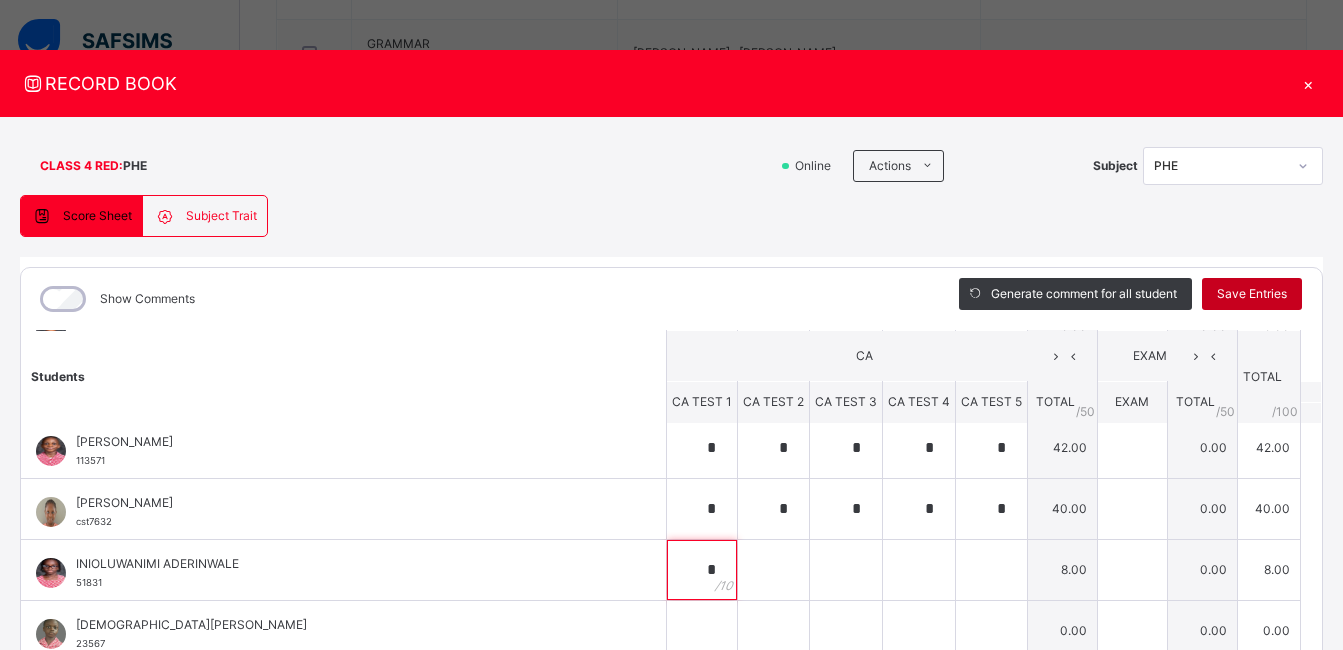type on "*" 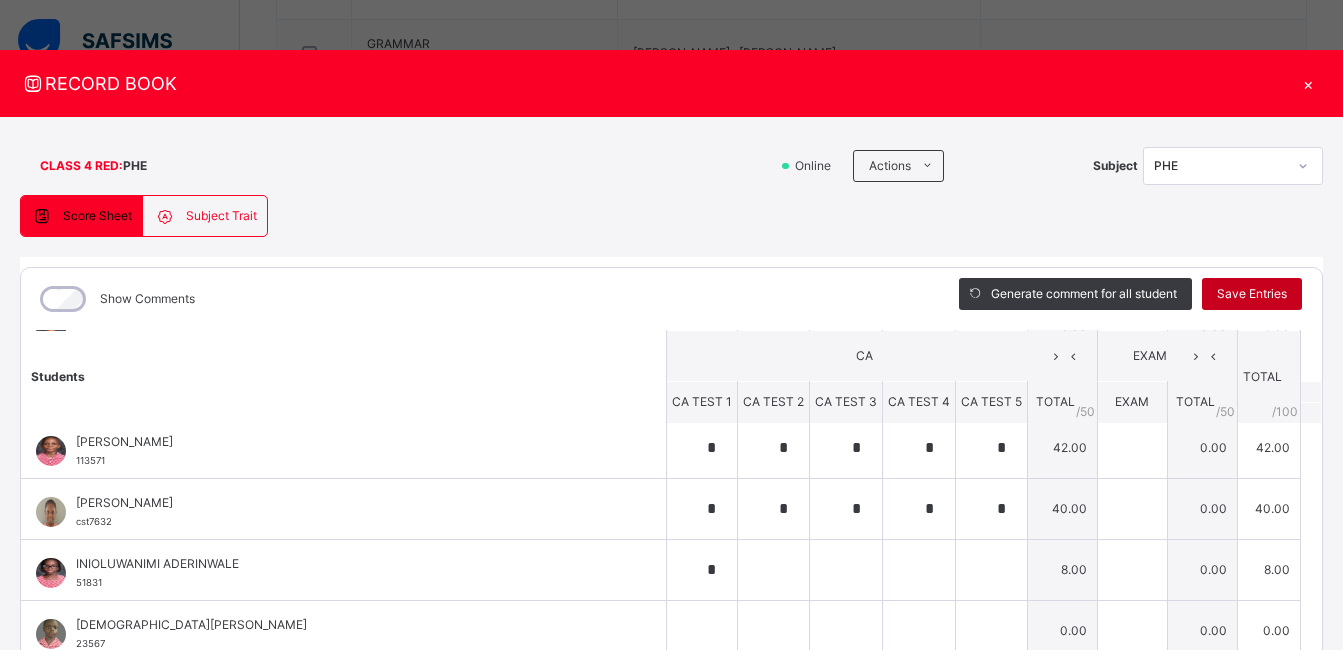 click on "Save Entries" at bounding box center [1252, 294] 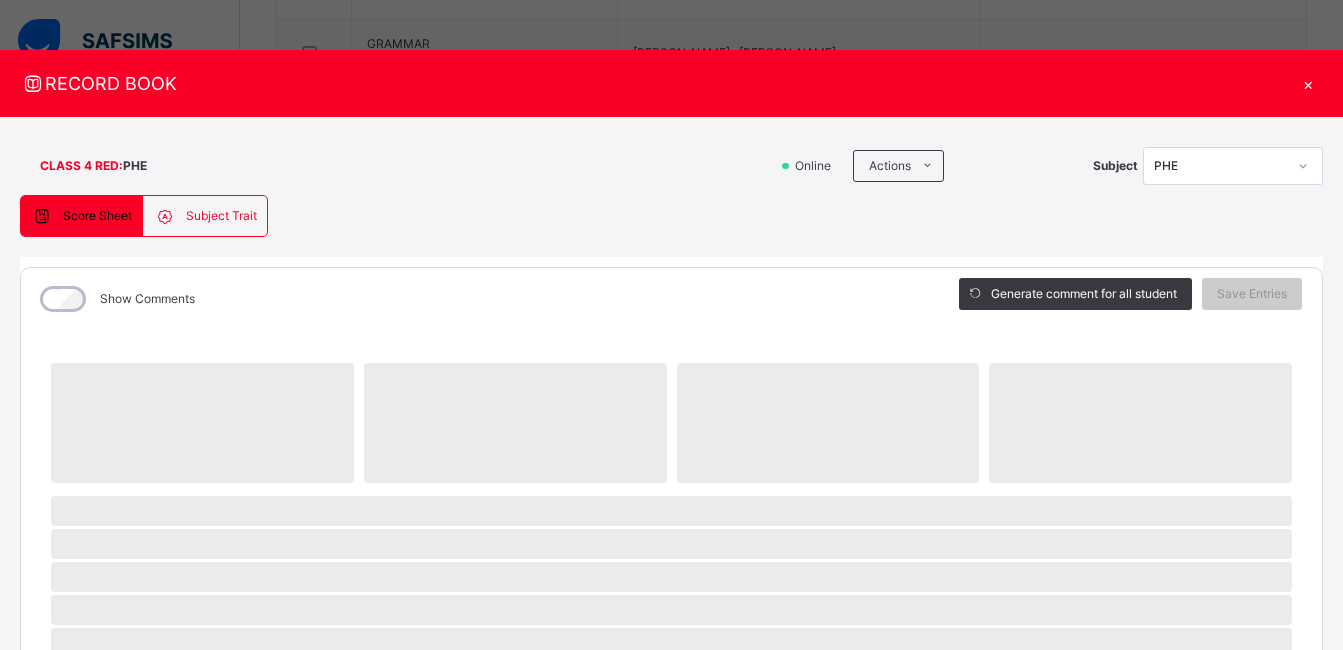 click on "‌" at bounding box center [671, 511] 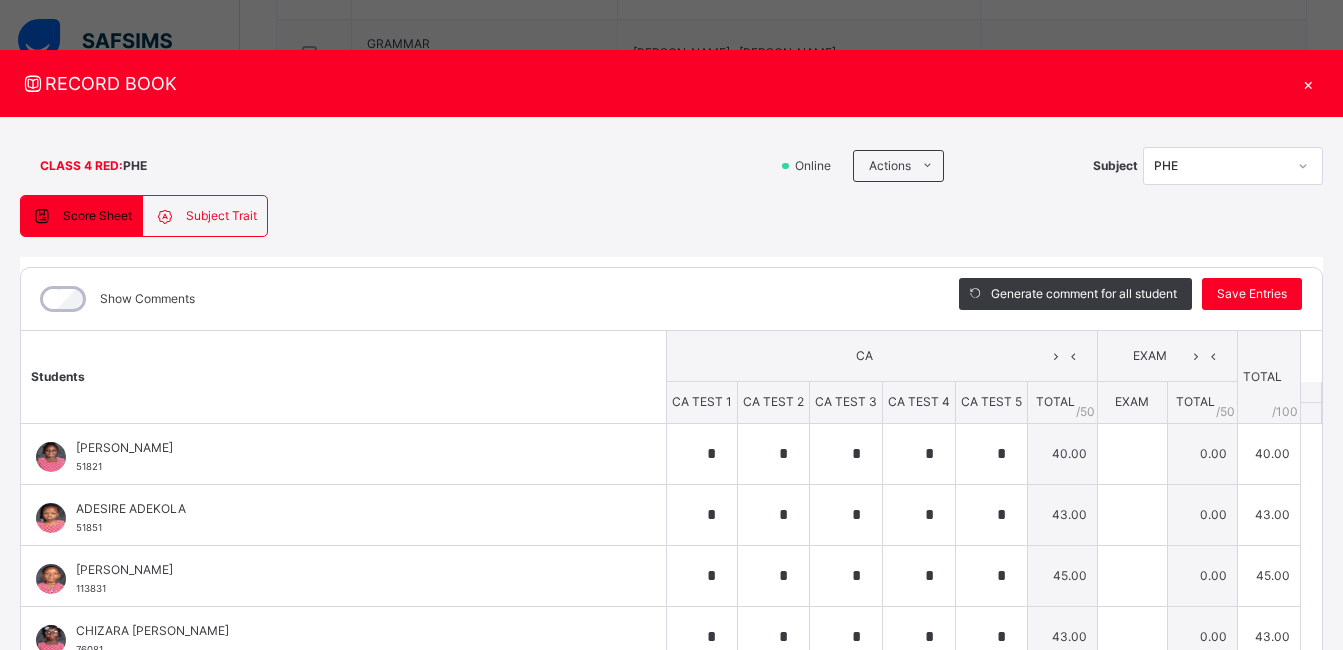 click on "/ 50" at bounding box center [1085, 412] 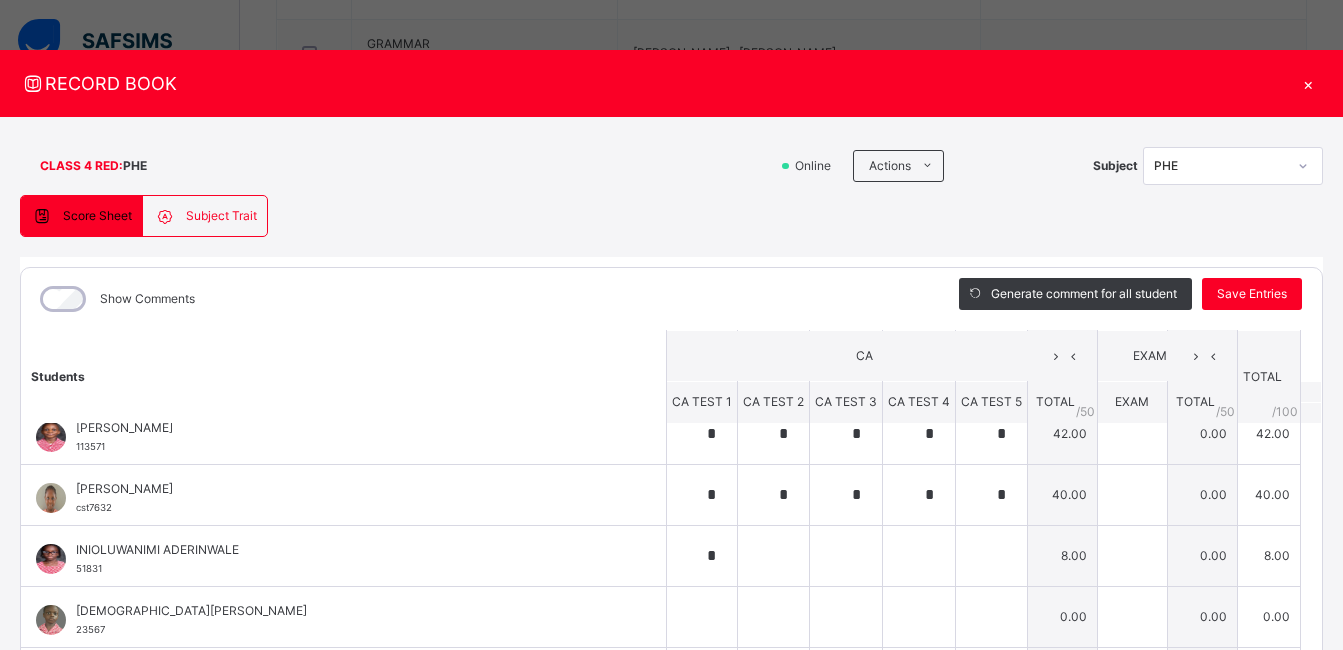 scroll, scrollTop: 273, scrollLeft: 0, axis: vertical 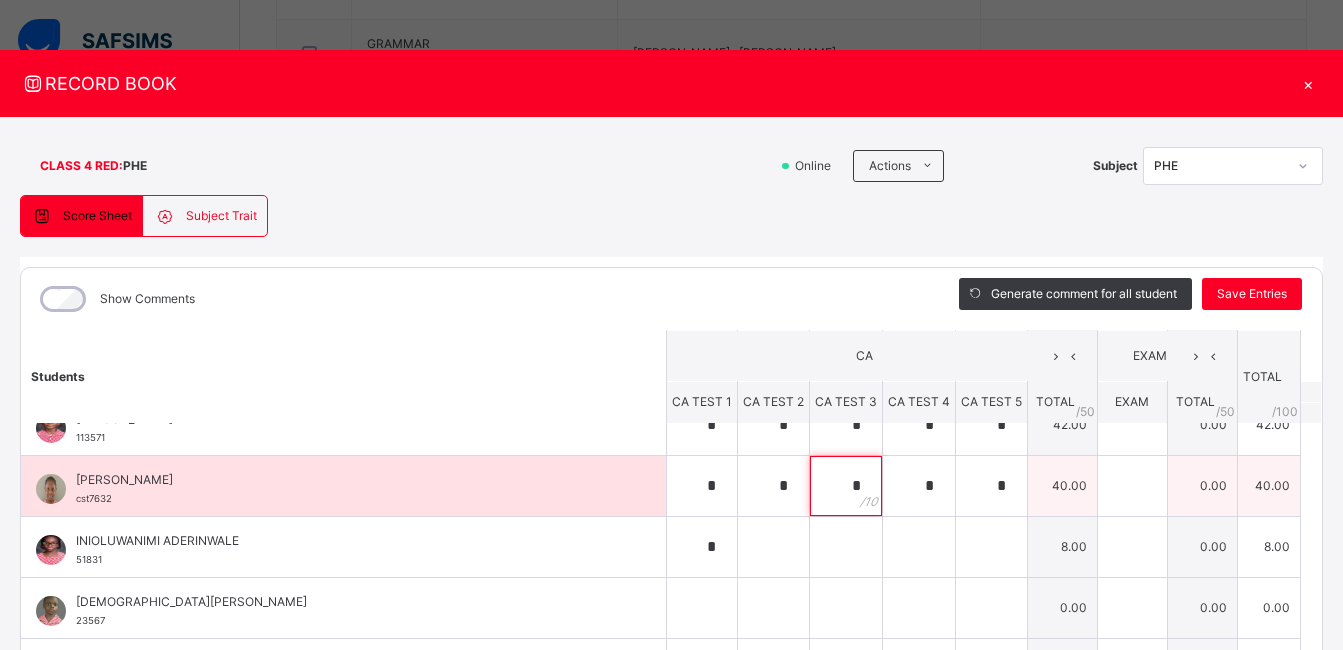 click on "*" at bounding box center (846, 486) 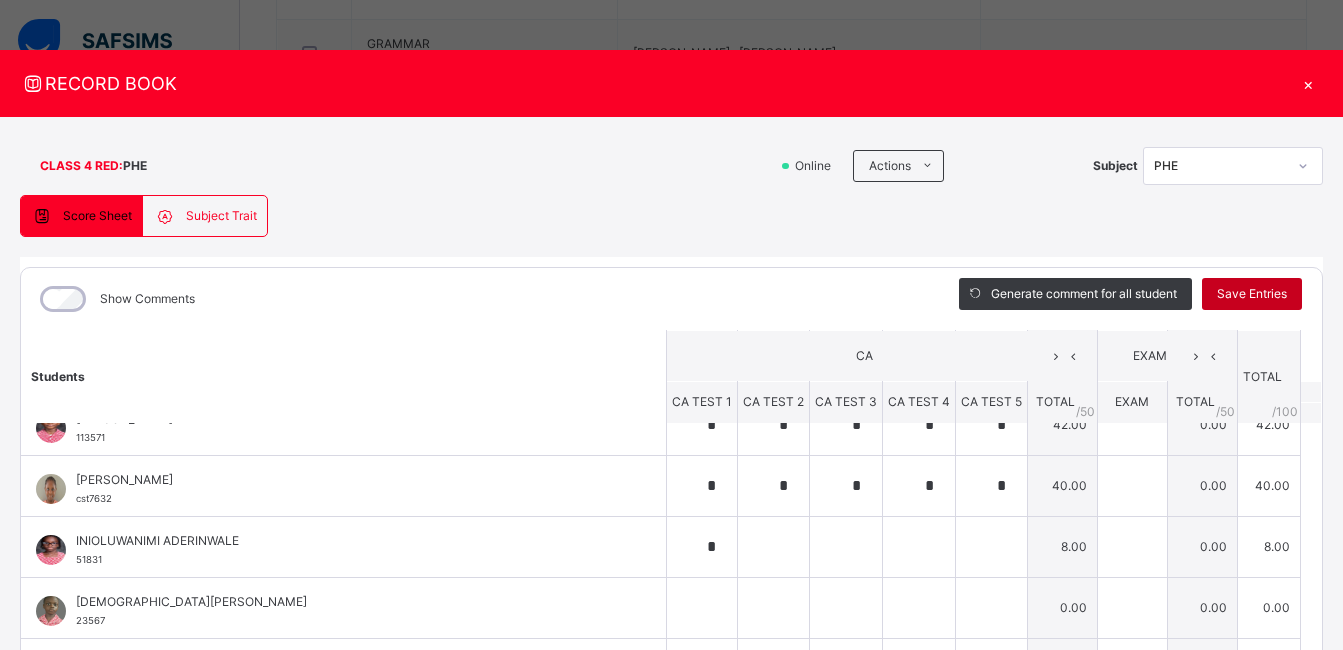 click on "Save Entries" at bounding box center [1252, 294] 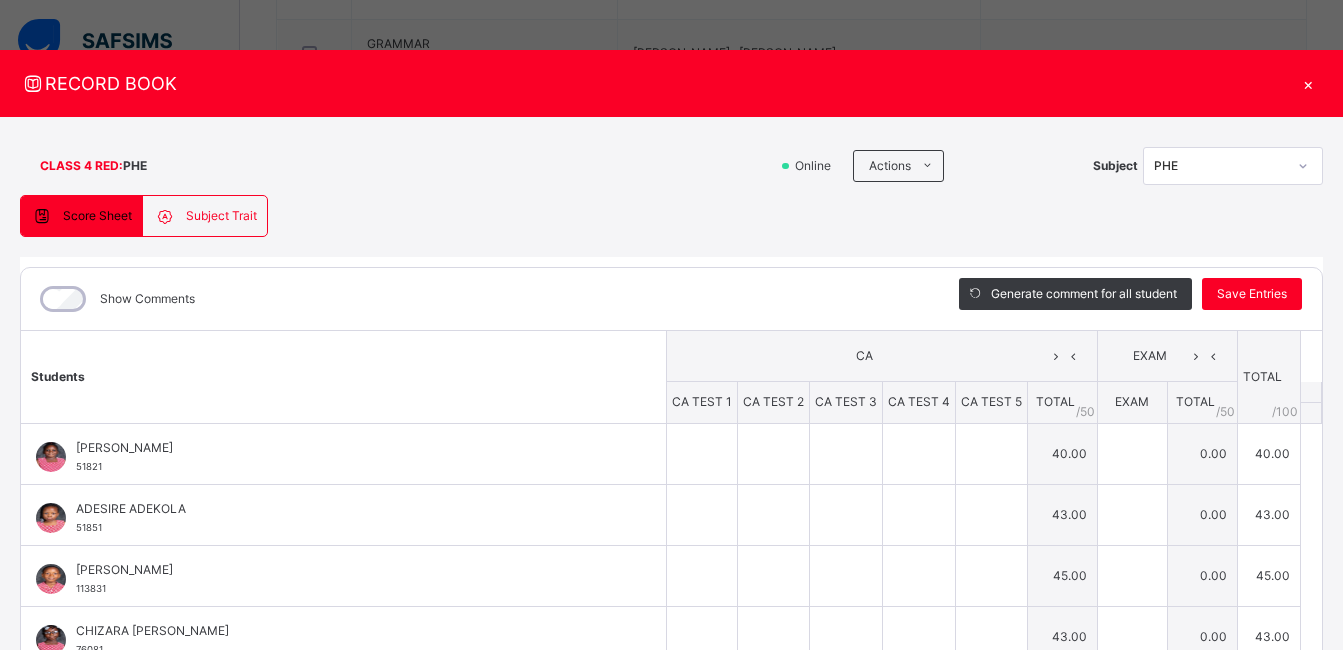 type on "*" 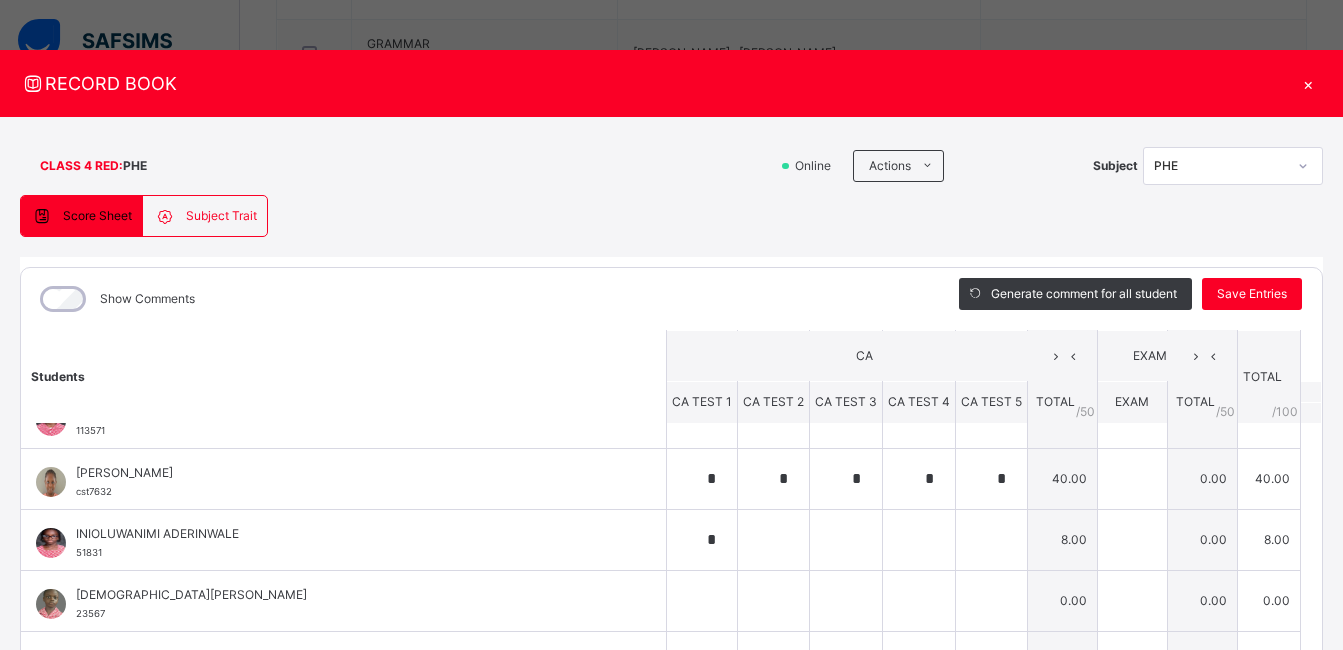 scroll, scrollTop: 299, scrollLeft: 0, axis: vertical 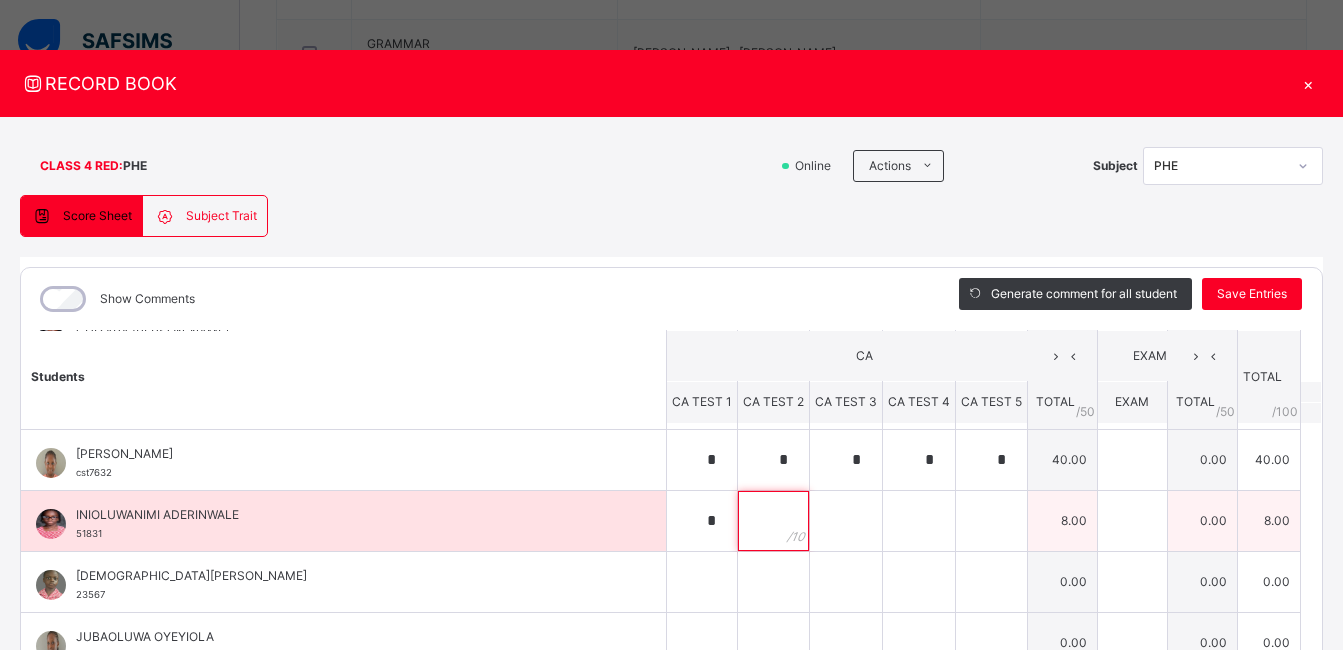 click at bounding box center (773, 521) 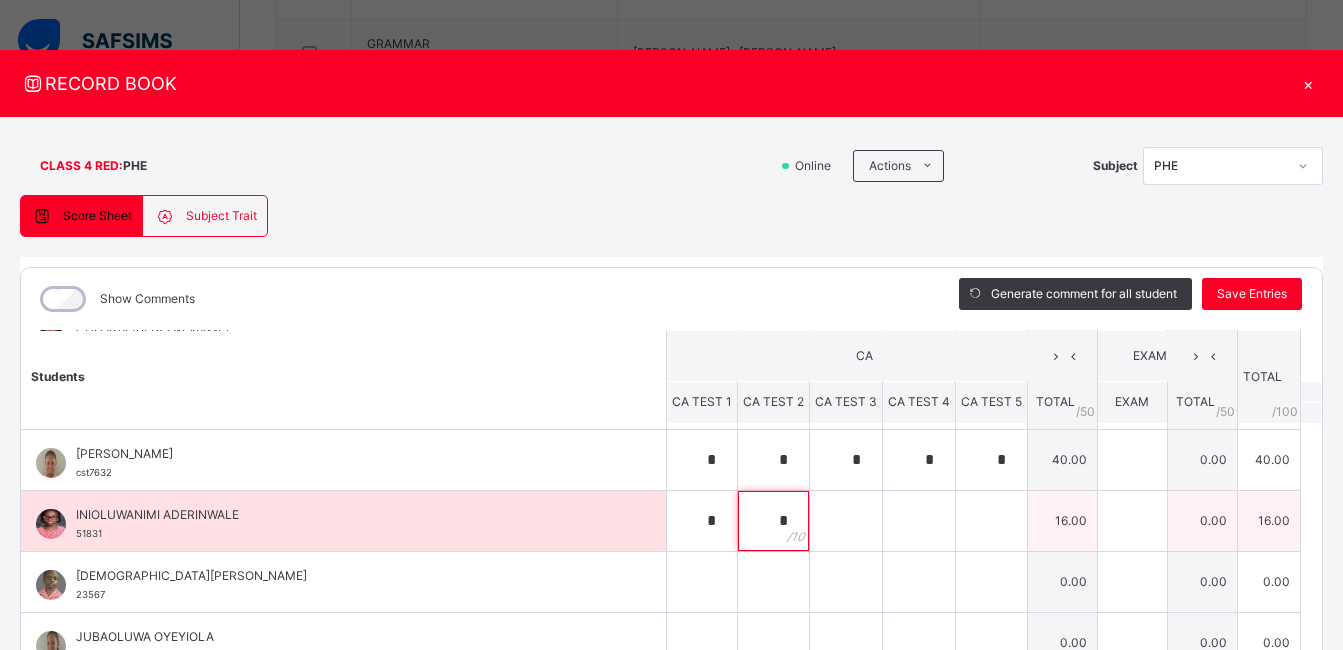 type on "*" 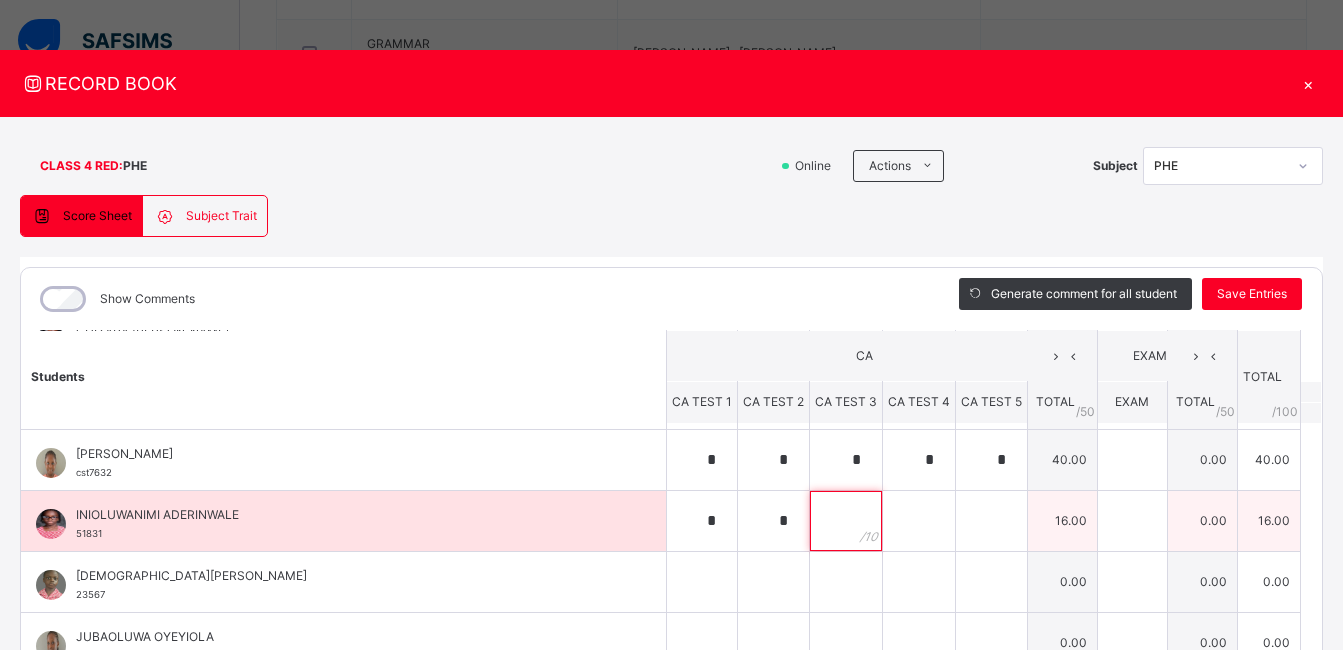 click at bounding box center [846, 521] 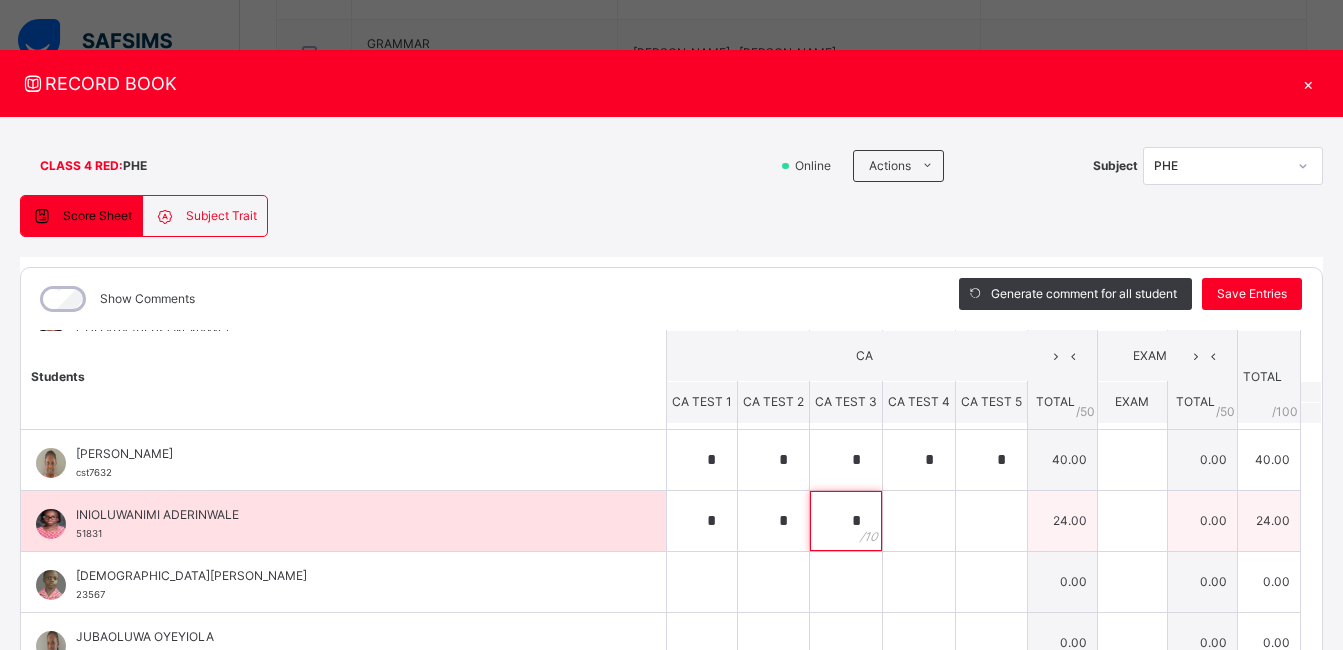 type on "*" 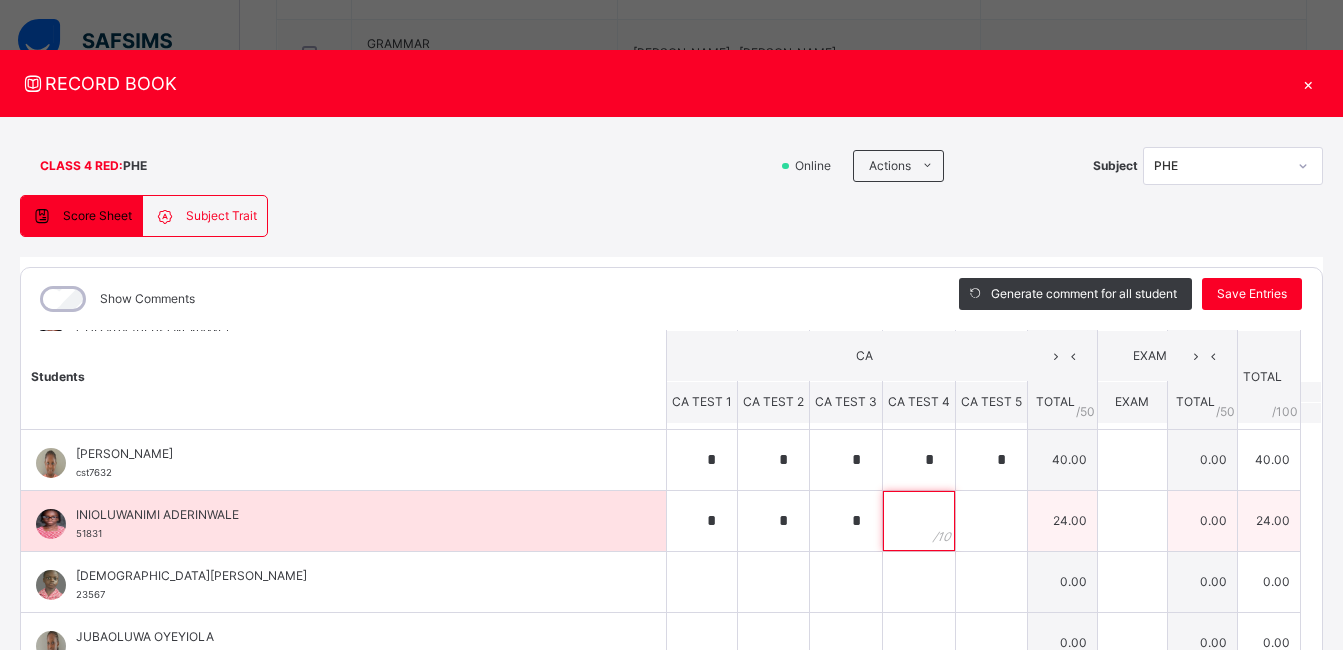 click at bounding box center [919, 521] 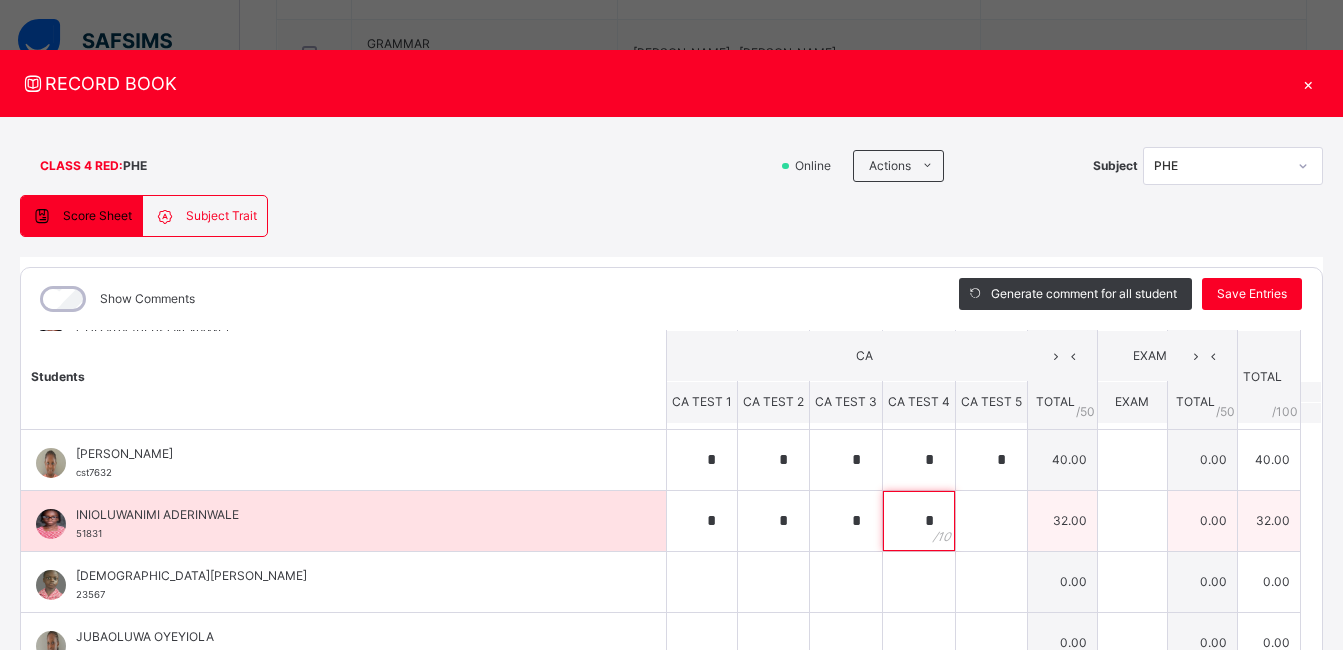 type on "*" 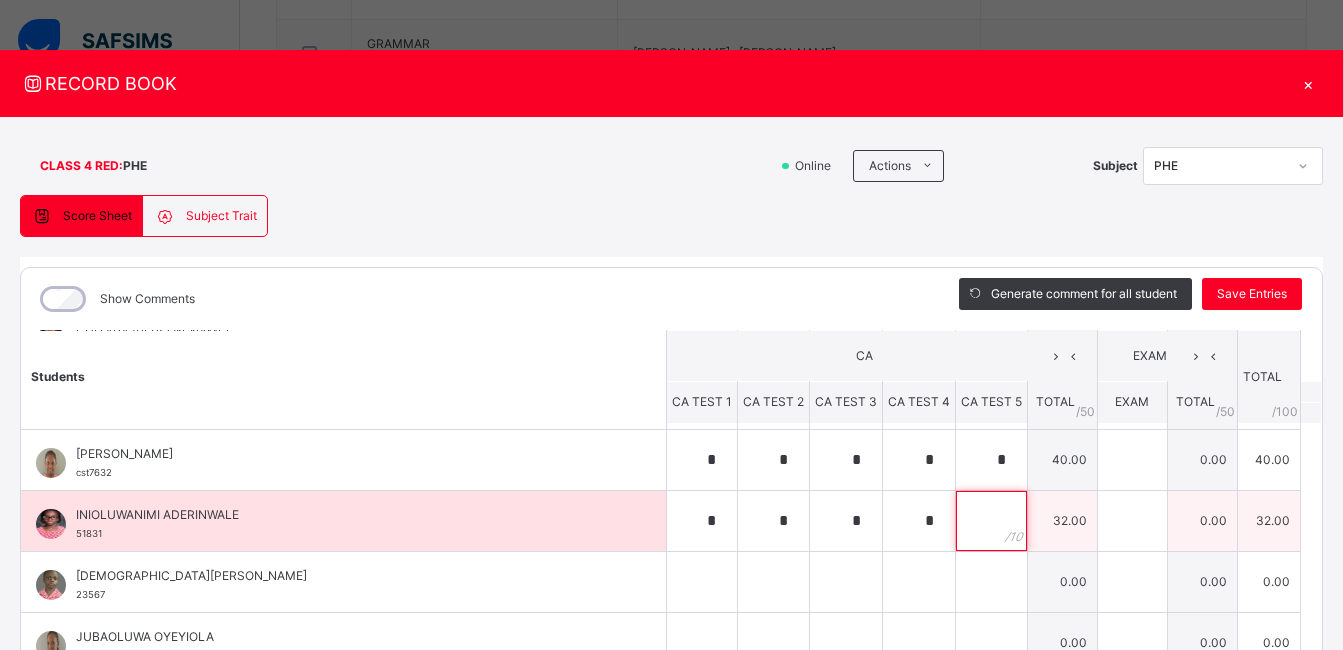 click at bounding box center [991, 521] 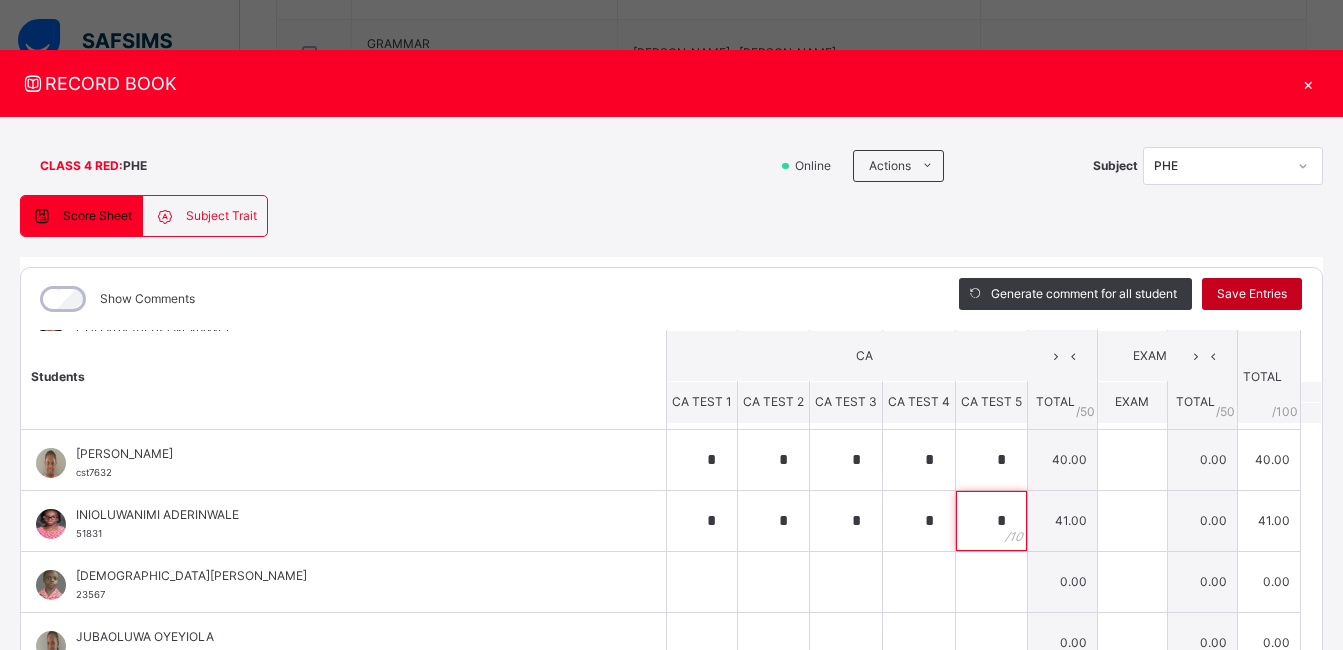 type on "*" 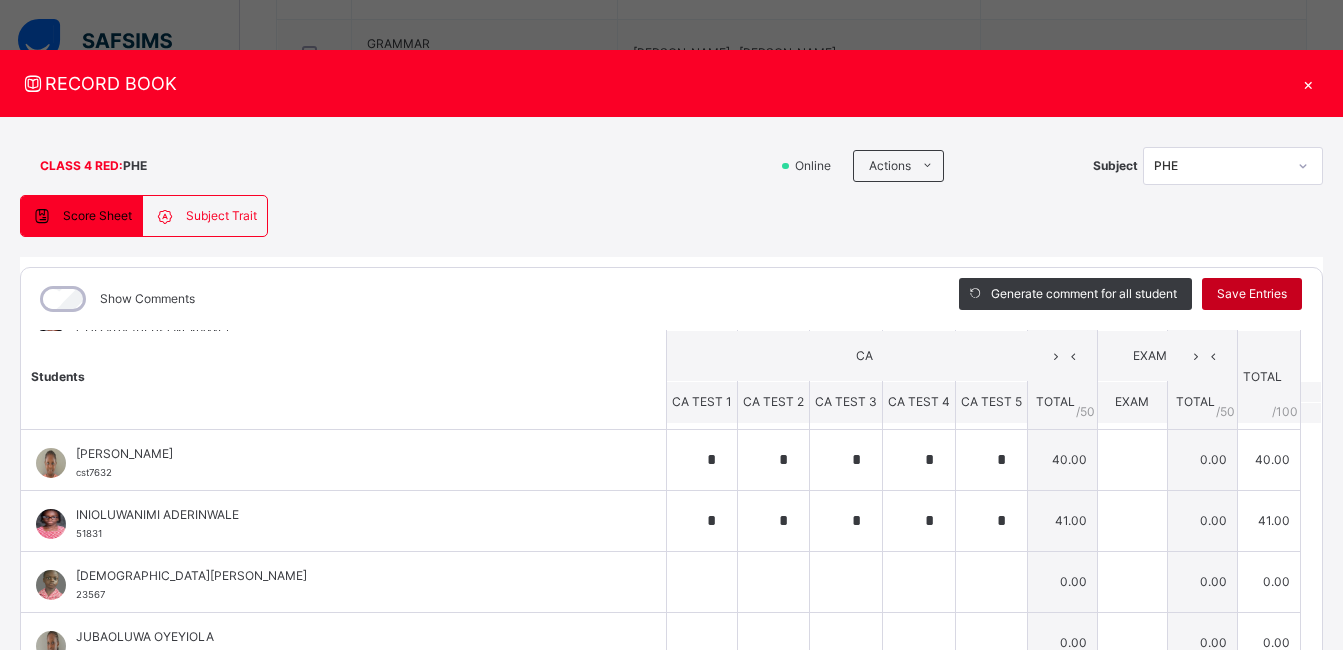 click on "Save Entries" at bounding box center (1252, 294) 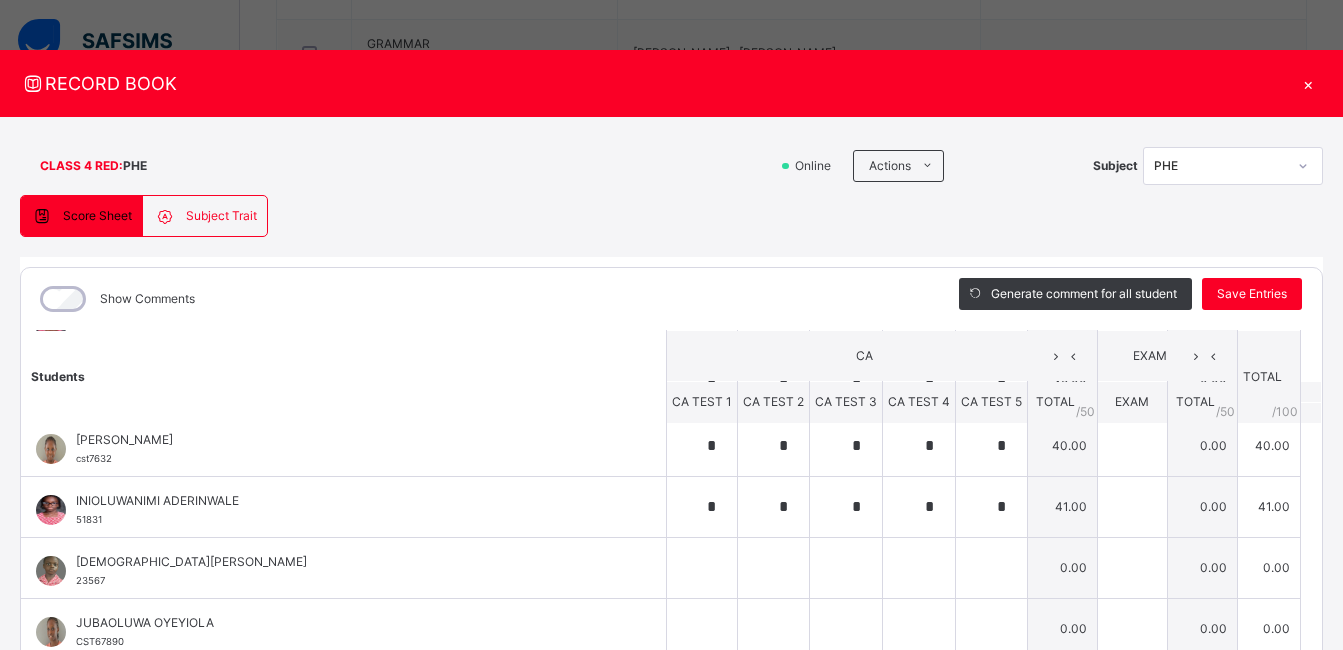 scroll, scrollTop: 316, scrollLeft: 0, axis: vertical 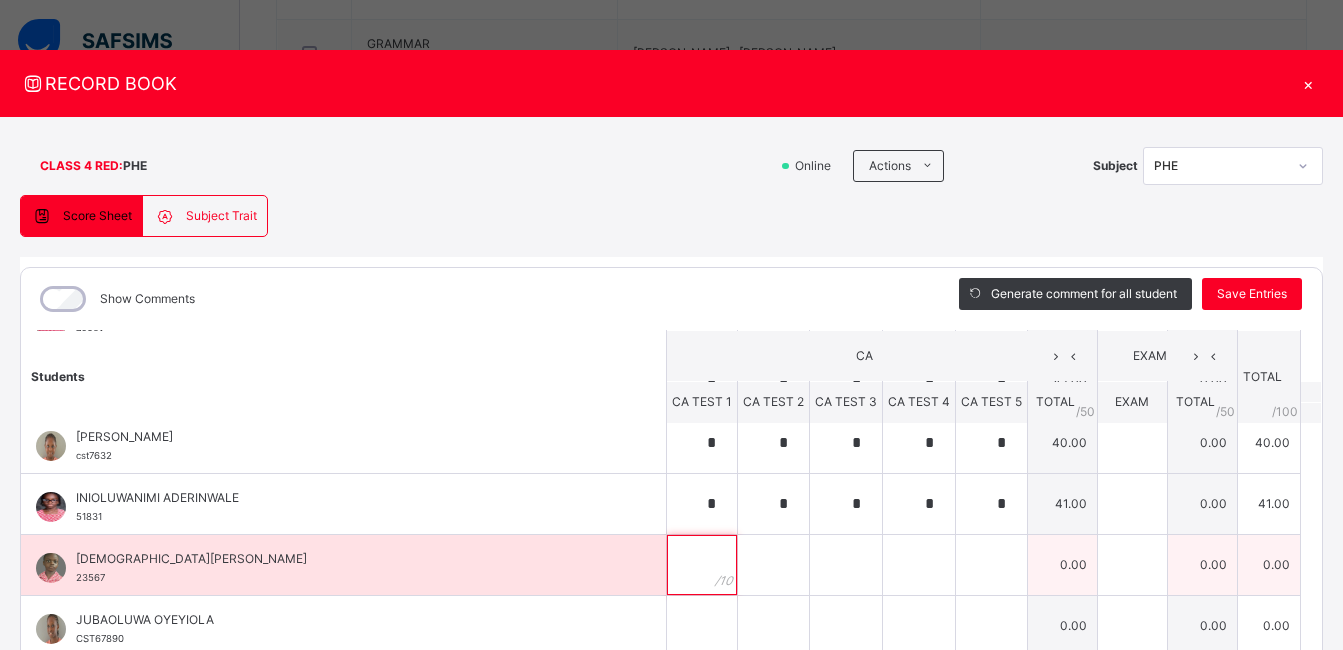 click at bounding box center (702, 565) 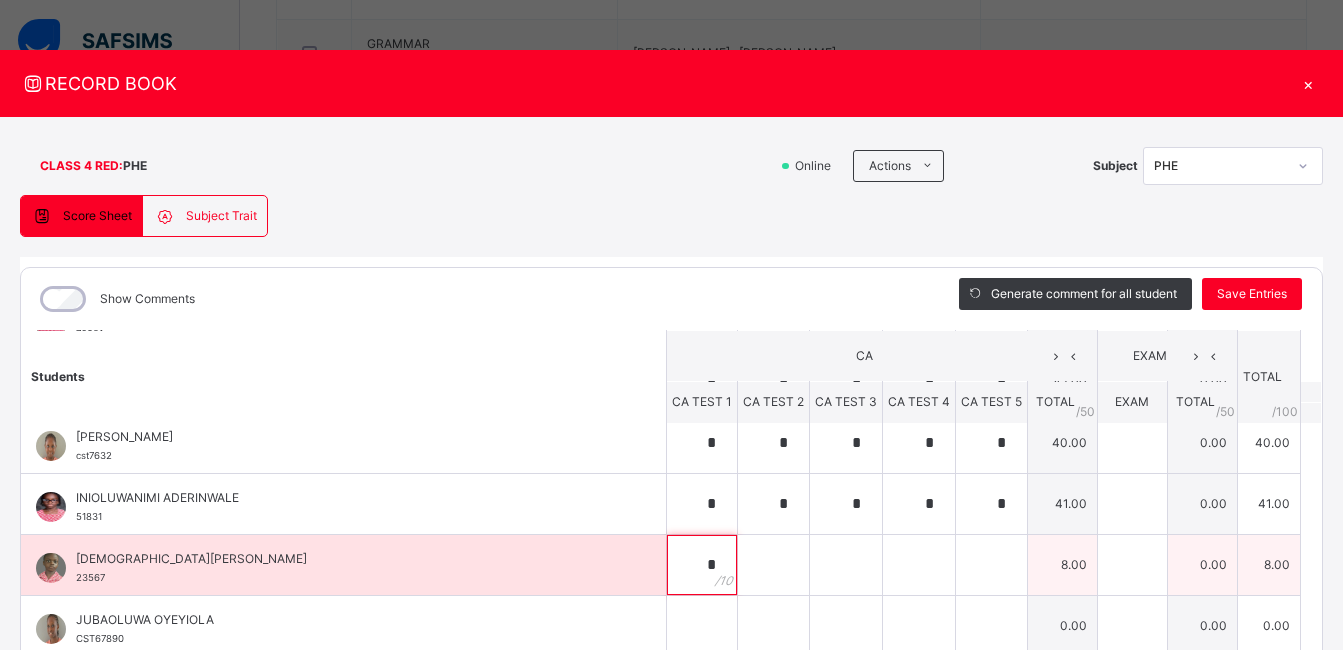 type on "*" 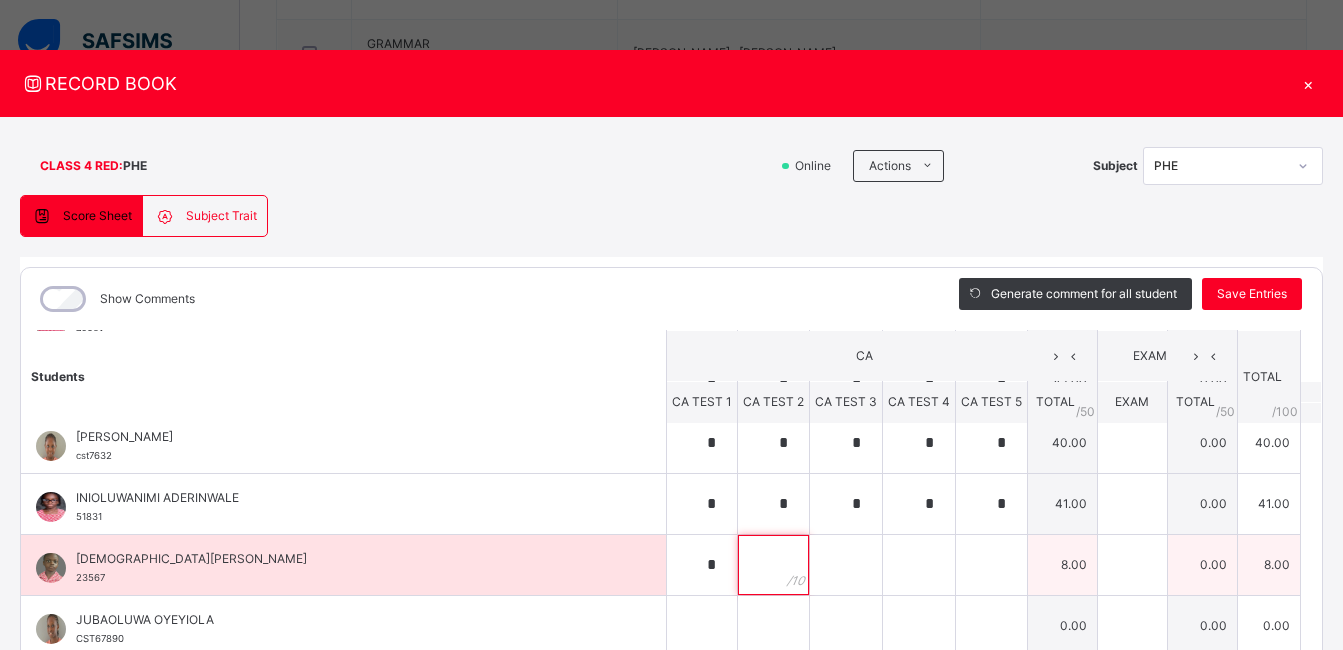 click at bounding box center [773, 565] 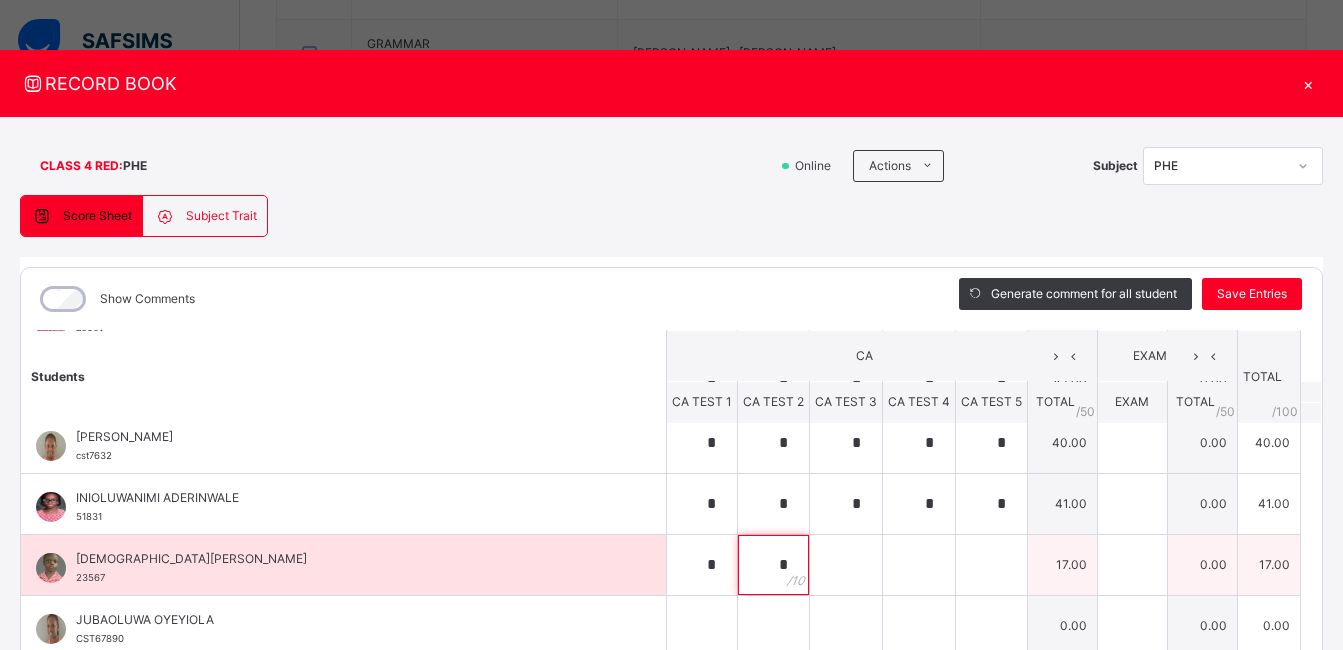 type on "*" 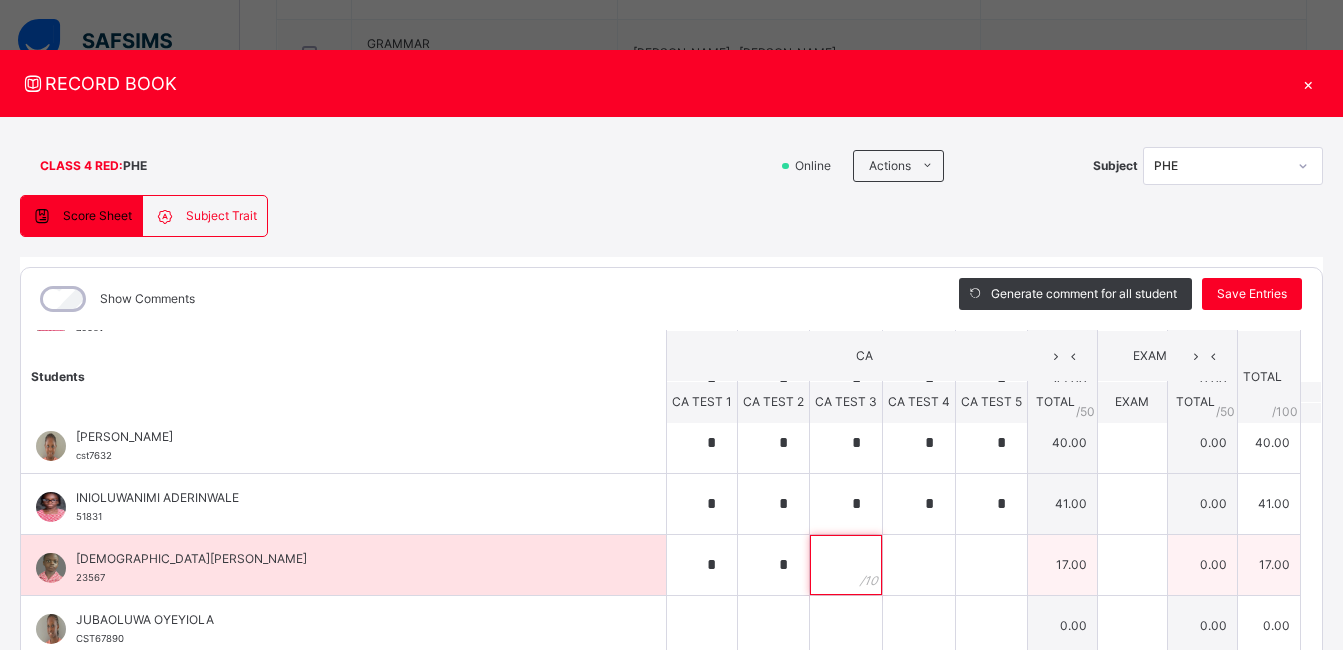 click at bounding box center (846, 565) 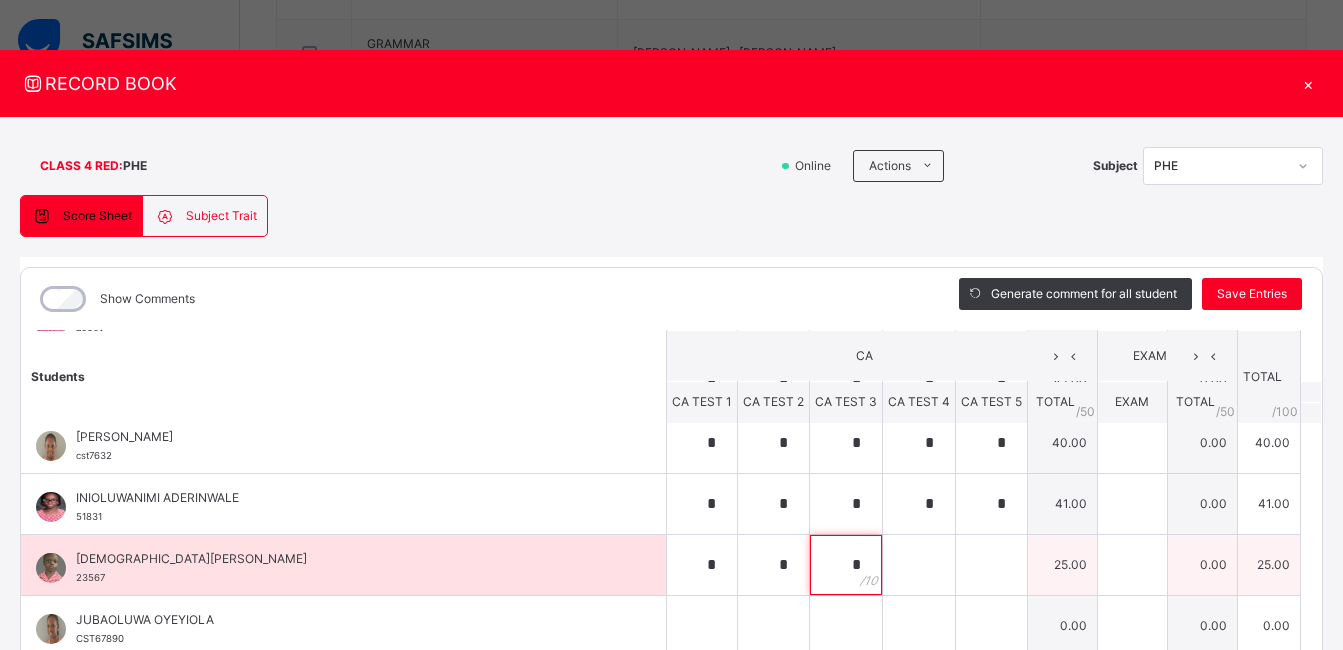 type on "*" 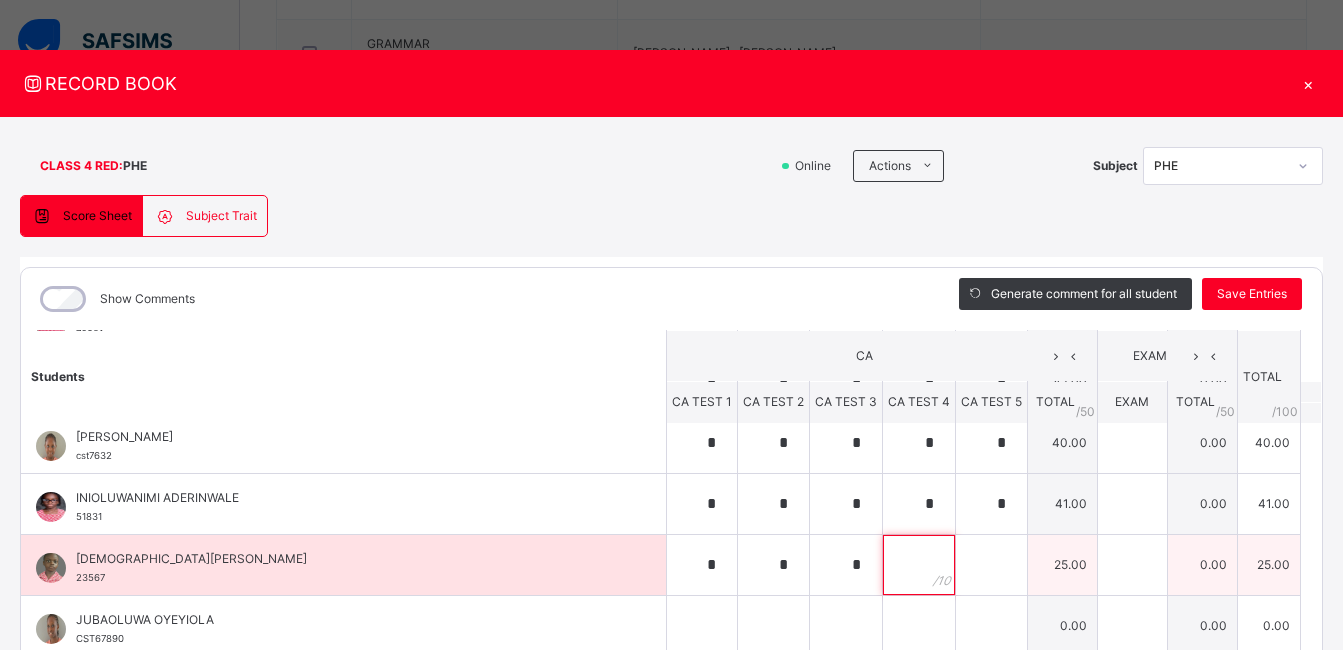click at bounding box center [919, 565] 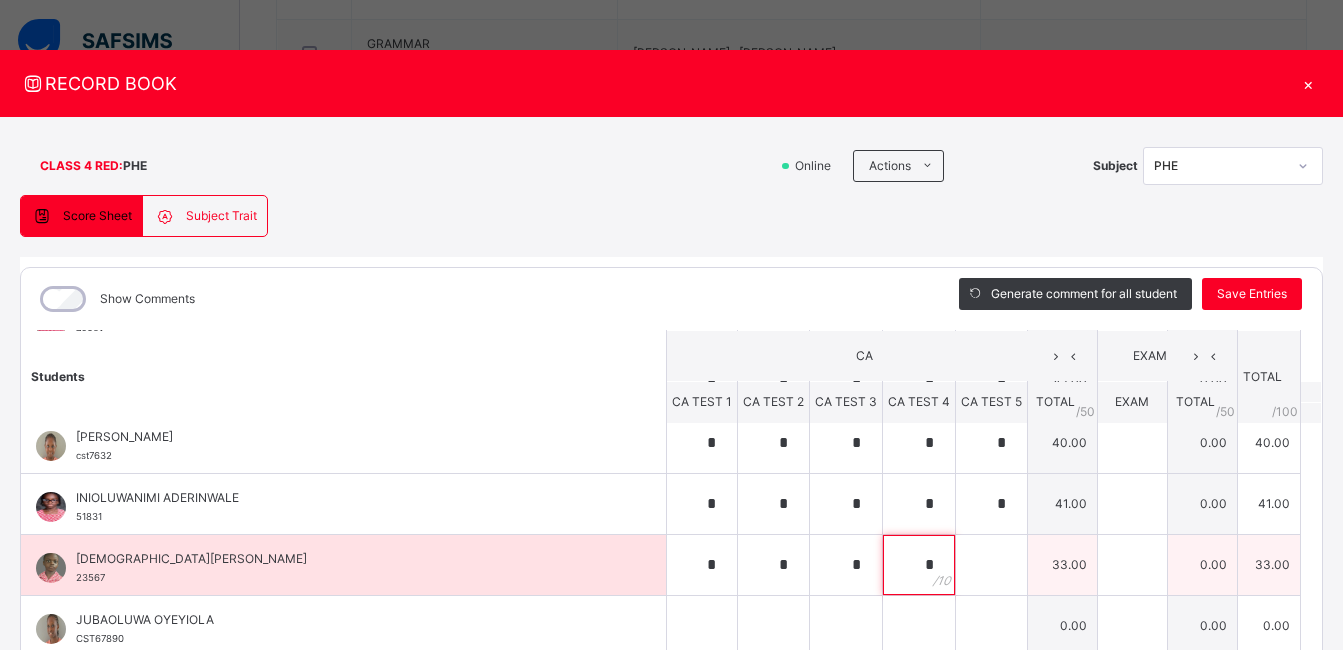 type on "*" 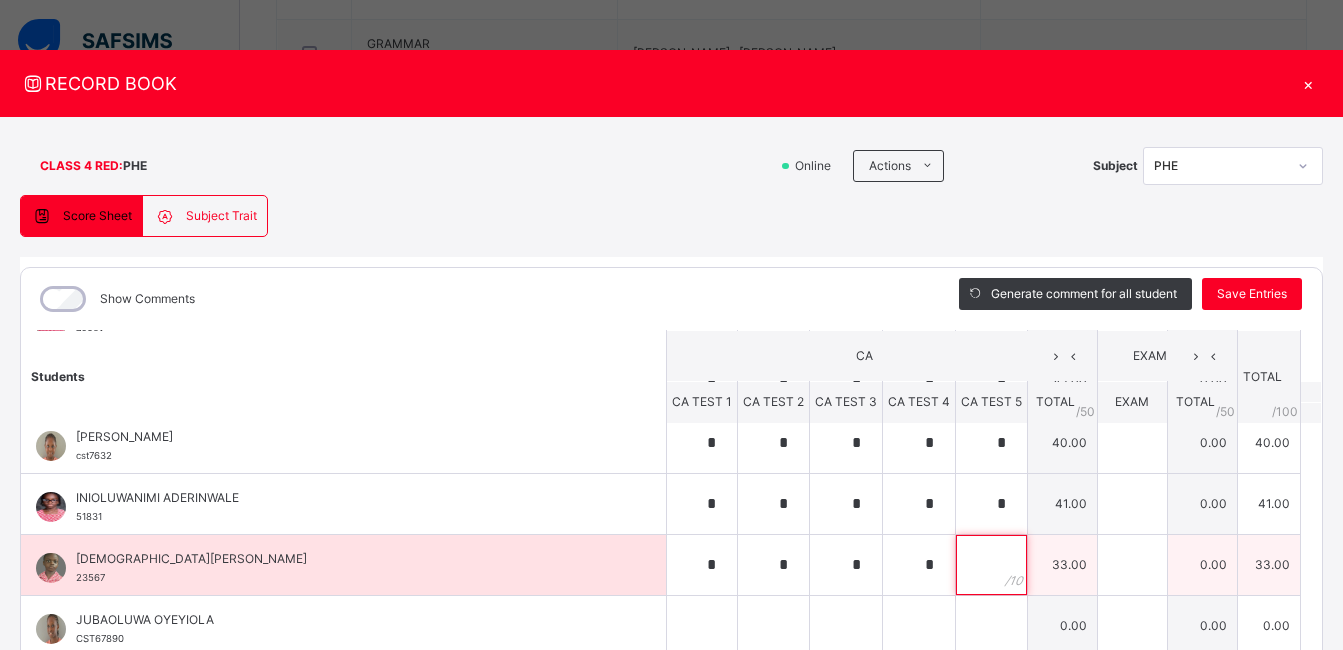 click at bounding box center [991, 565] 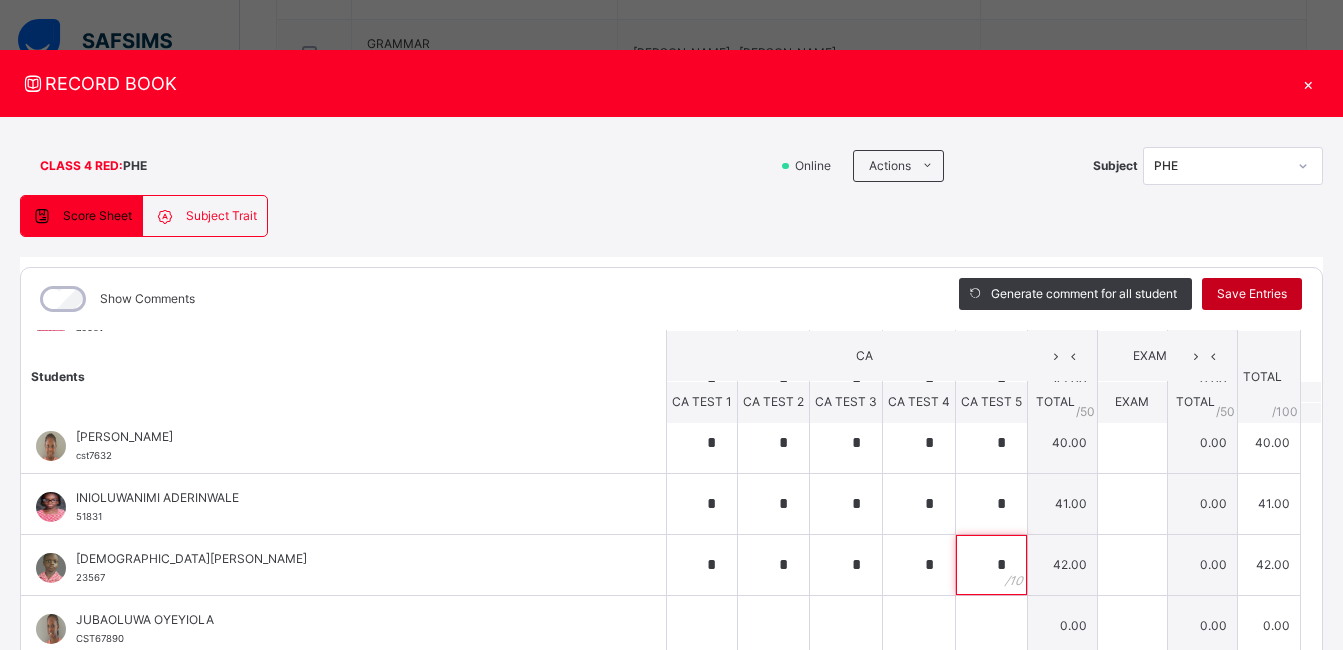 type on "*" 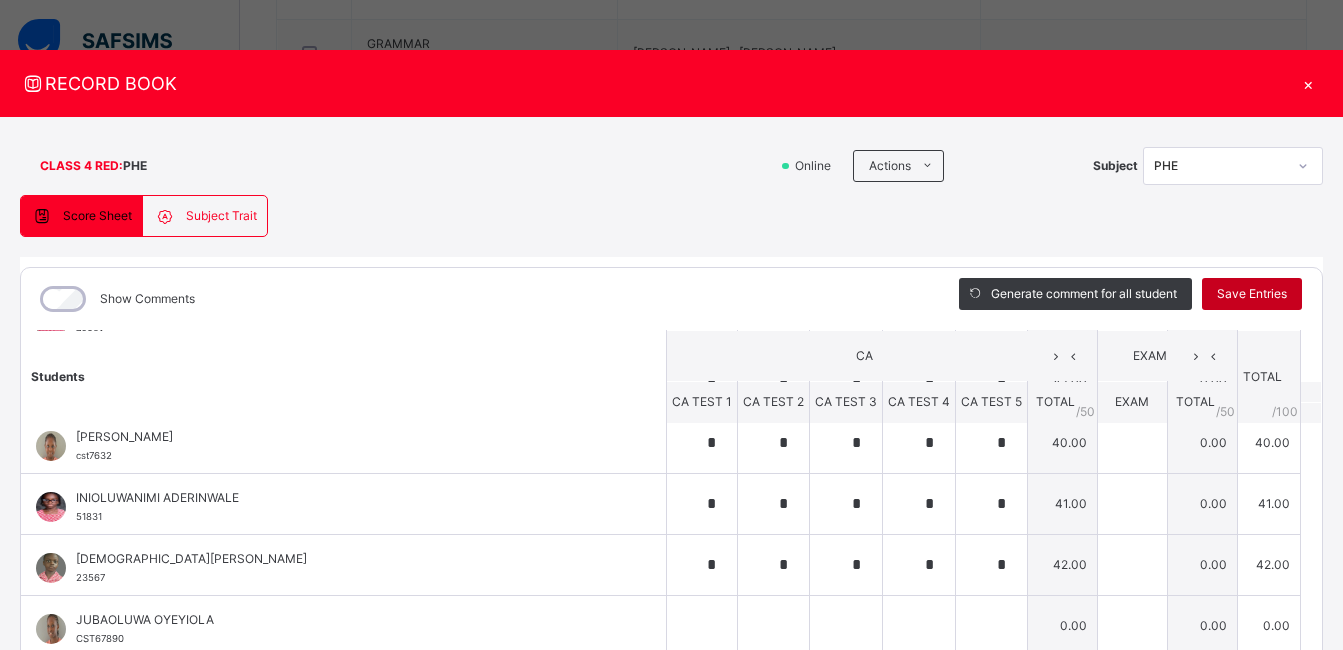 click on "Save Entries" at bounding box center [1252, 294] 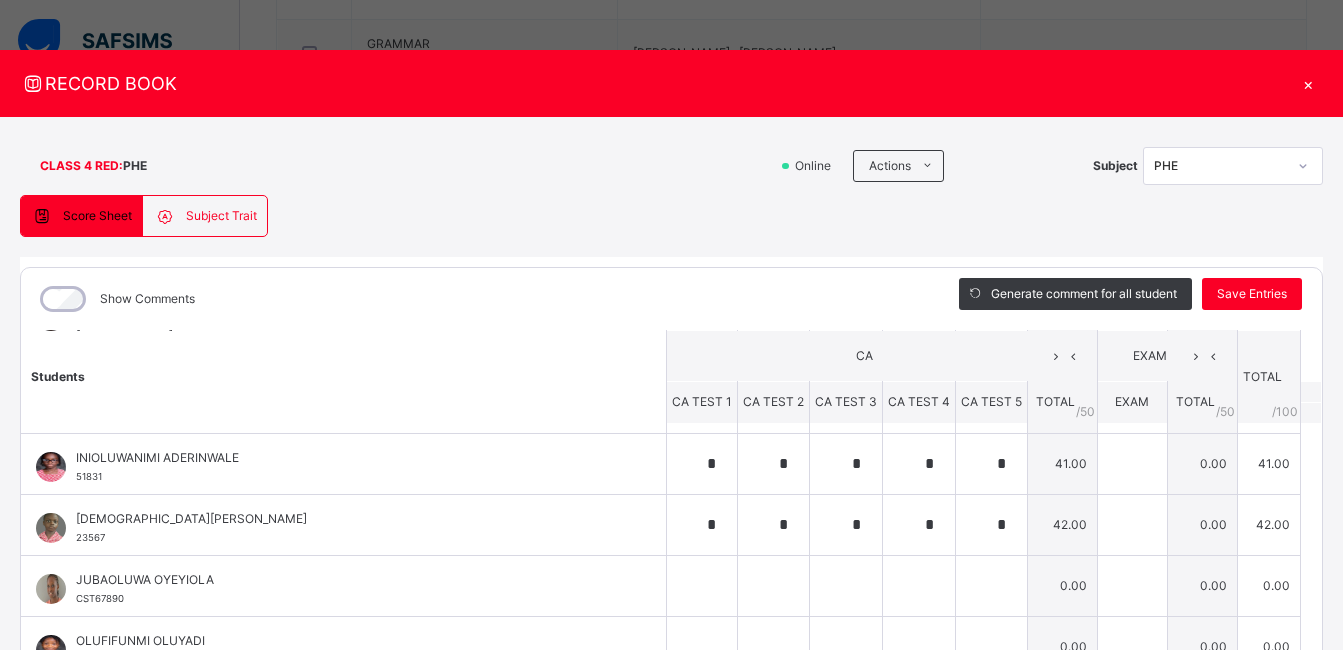 scroll, scrollTop: 372, scrollLeft: 0, axis: vertical 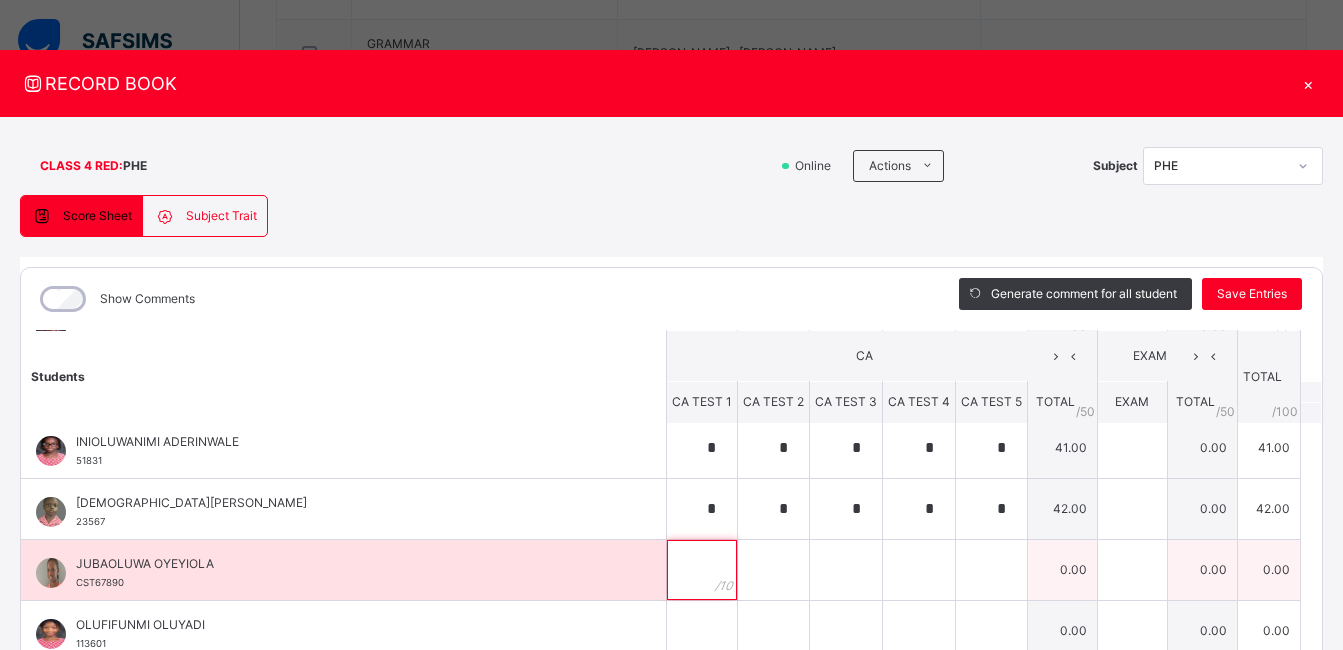 click at bounding box center [702, 570] 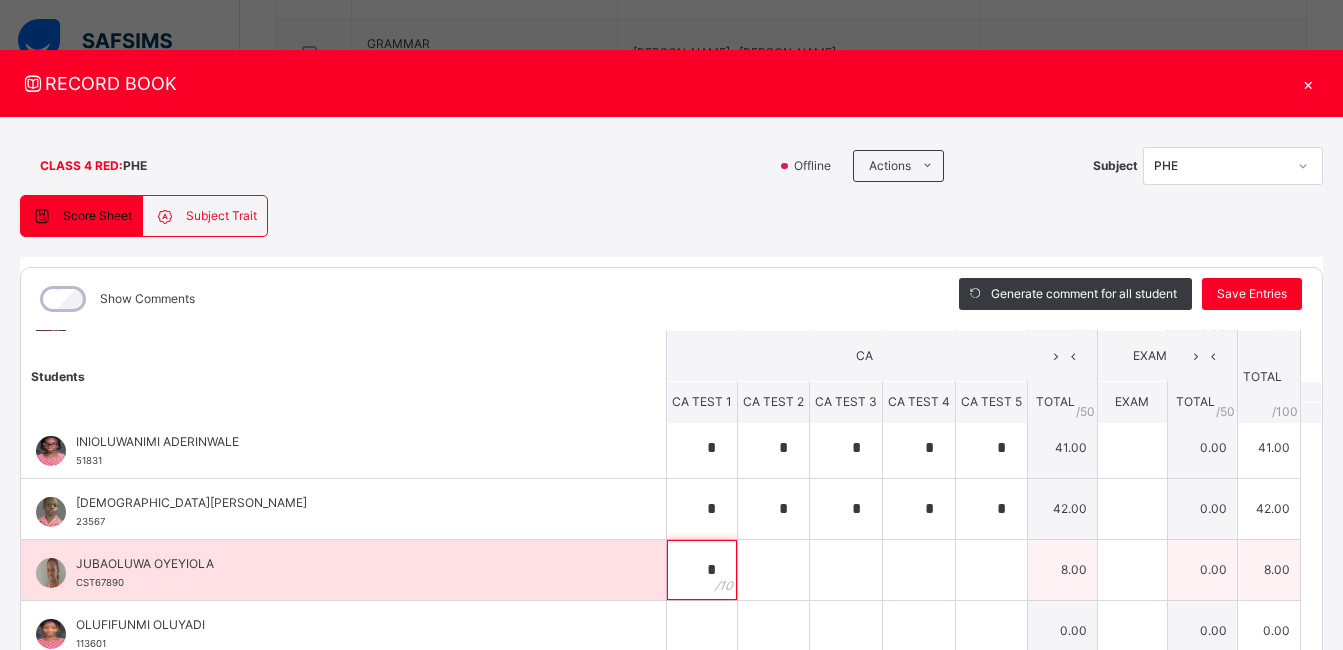 type on "*" 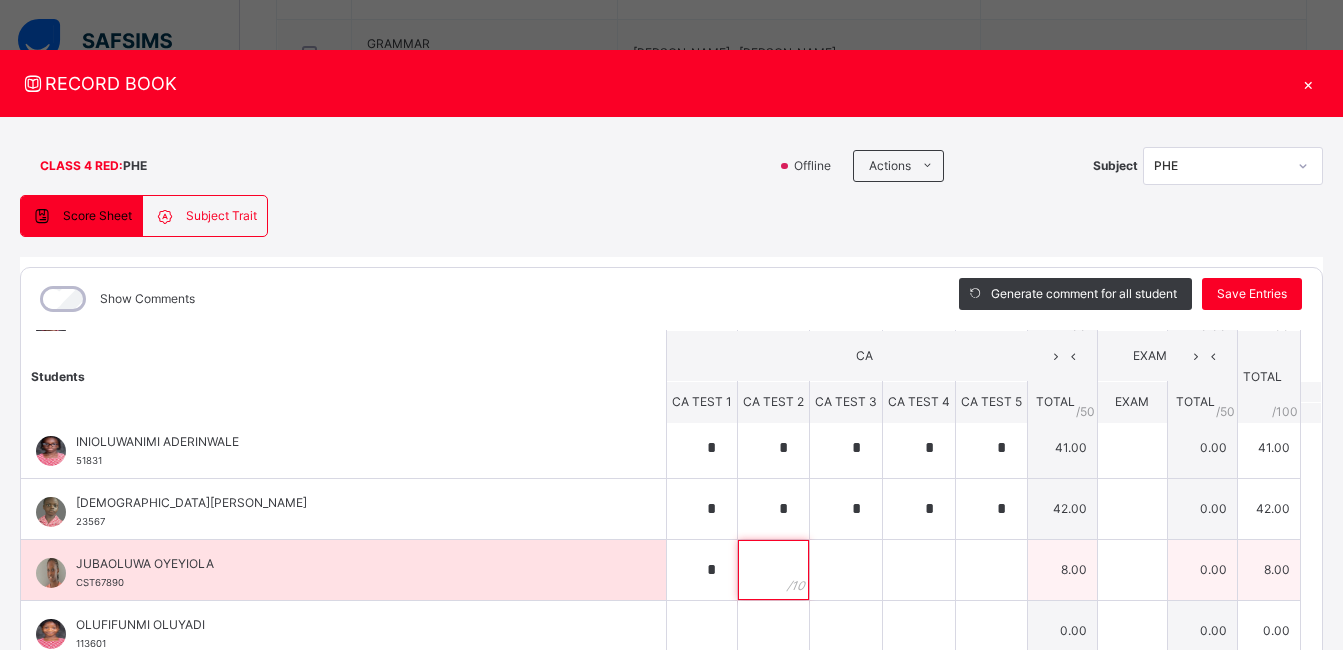 click at bounding box center [773, 570] 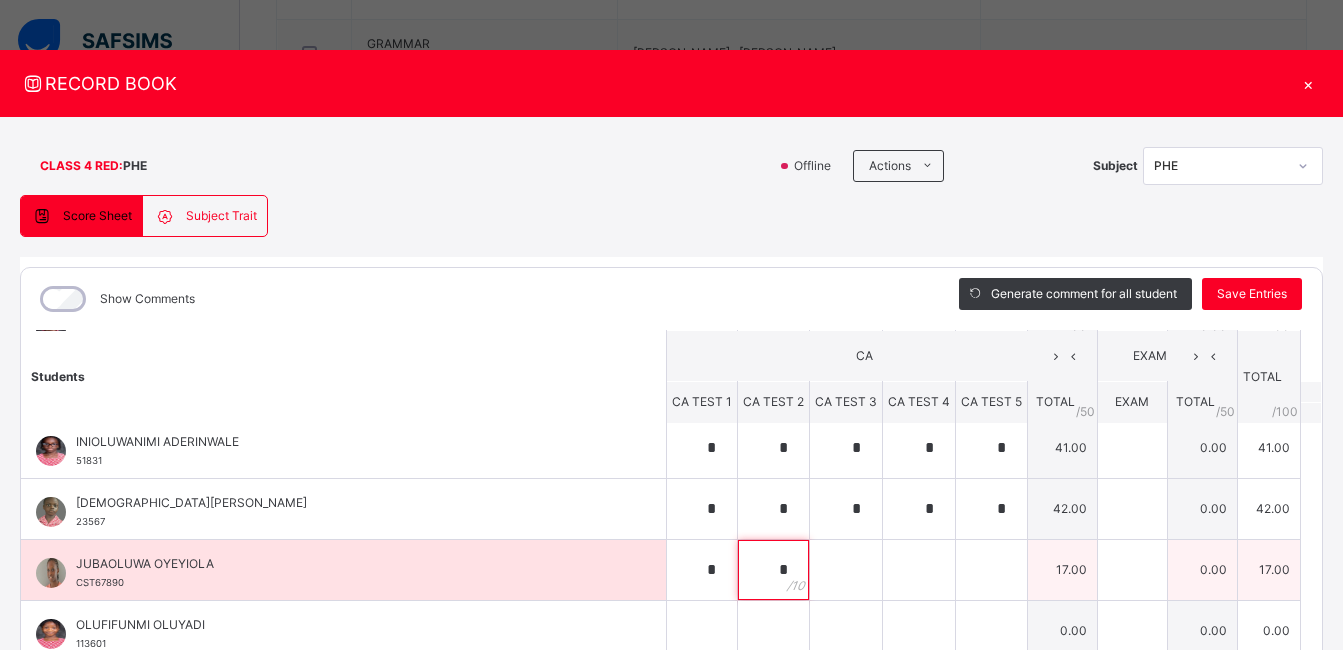 type on "*" 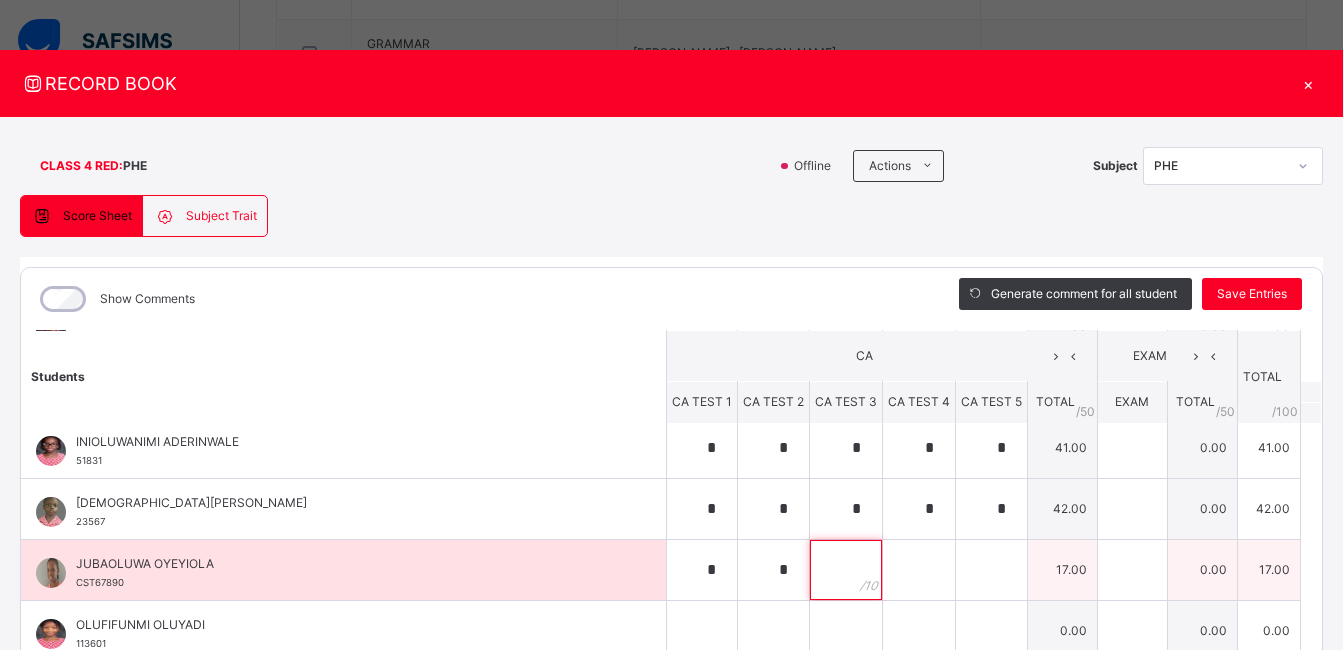 click at bounding box center (846, 570) 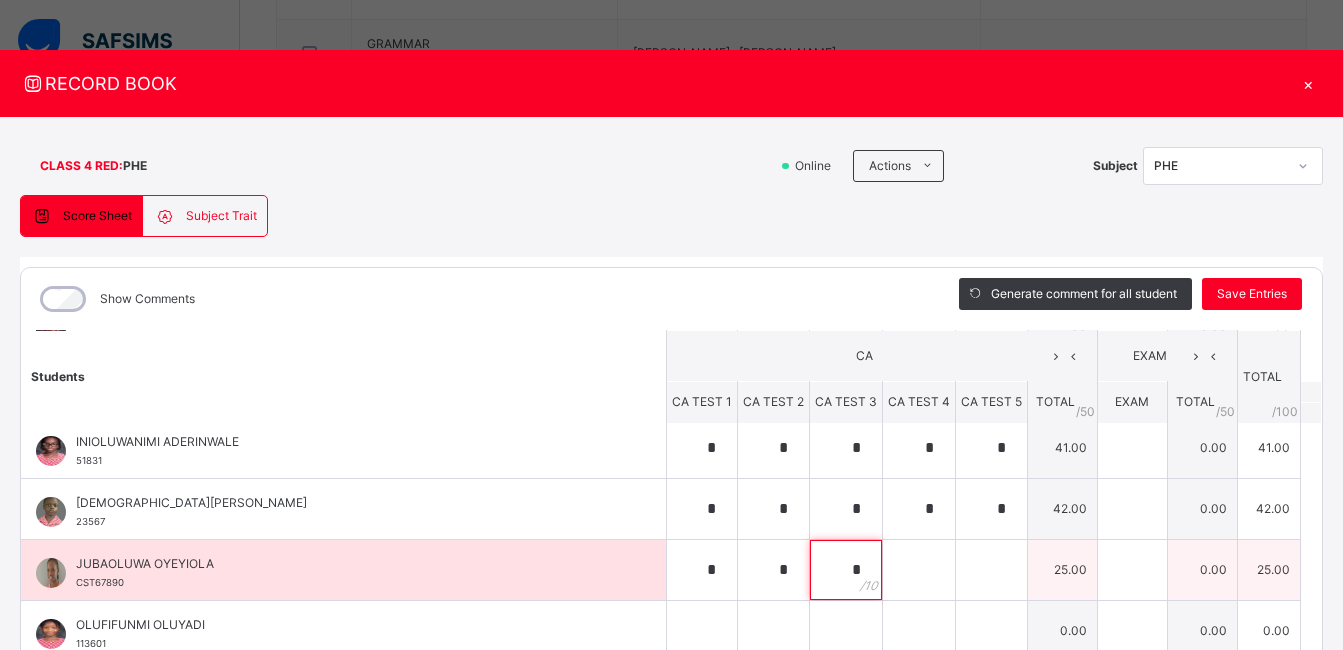 type on "*" 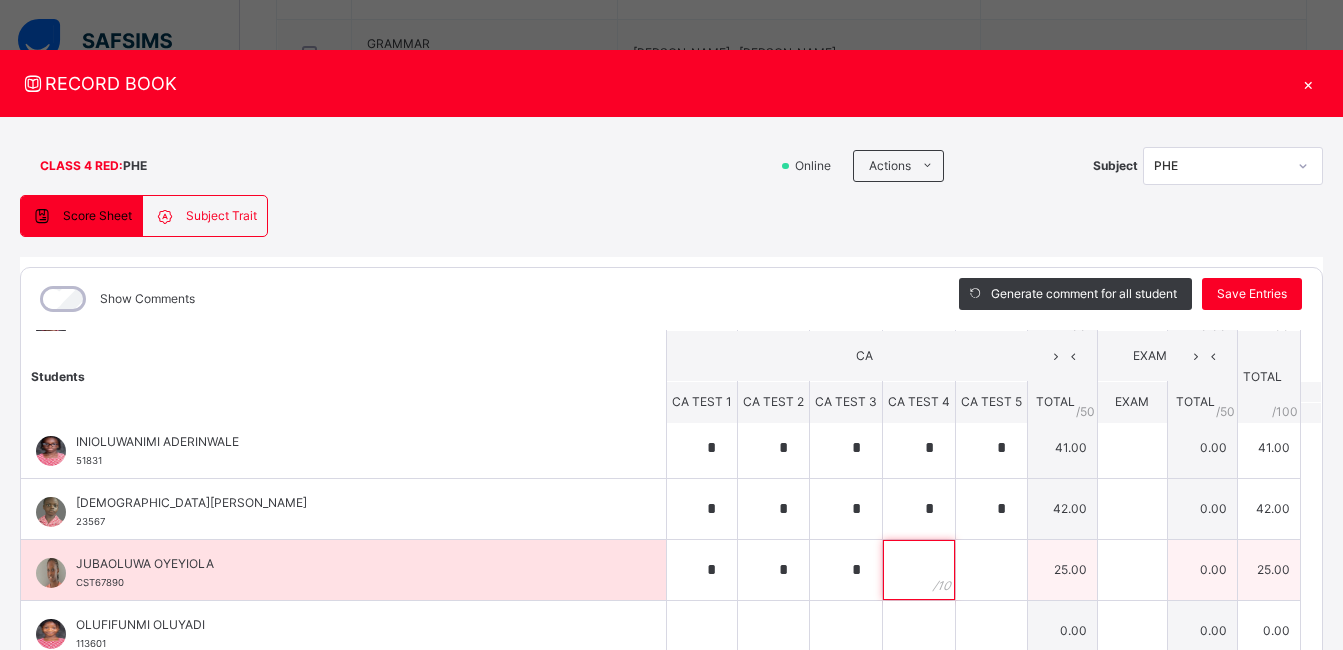 click at bounding box center (919, 570) 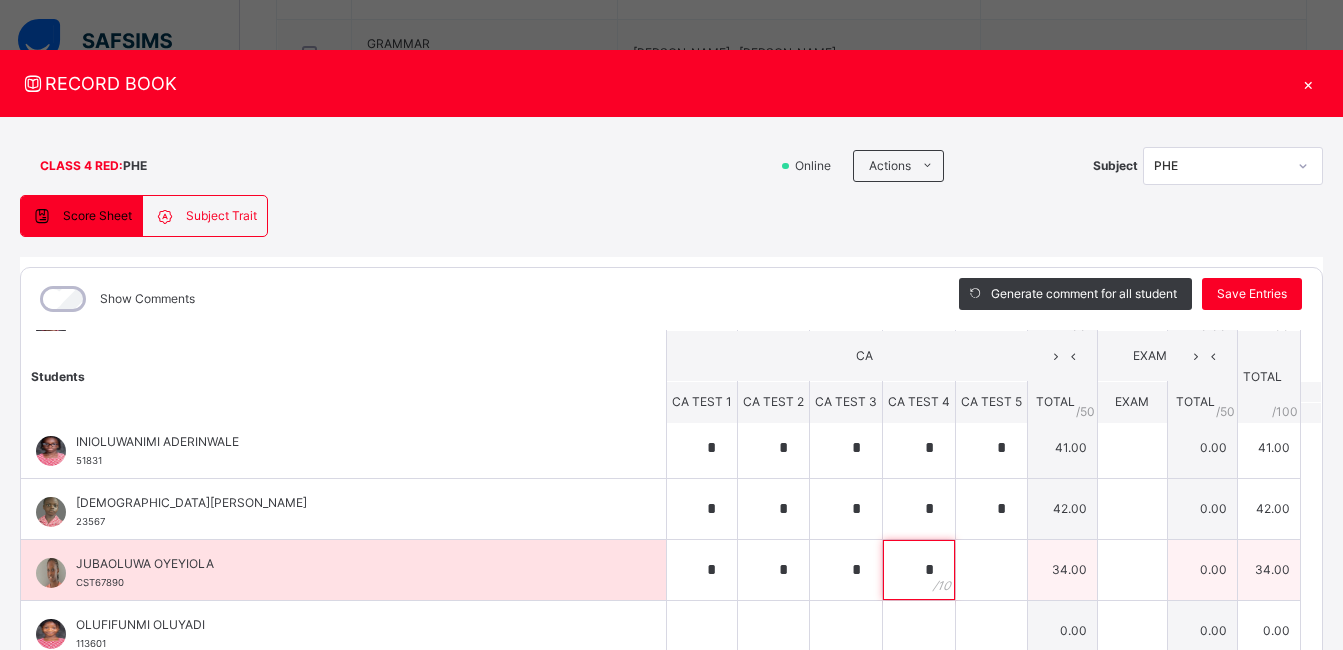 type on "*" 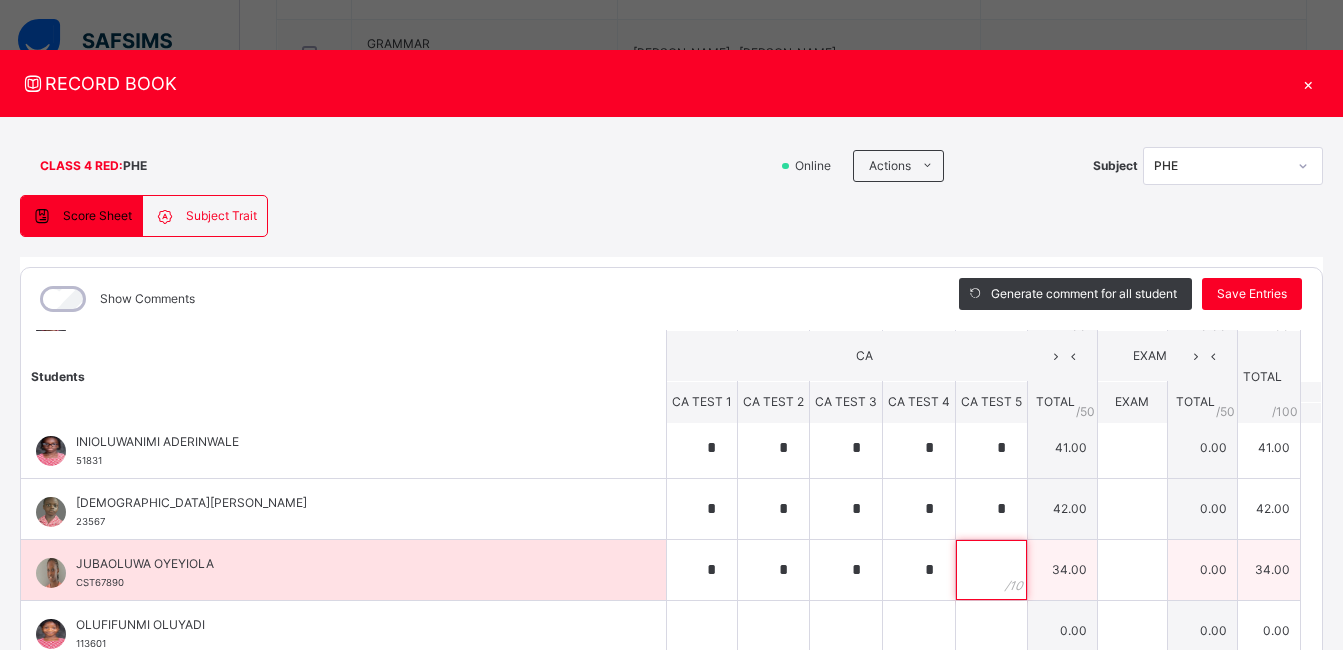 click at bounding box center (991, 570) 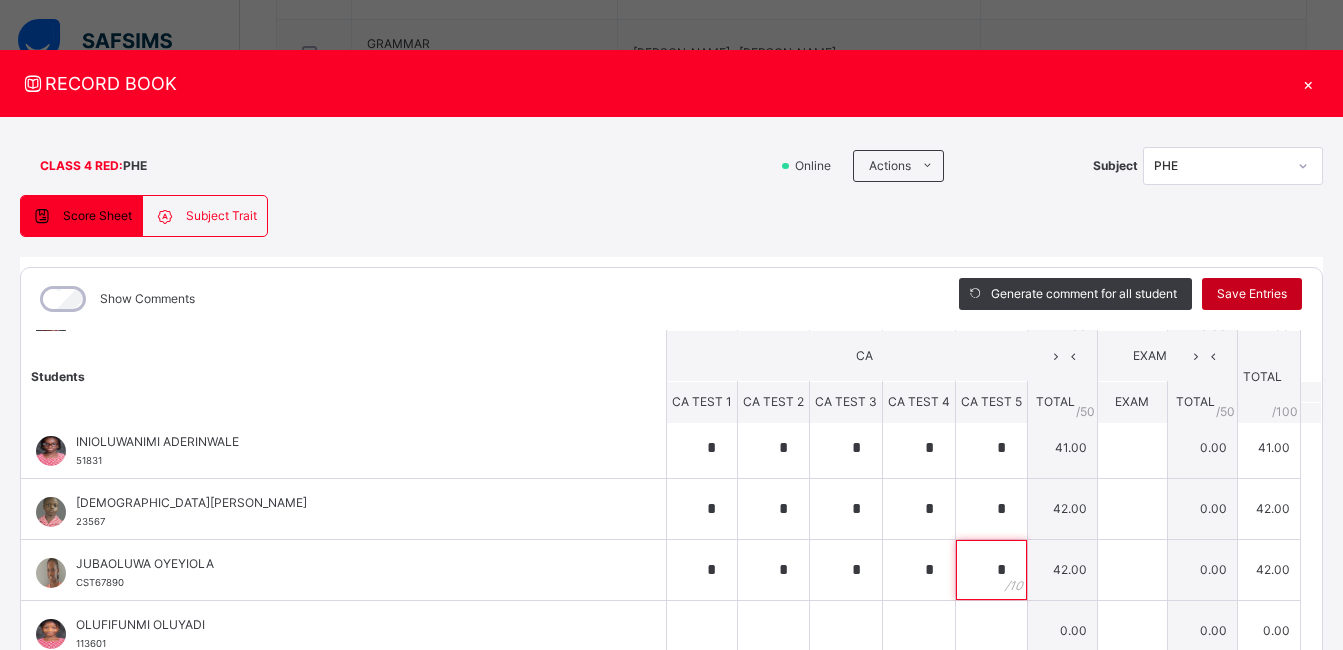 type on "*" 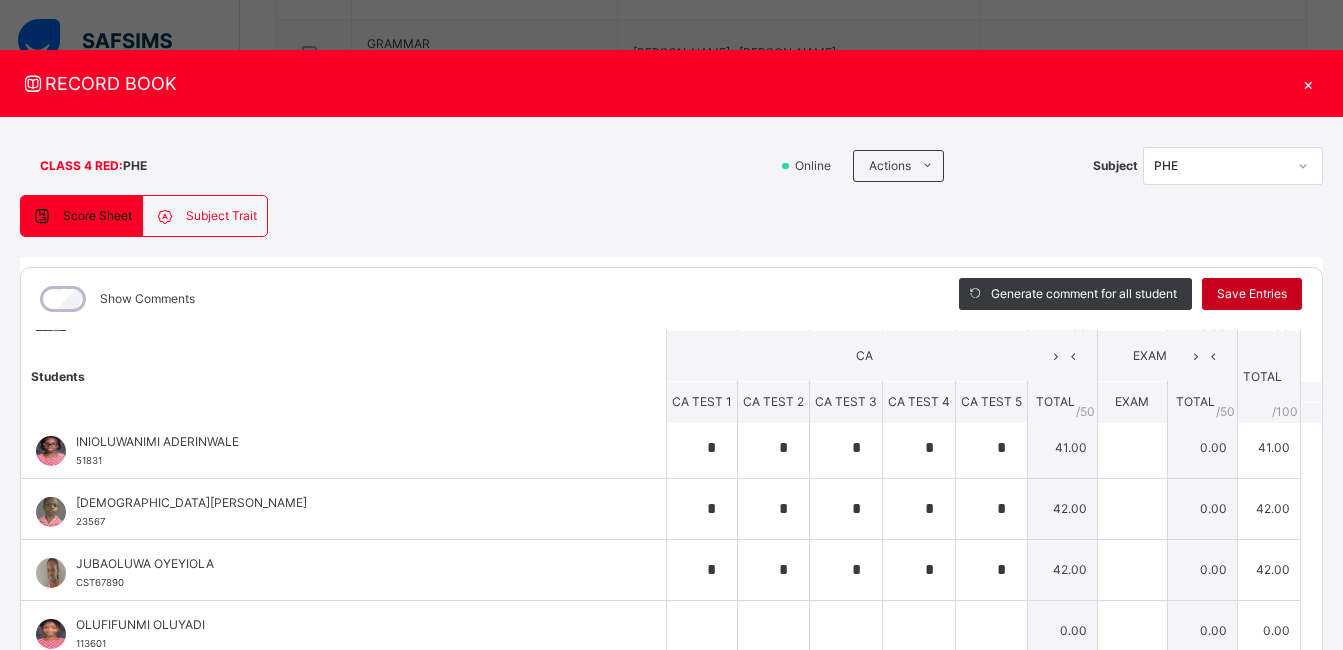 click on "Save Entries" at bounding box center (1252, 294) 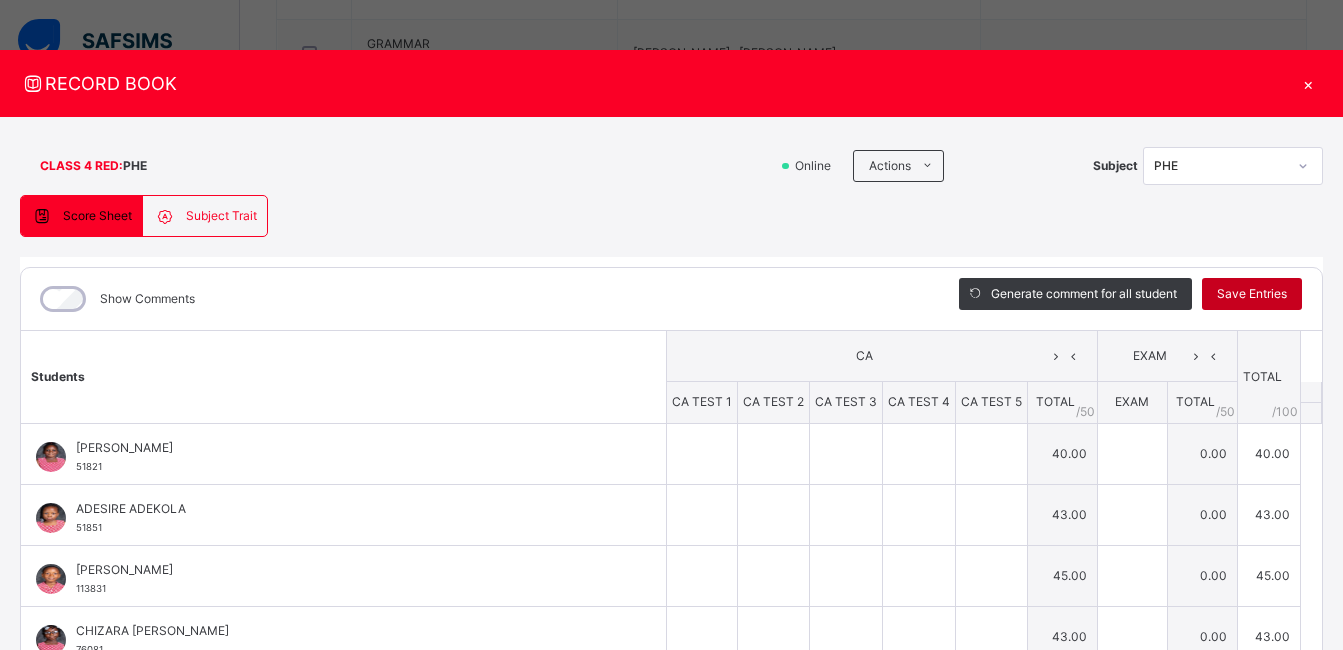 type on "*" 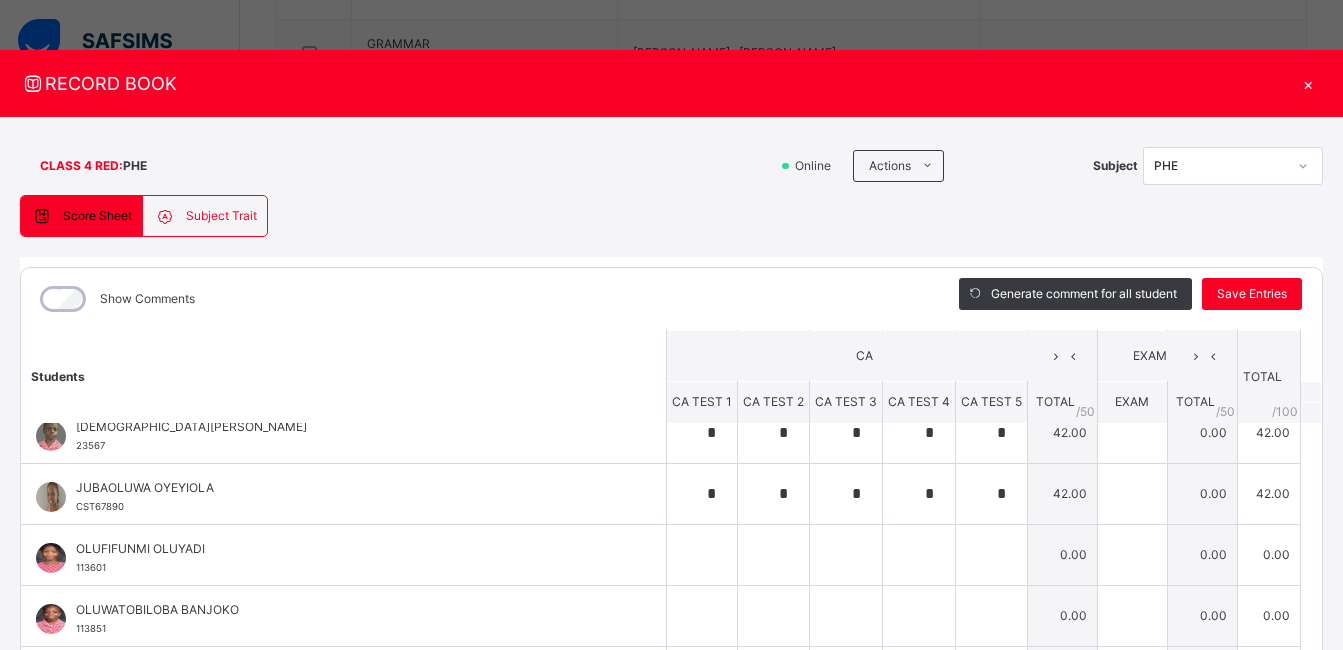 scroll, scrollTop: 440, scrollLeft: 0, axis: vertical 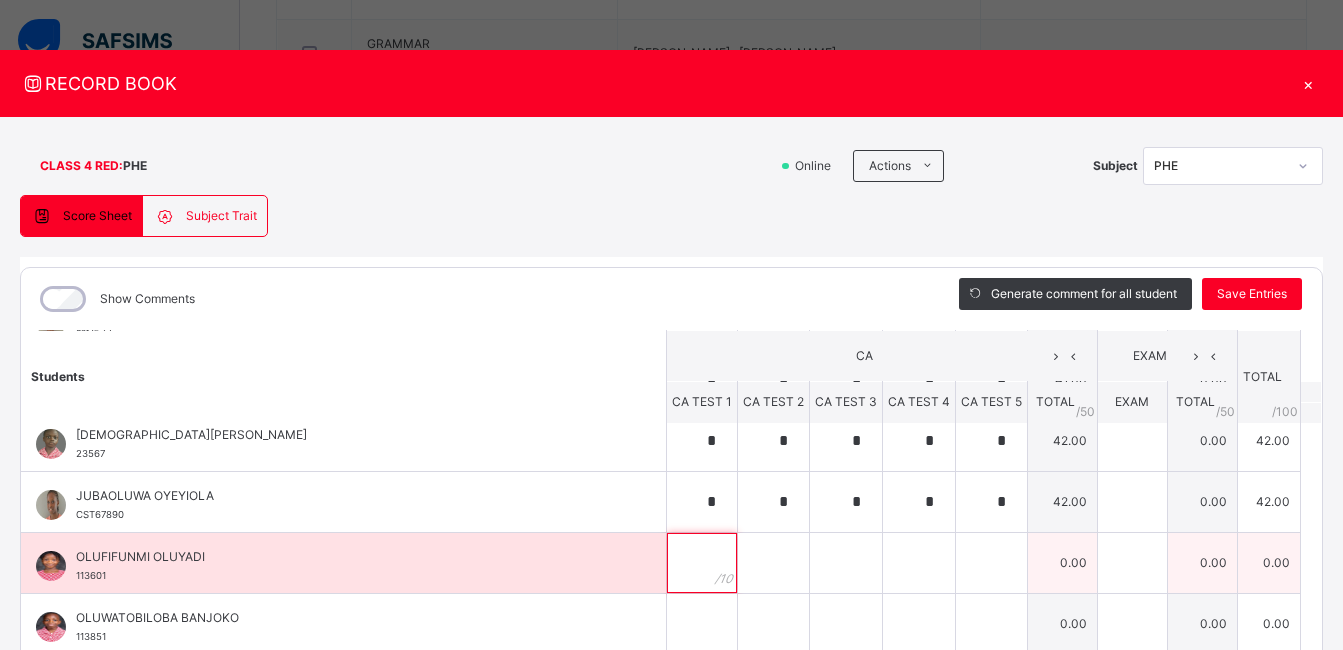click at bounding box center (702, 563) 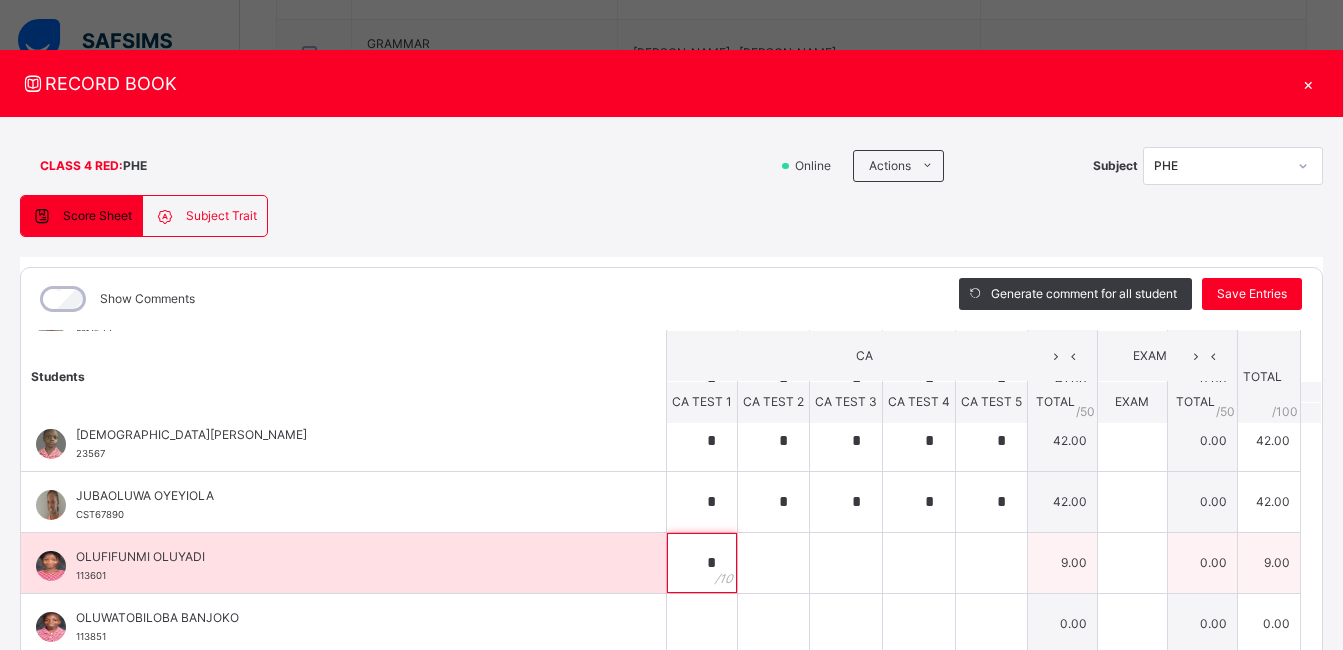type on "*" 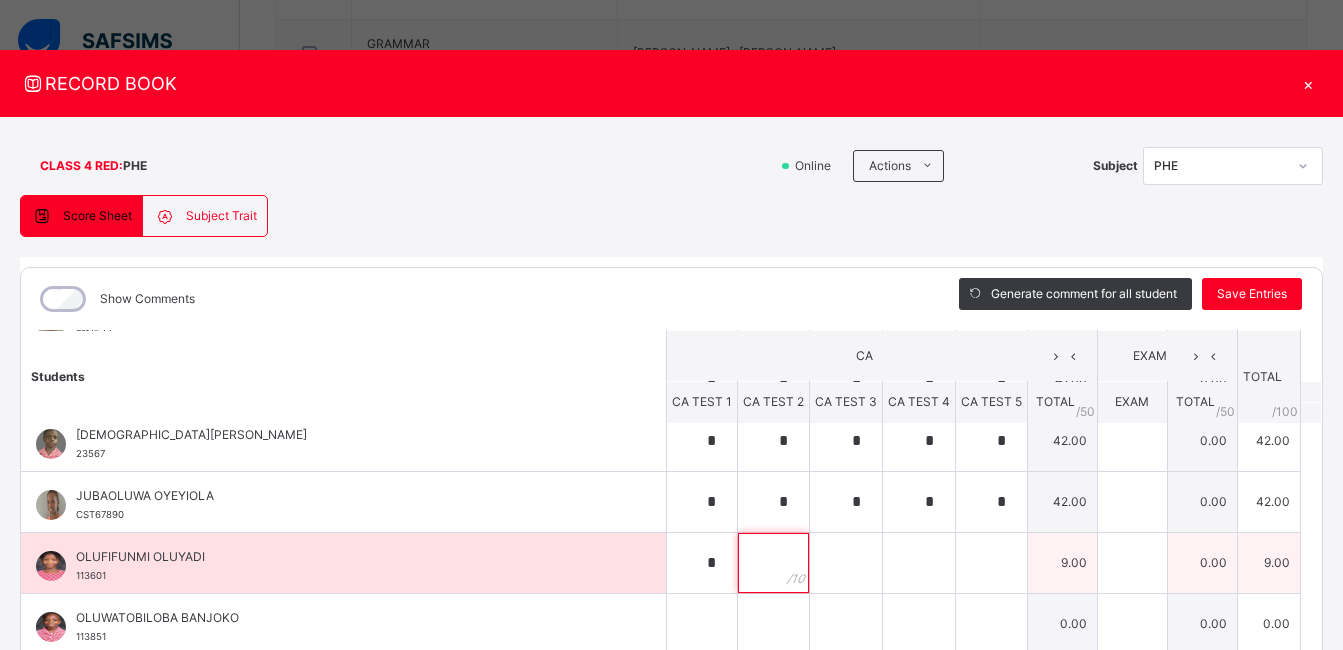 click at bounding box center [773, 563] 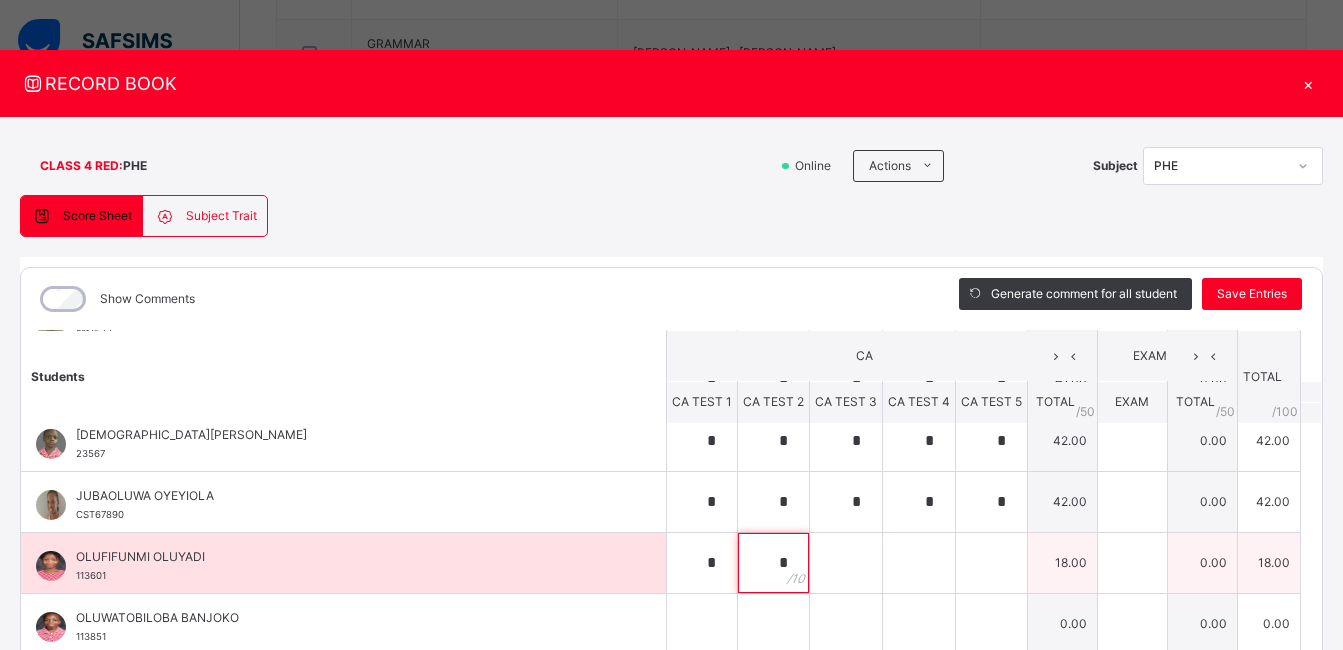 type on "*" 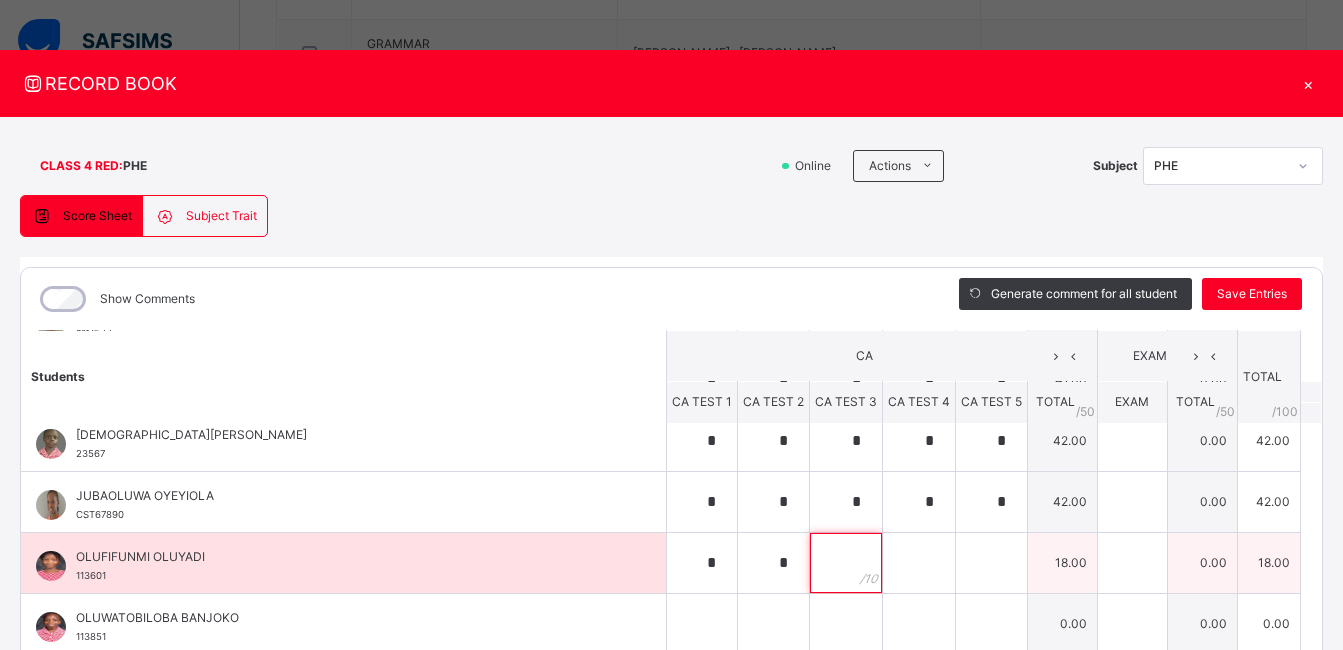 click at bounding box center [846, 563] 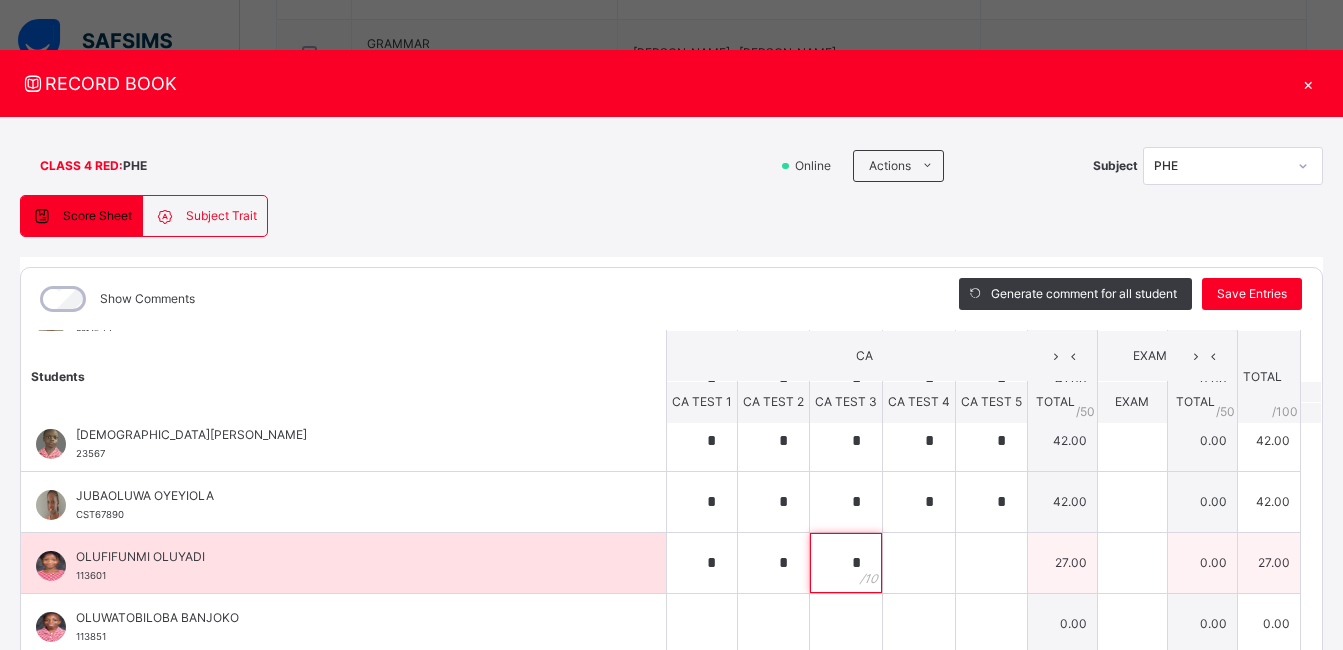 type on "*" 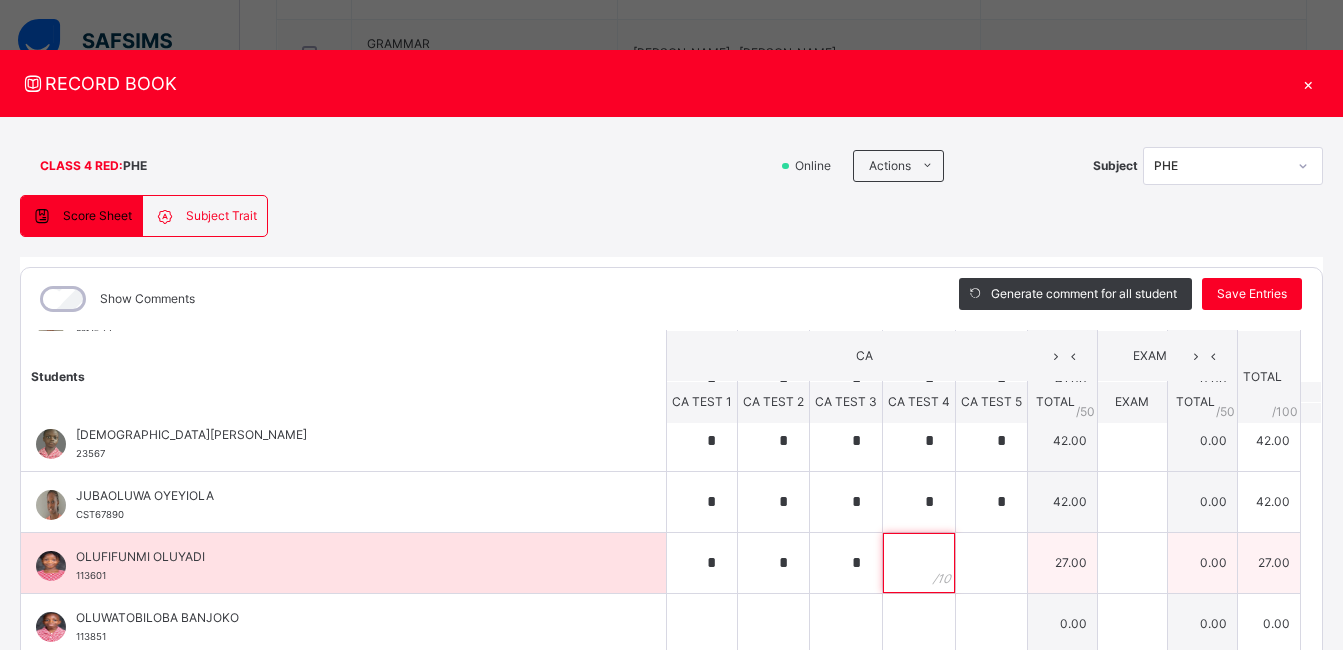 click at bounding box center (919, 563) 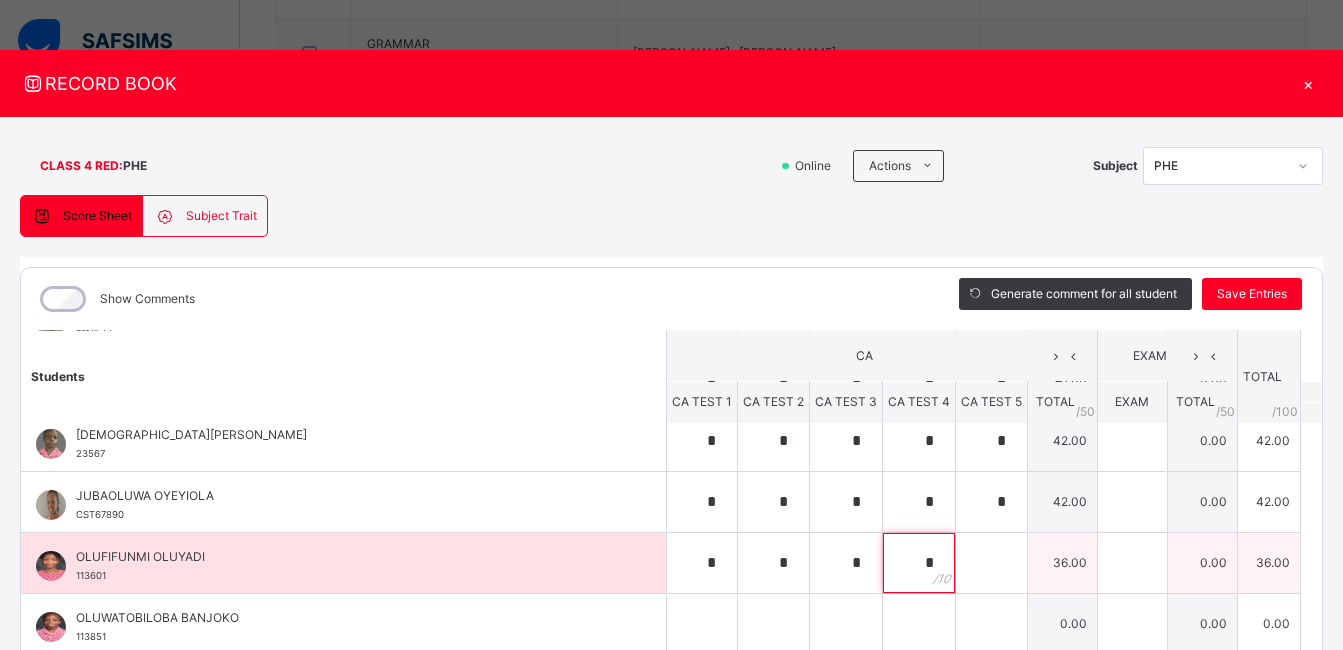 type on "*" 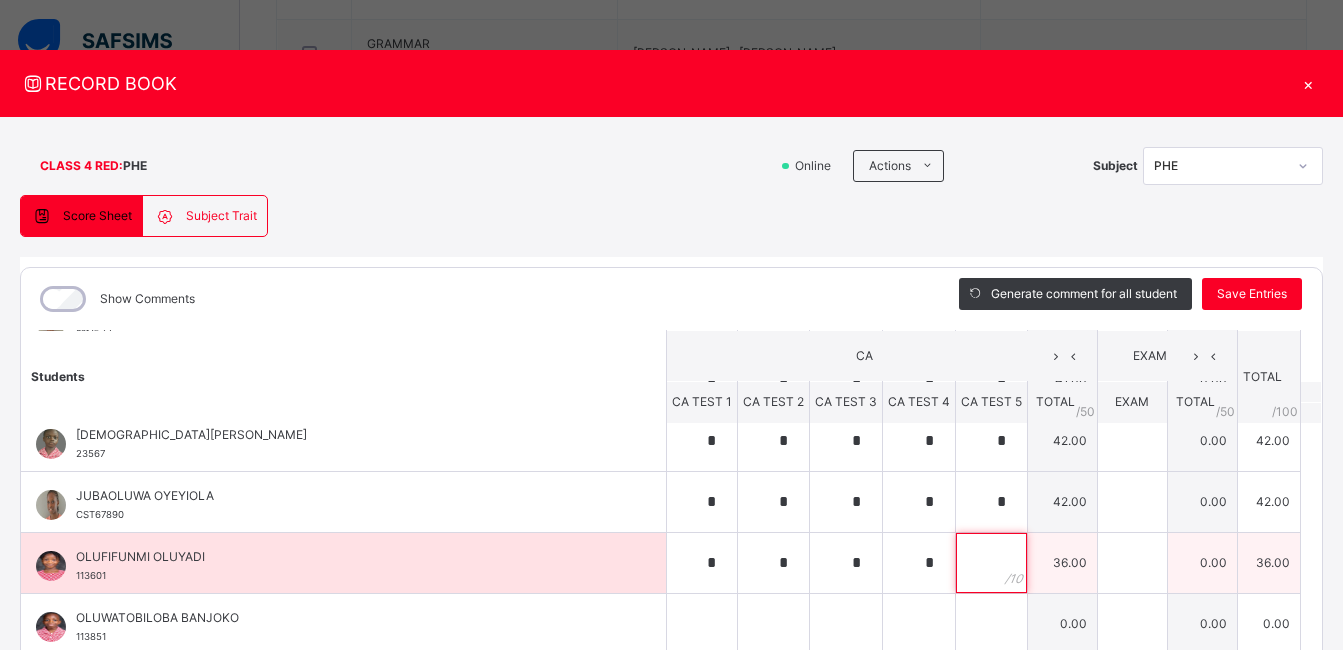 click at bounding box center (991, 563) 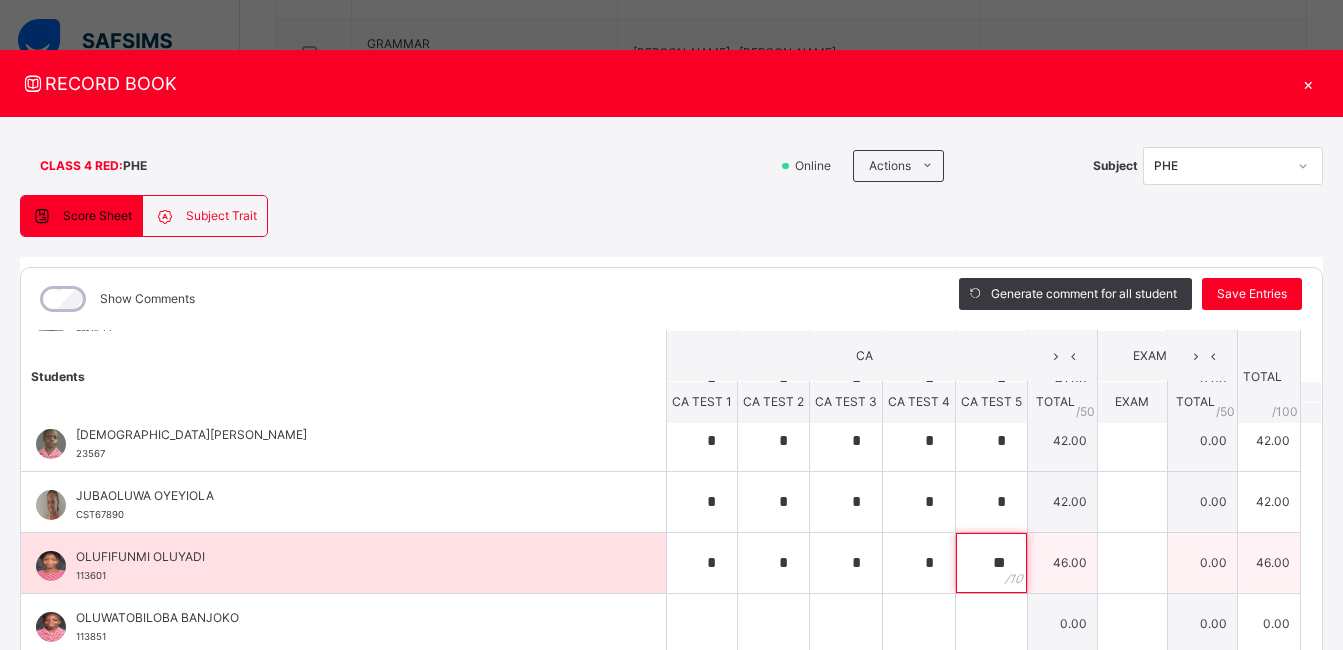 click on "**" at bounding box center (991, 563) 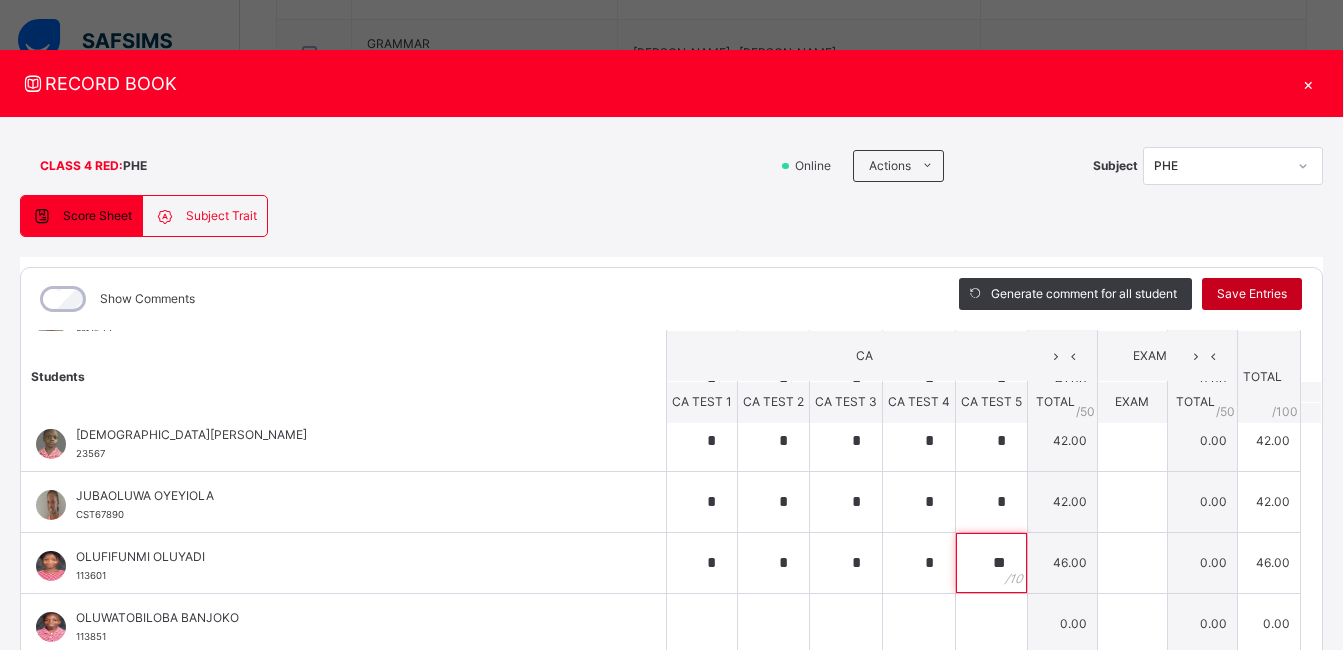 type on "**" 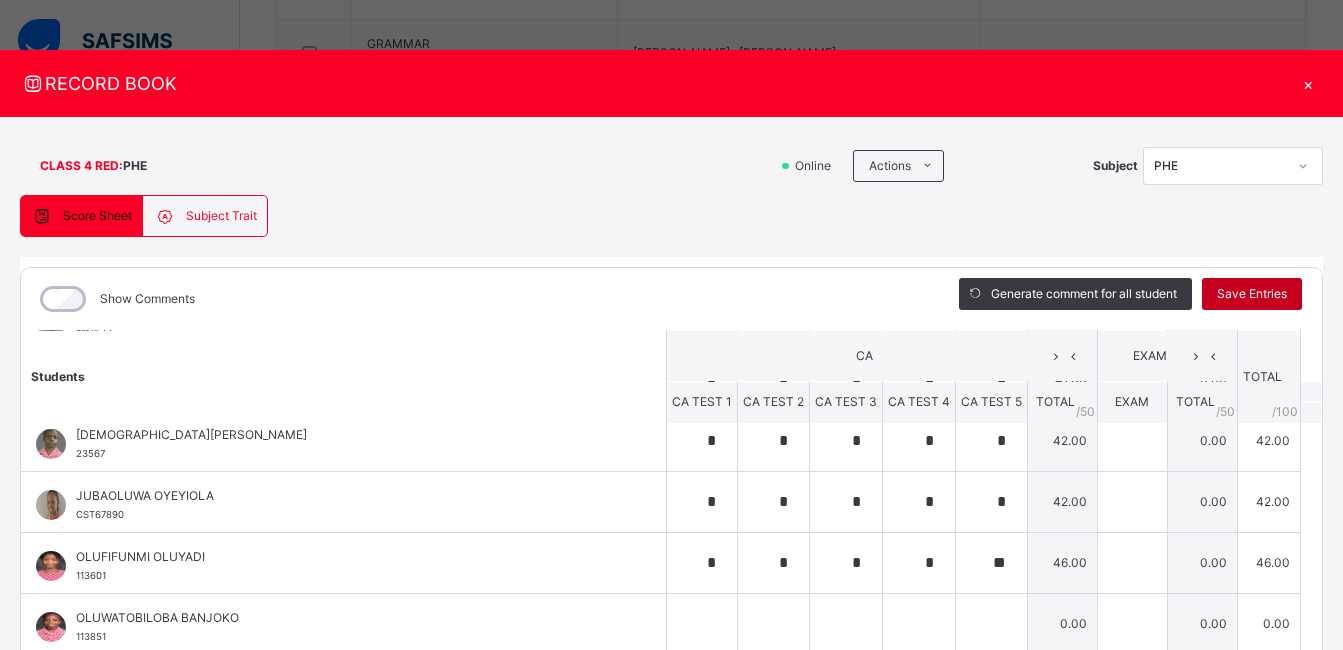click on "Save Entries" at bounding box center (1252, 294) 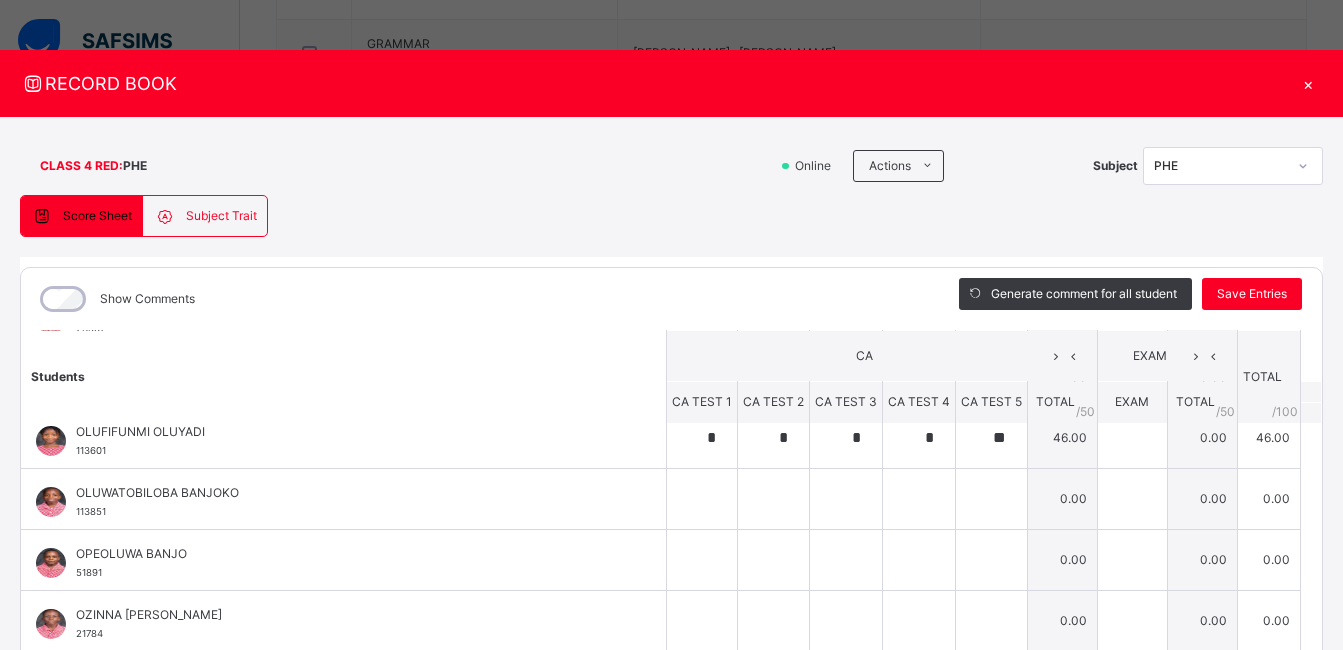 scroll, scrollTop: 568, scrollLeft: 0, axis: vertical 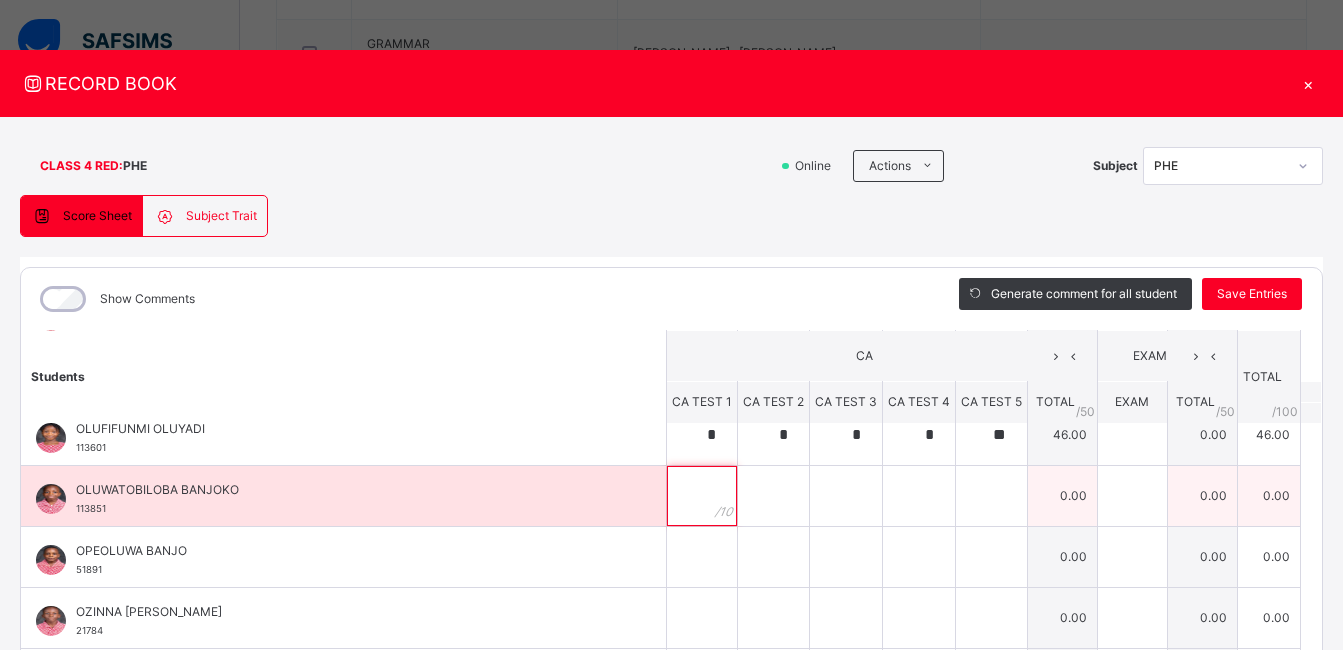 click at bounding box center [702, 496] 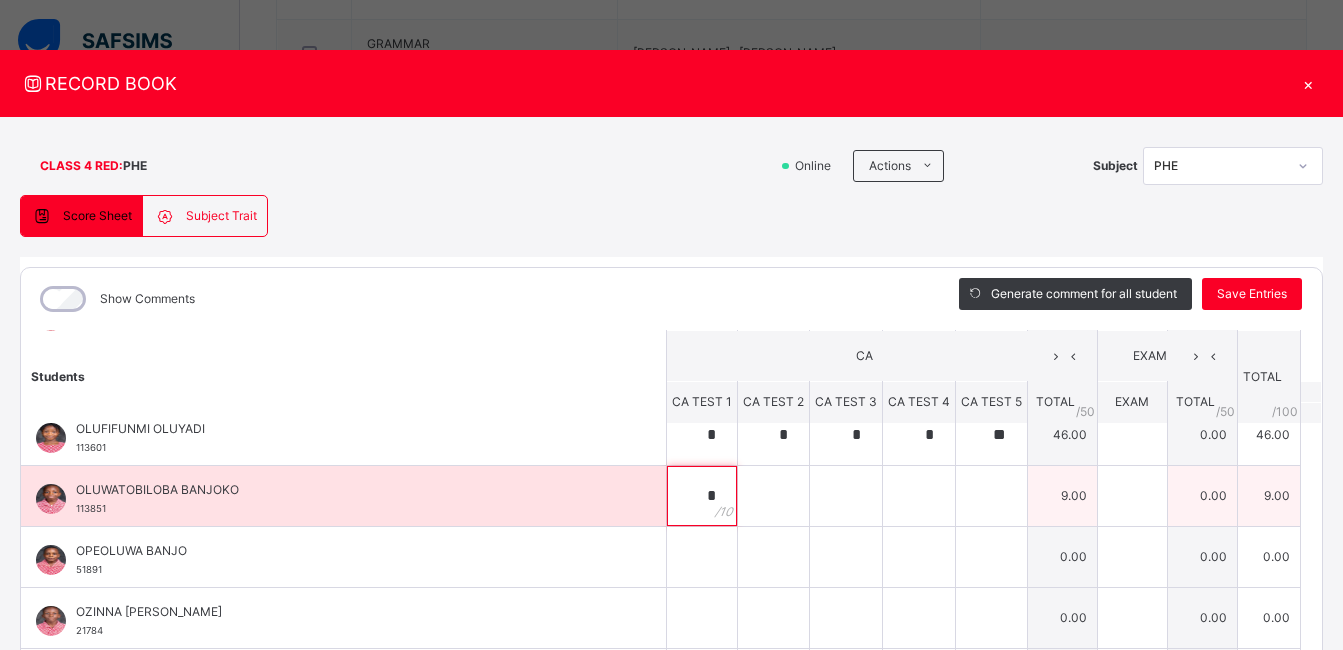 type on "*" 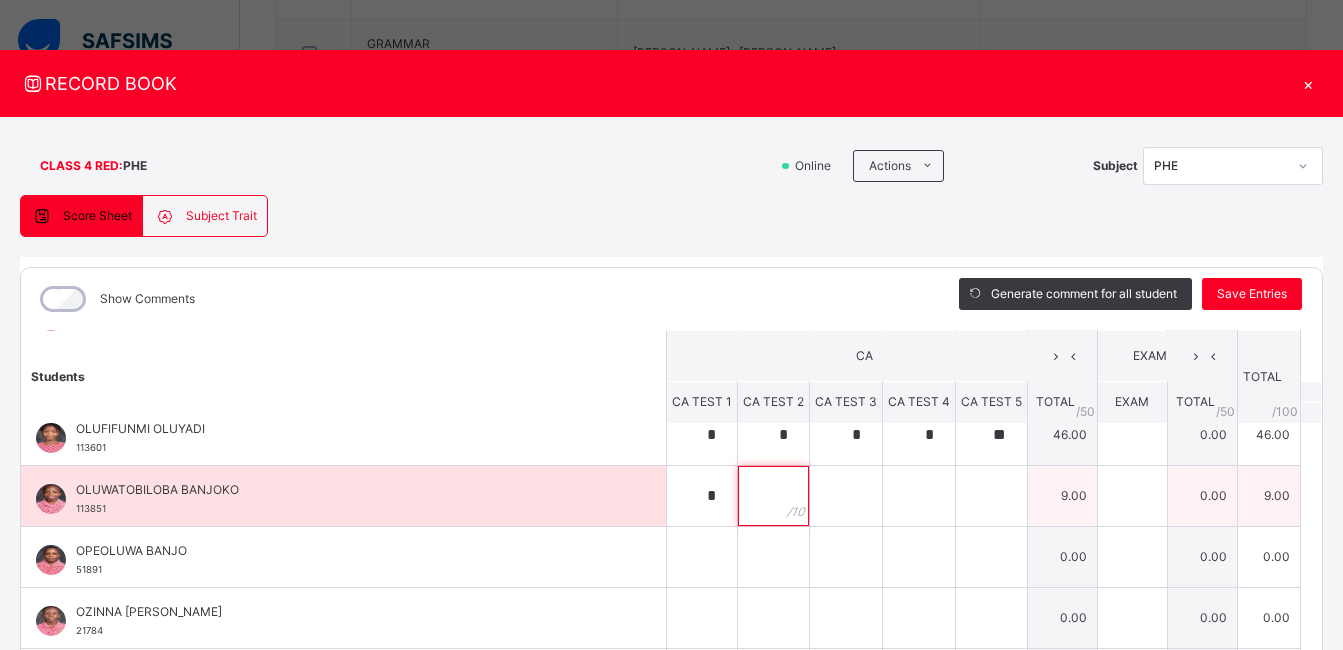 click at bounding box center (773, 496) 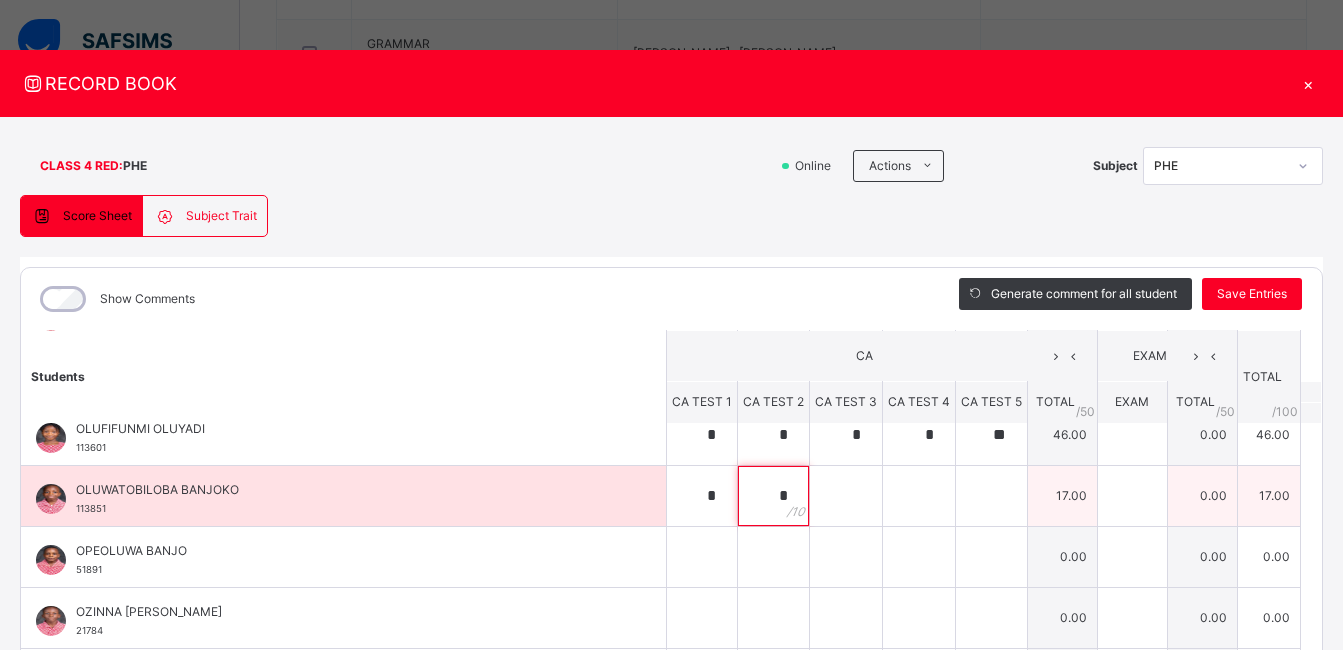 type on "*" 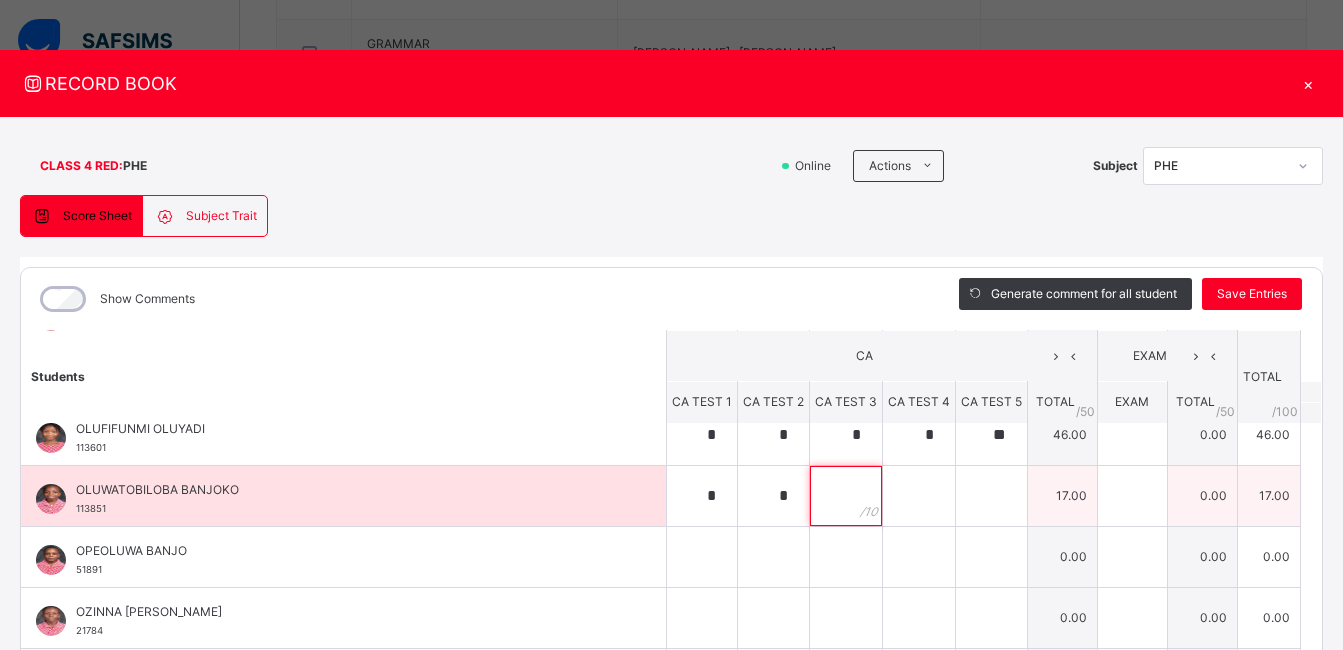 click at bounding box center [846, 496] 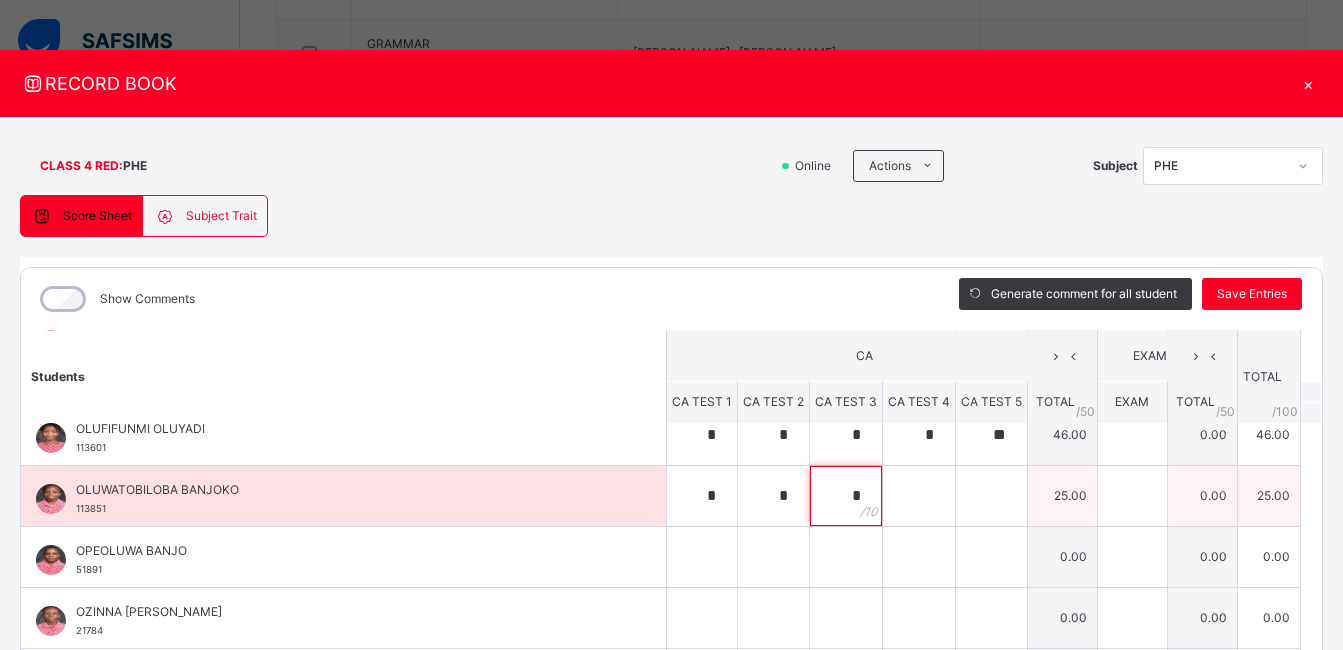 type on "*" 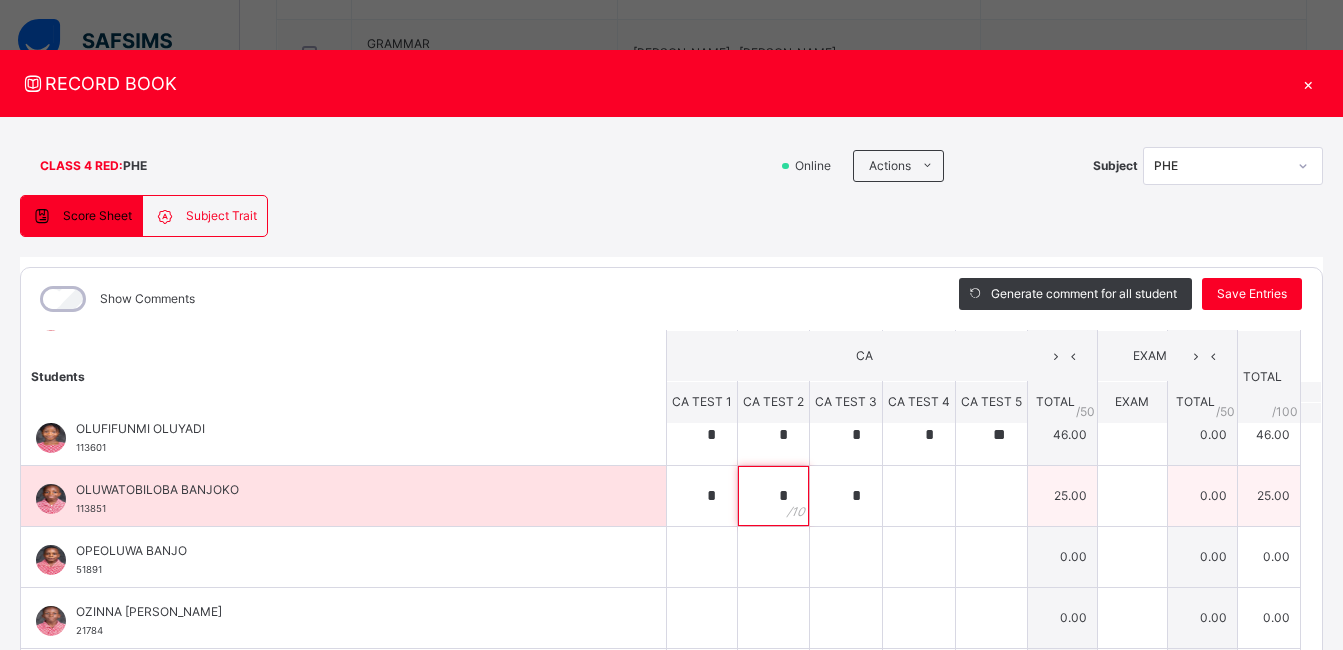 click on "*" at bounding box center [773, 496] 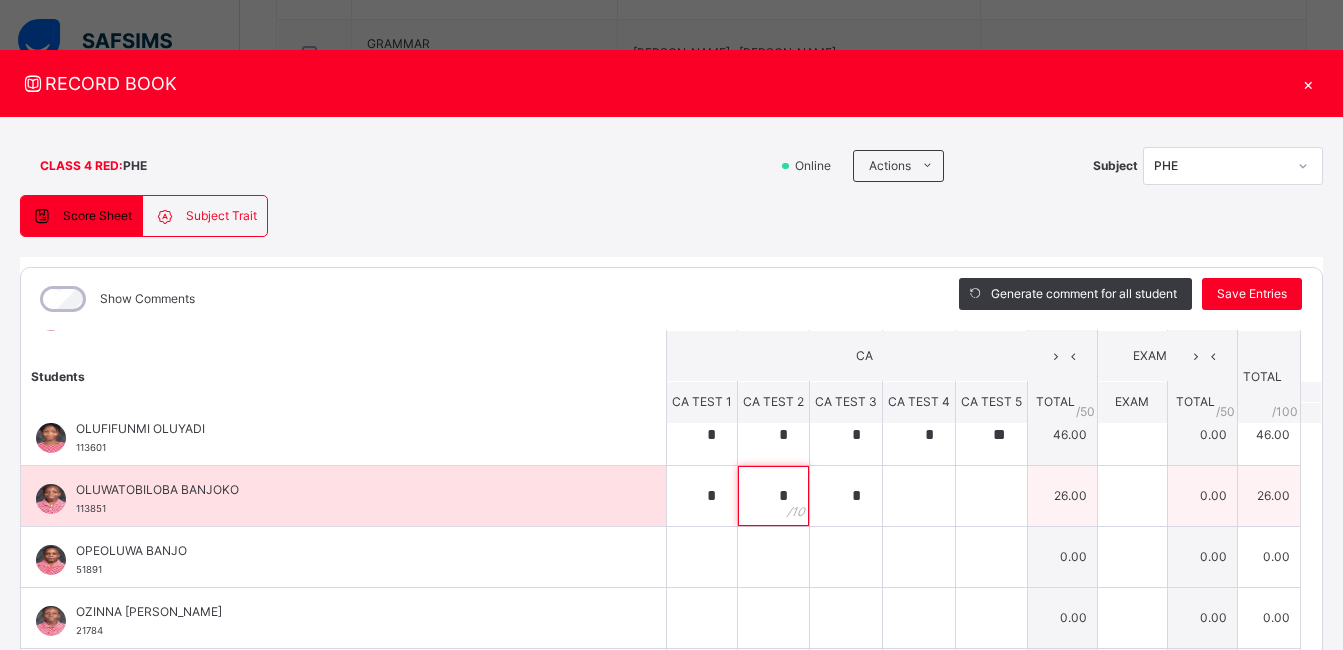 type on "*" 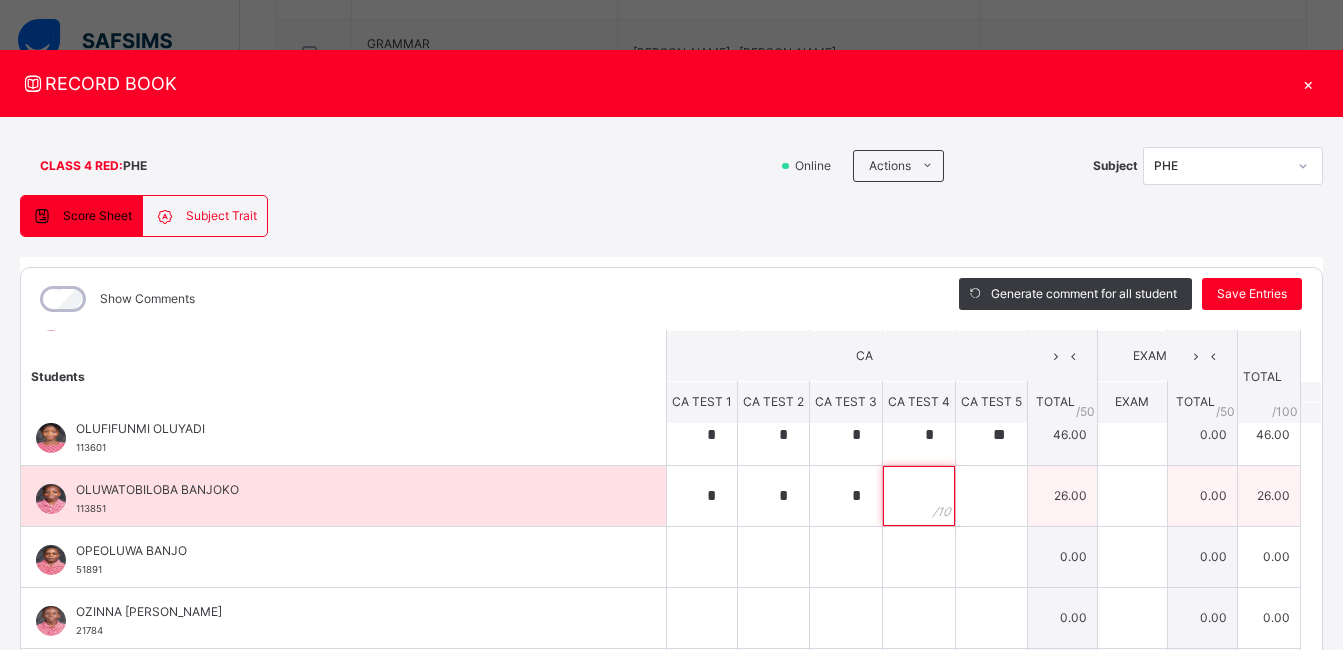 click at bounding box center [919, 496] 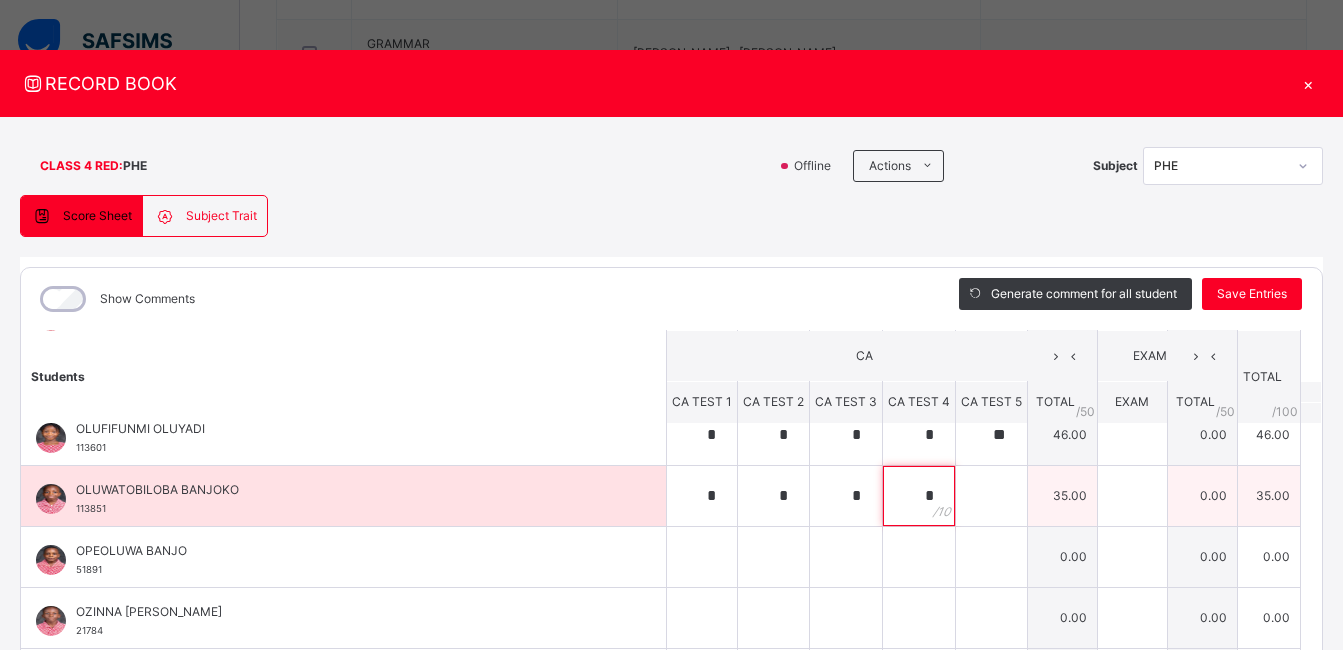 type on "*" 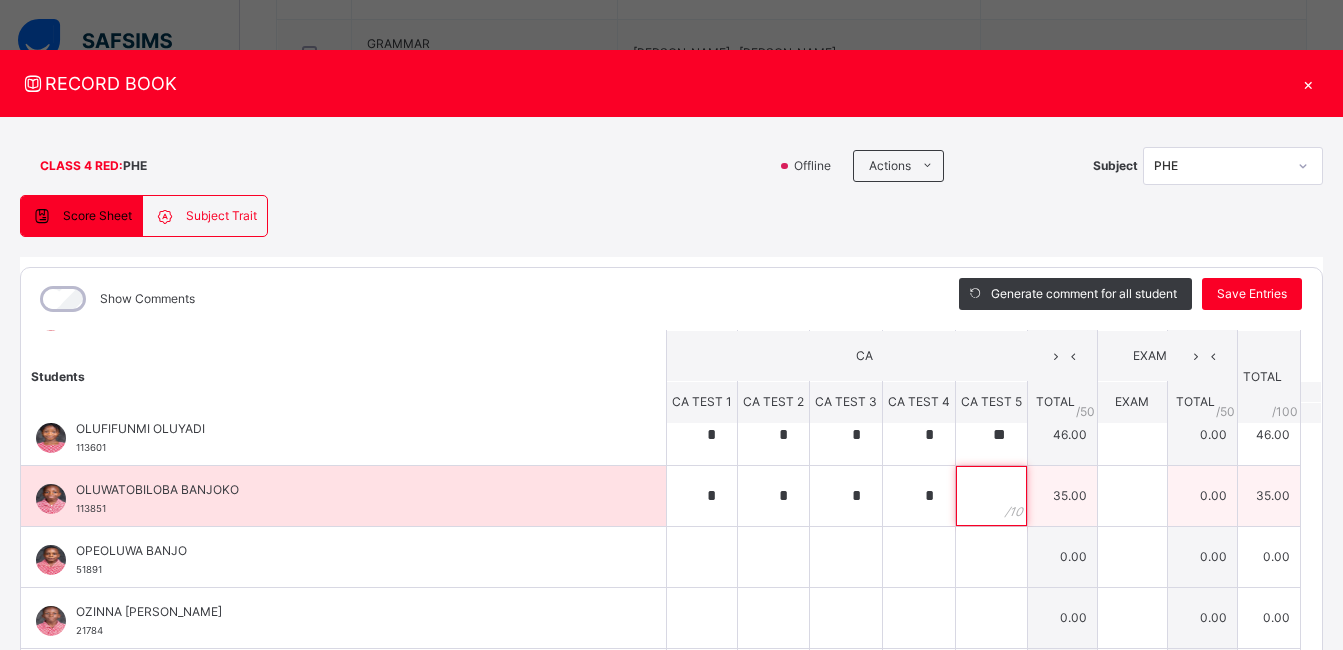 click at bounding box center [991, 496] 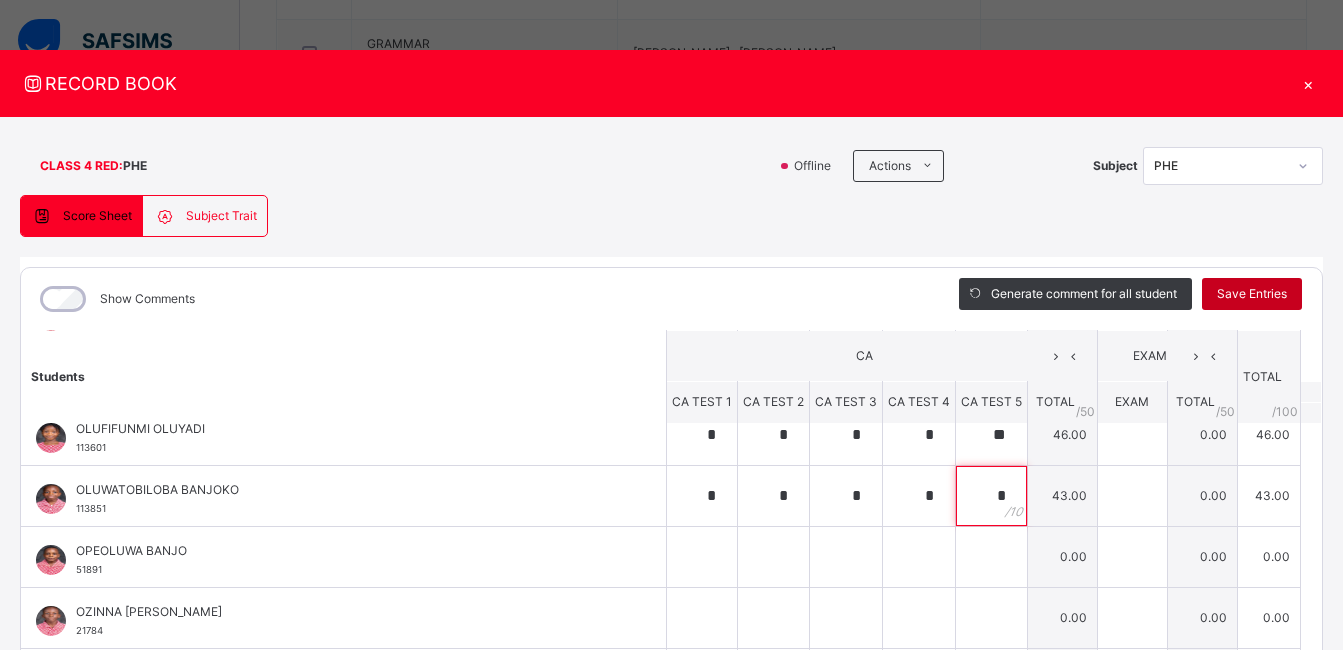 type on "*" 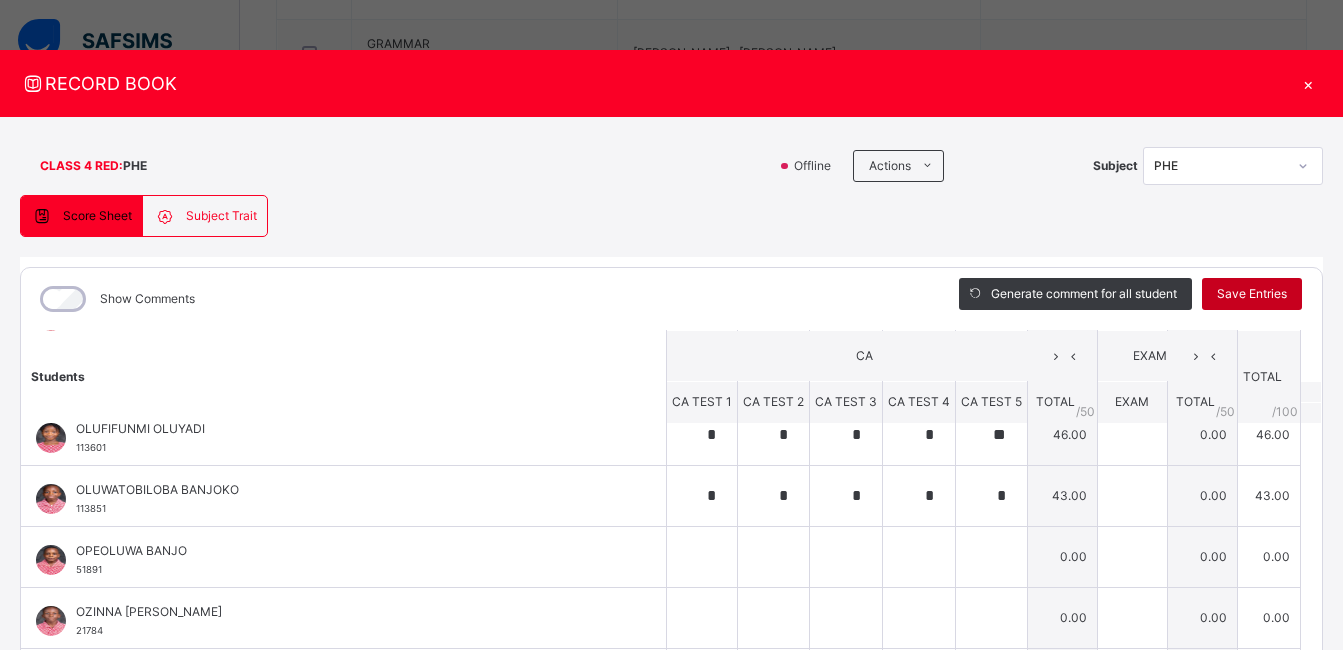 click on "Save Entries" at bounding box center [1252, 294] 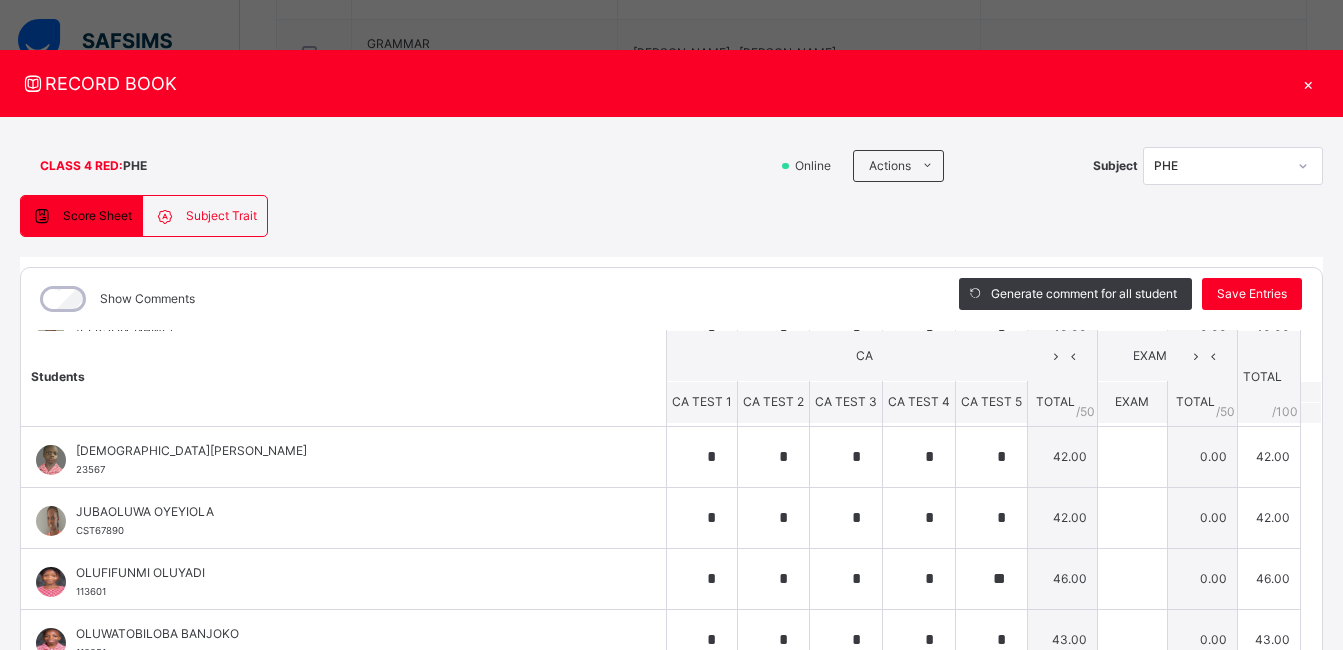 scroll, scrollTop: 448, scrollLeft: 0, axis: vertical 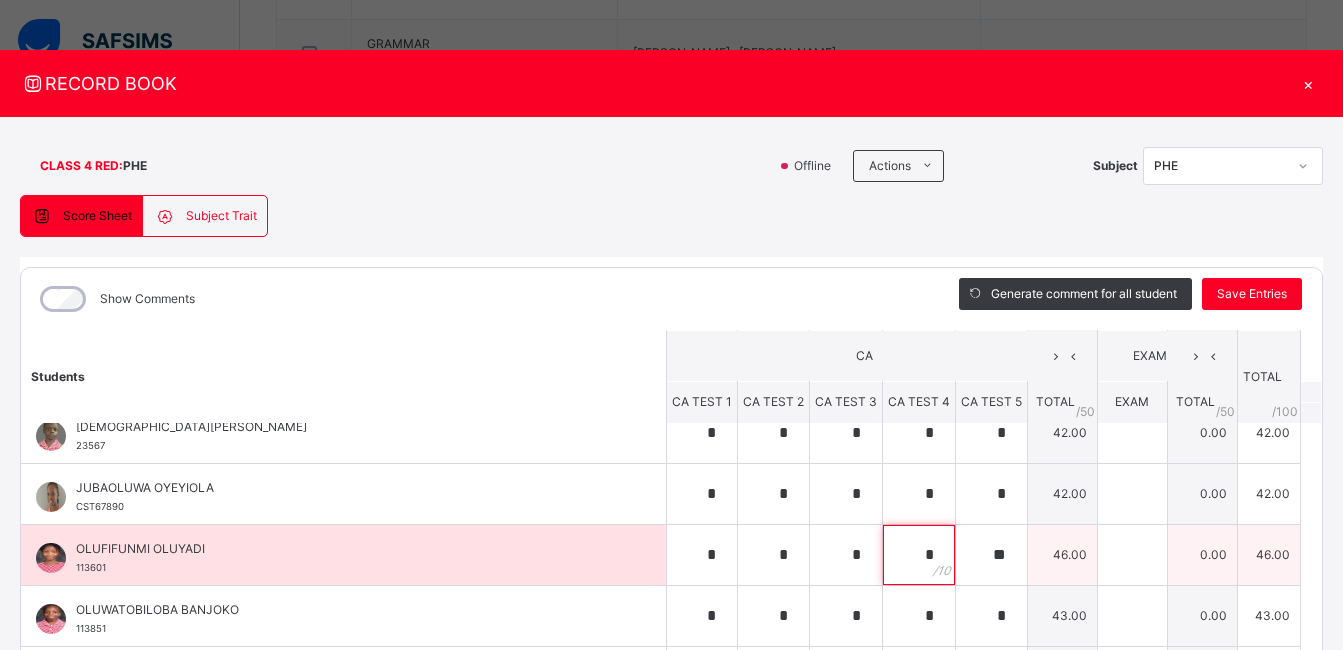 click on "*" at bounding box center [919, 555] 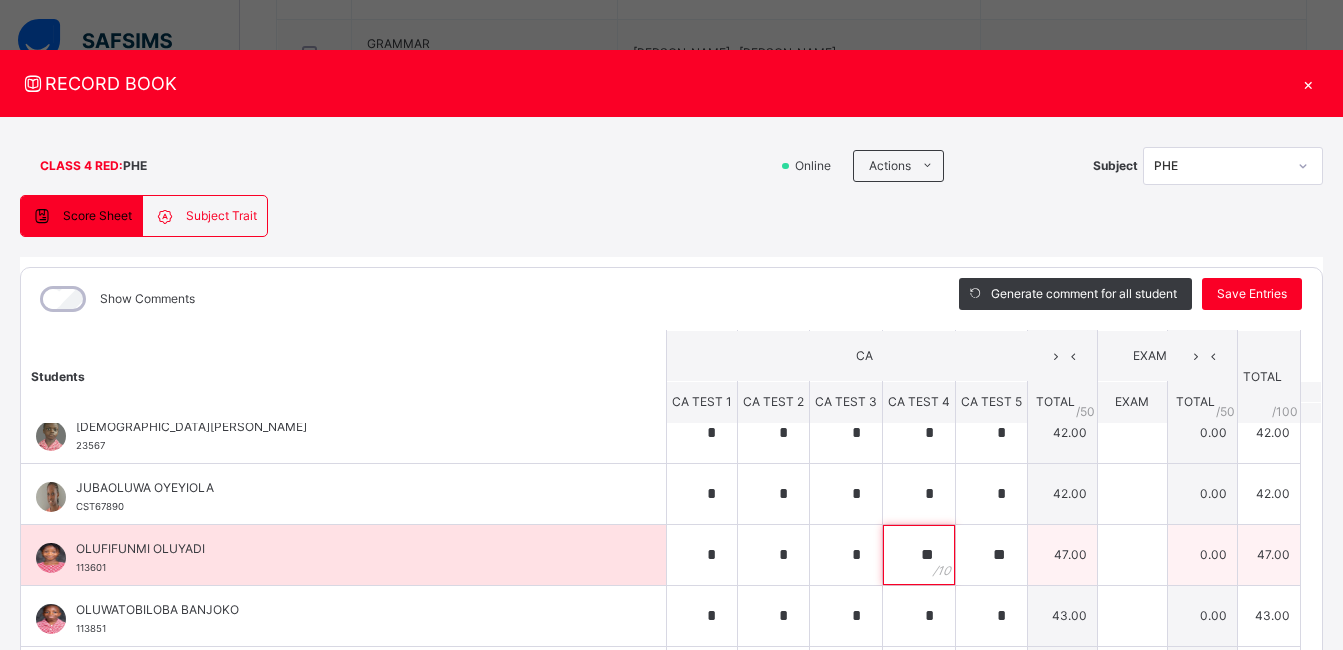 type on "**" 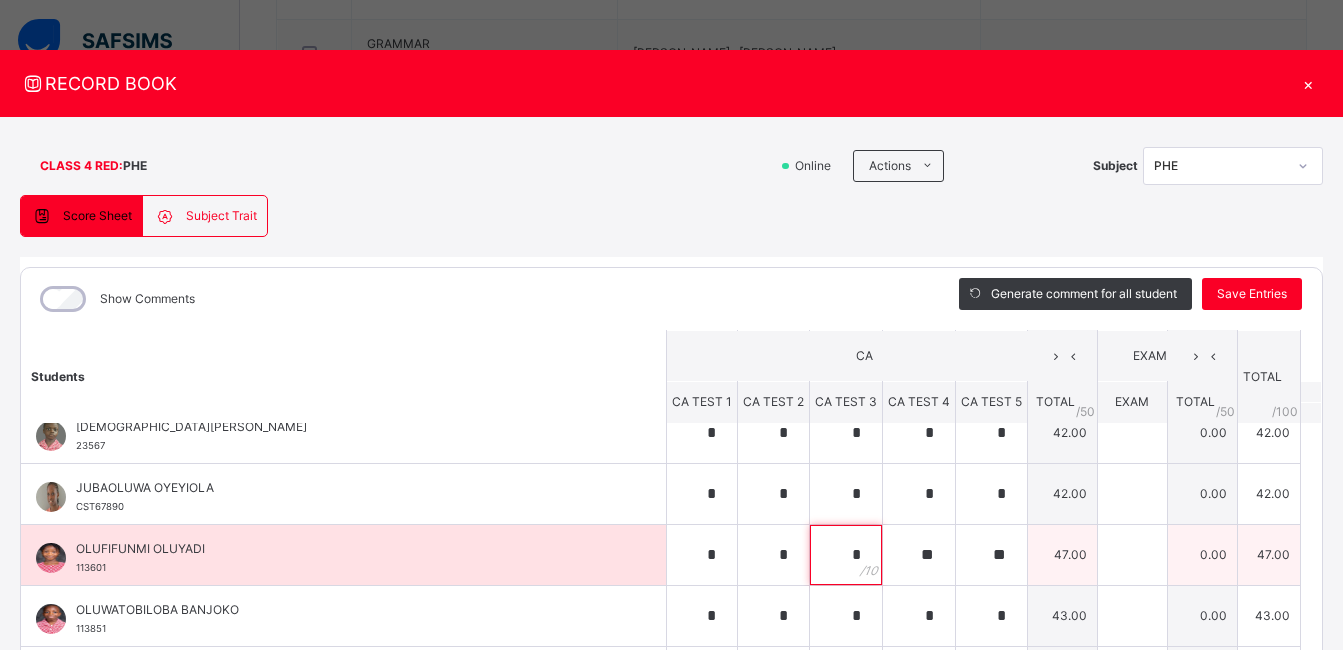 click on "*" at bounding box center (846, 555) 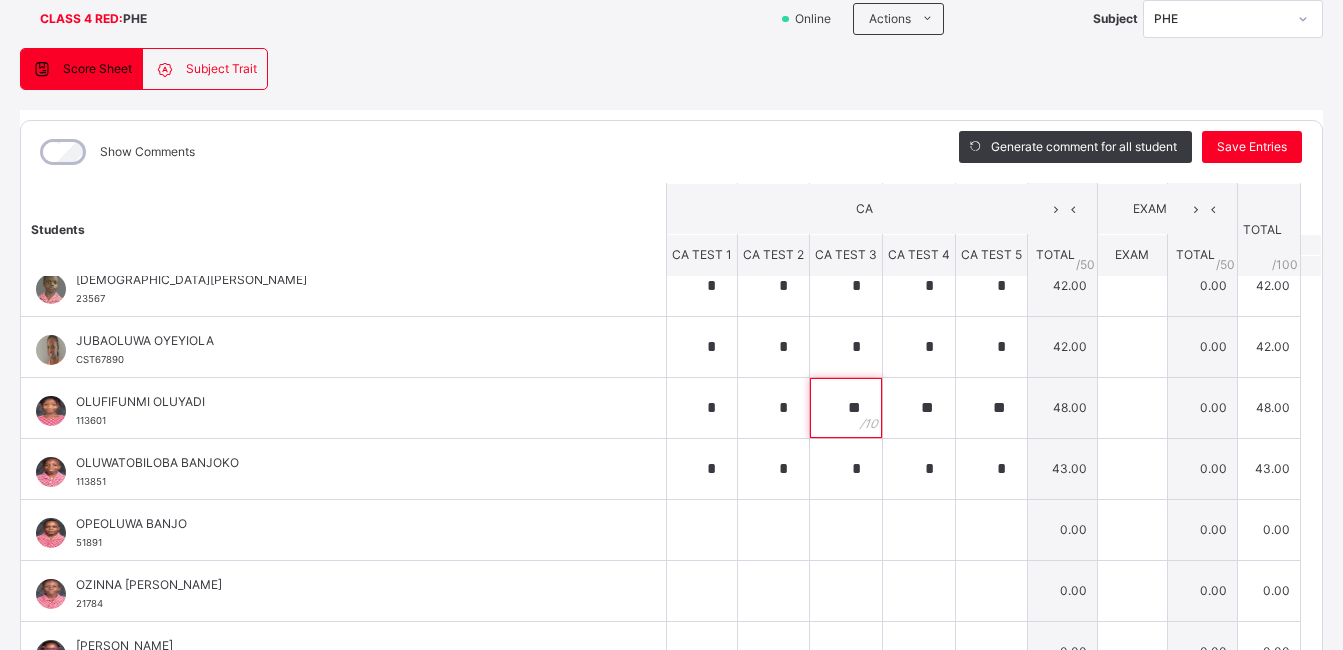 scroll, scrollTop: 158, scrollLeft: 0, axis: vertical 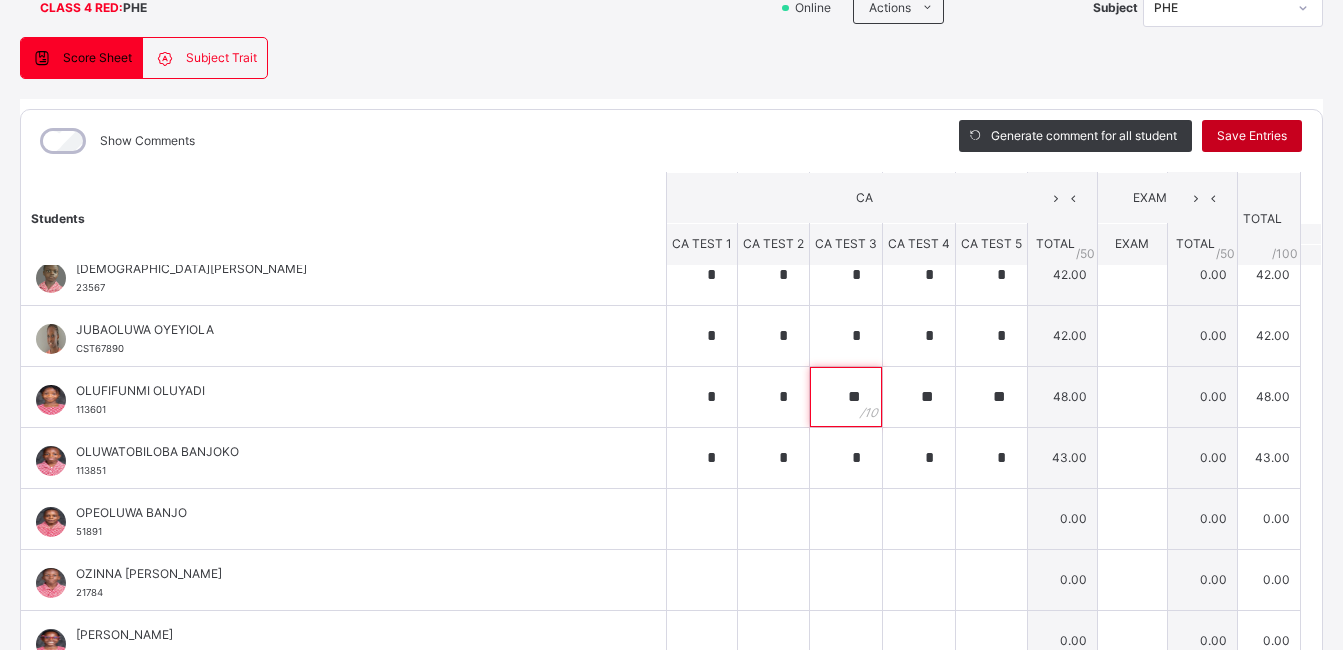type on "**" 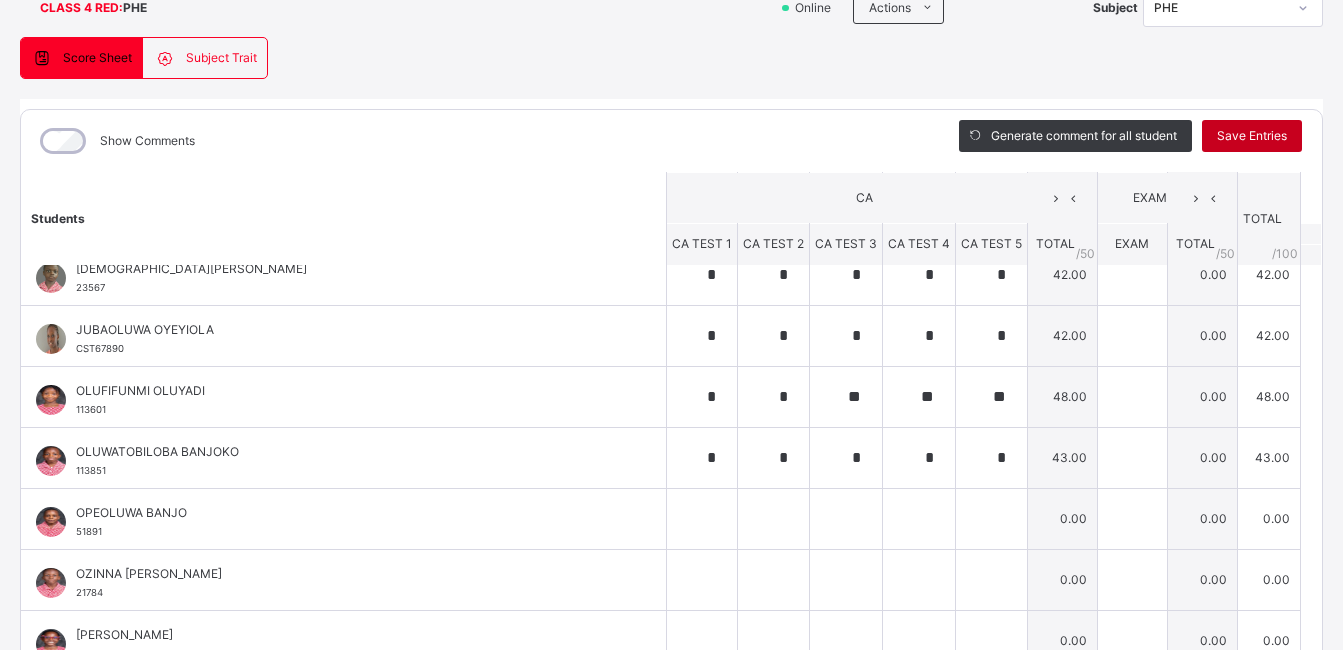 click on "Save Entries" at bounding box center (1252, 136) 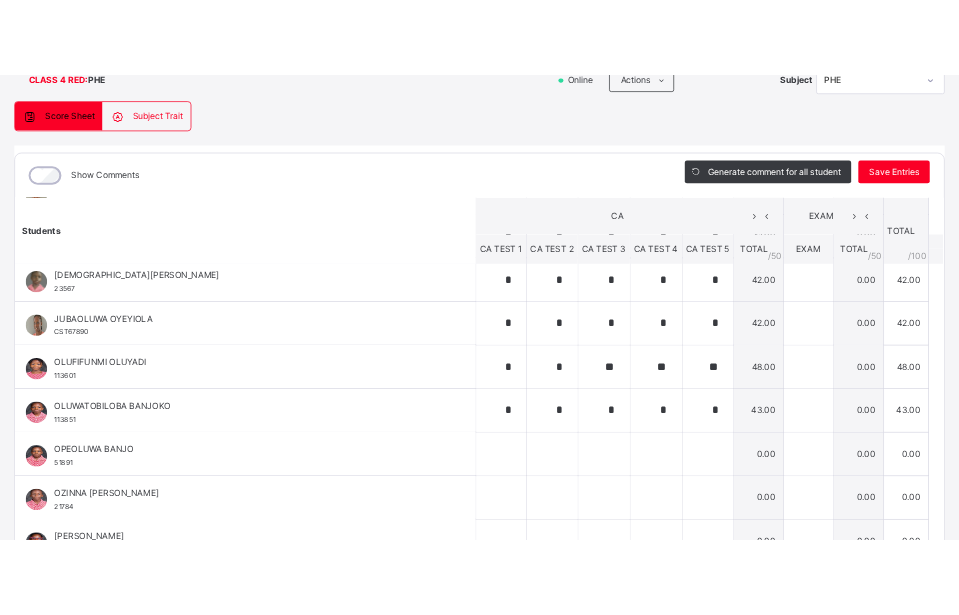 scroll, scrollTop: 469, scrollLeft: 0, axis: vertical 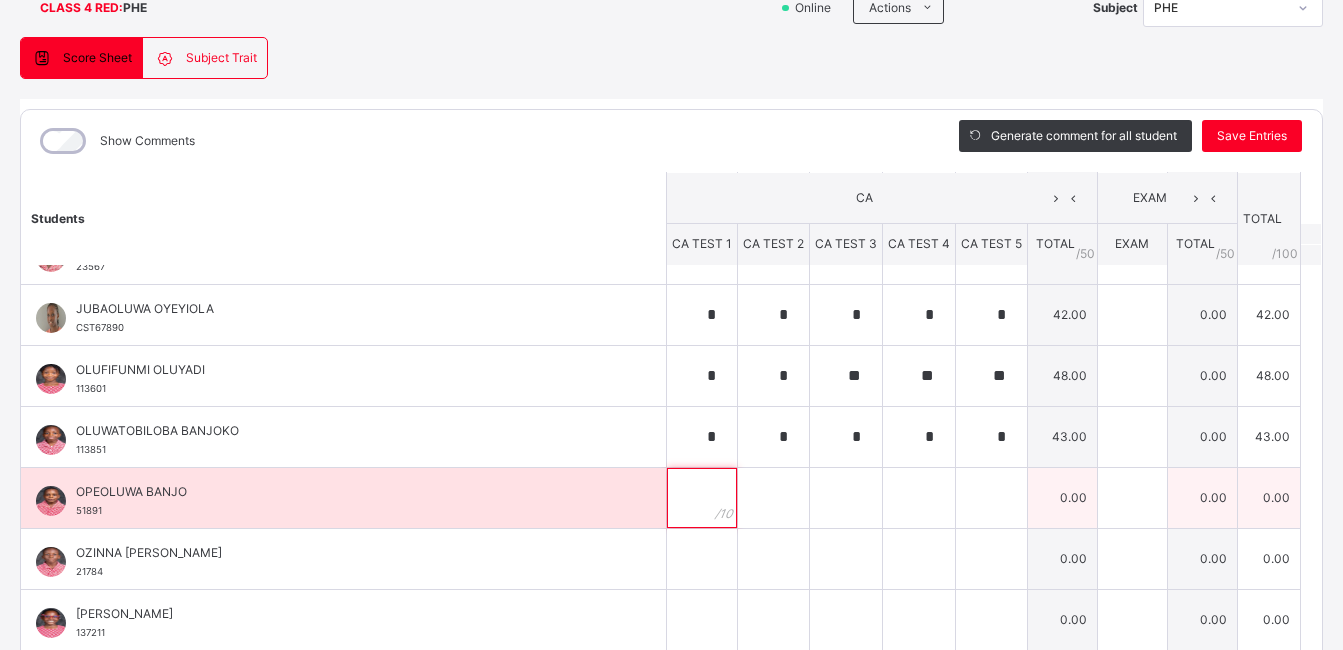 click at bounding box center (702, 498) 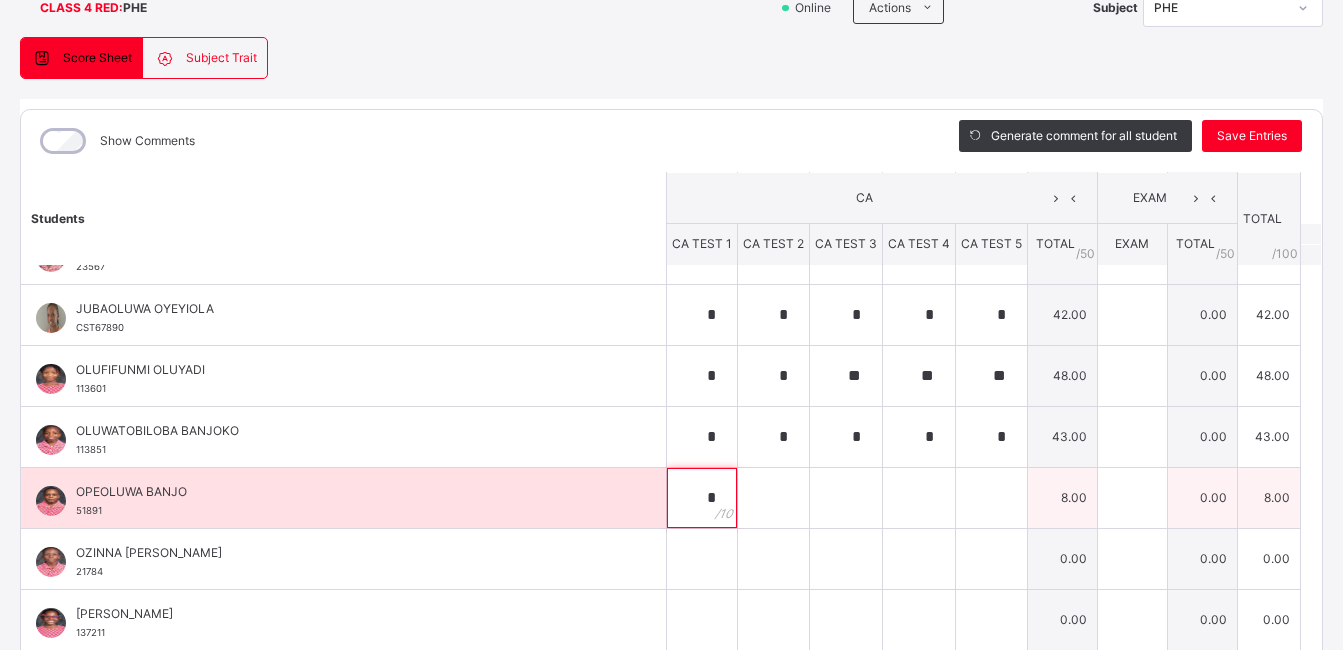 type on "*" 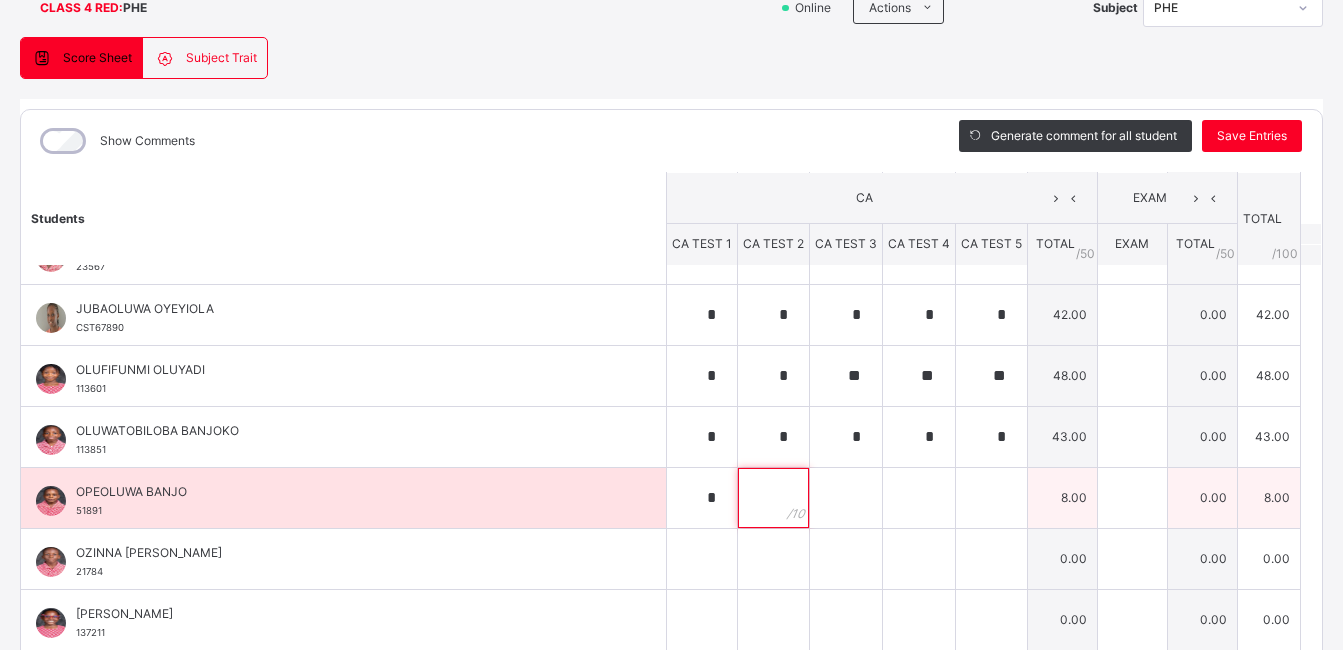 click at bounding box center (773, 498) 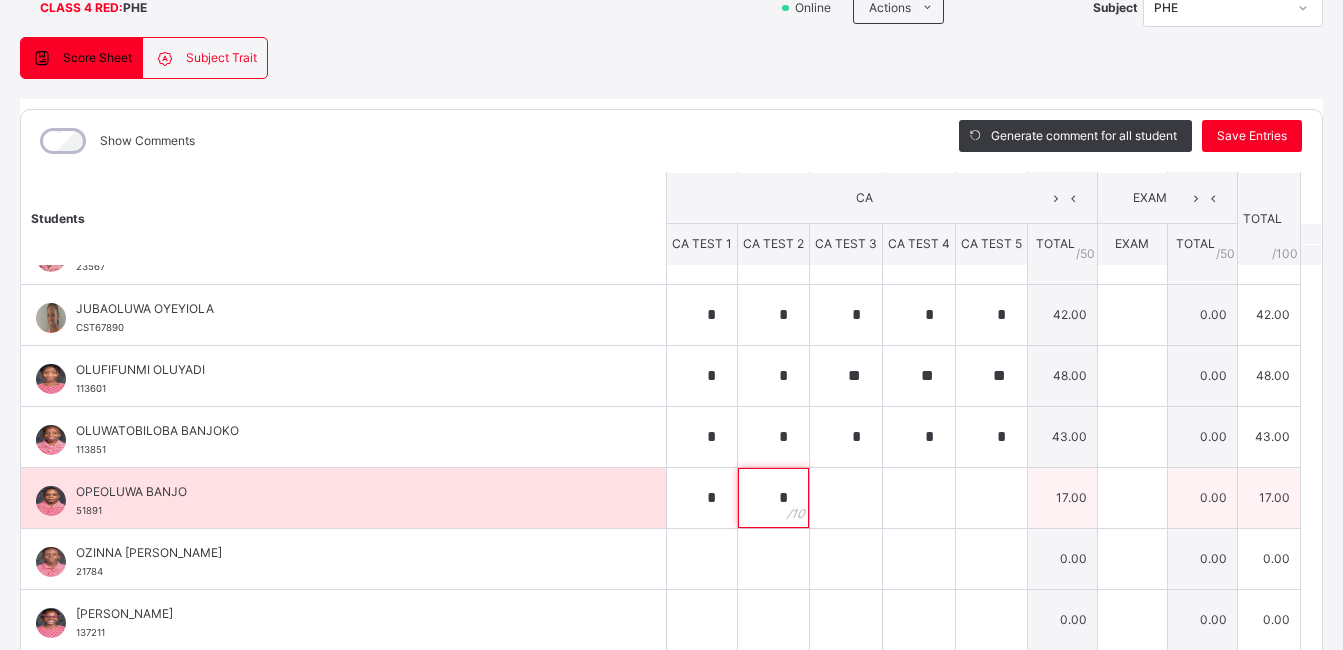 type on "*" 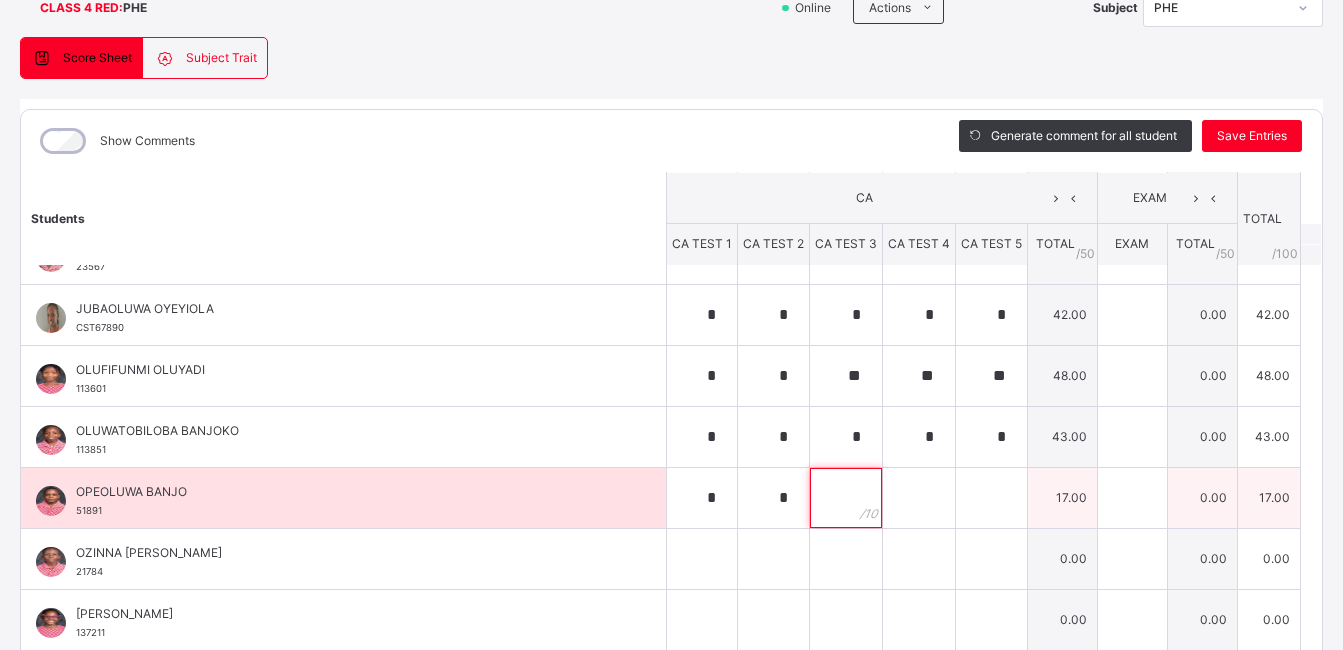 click at bounding box center (846, 498) 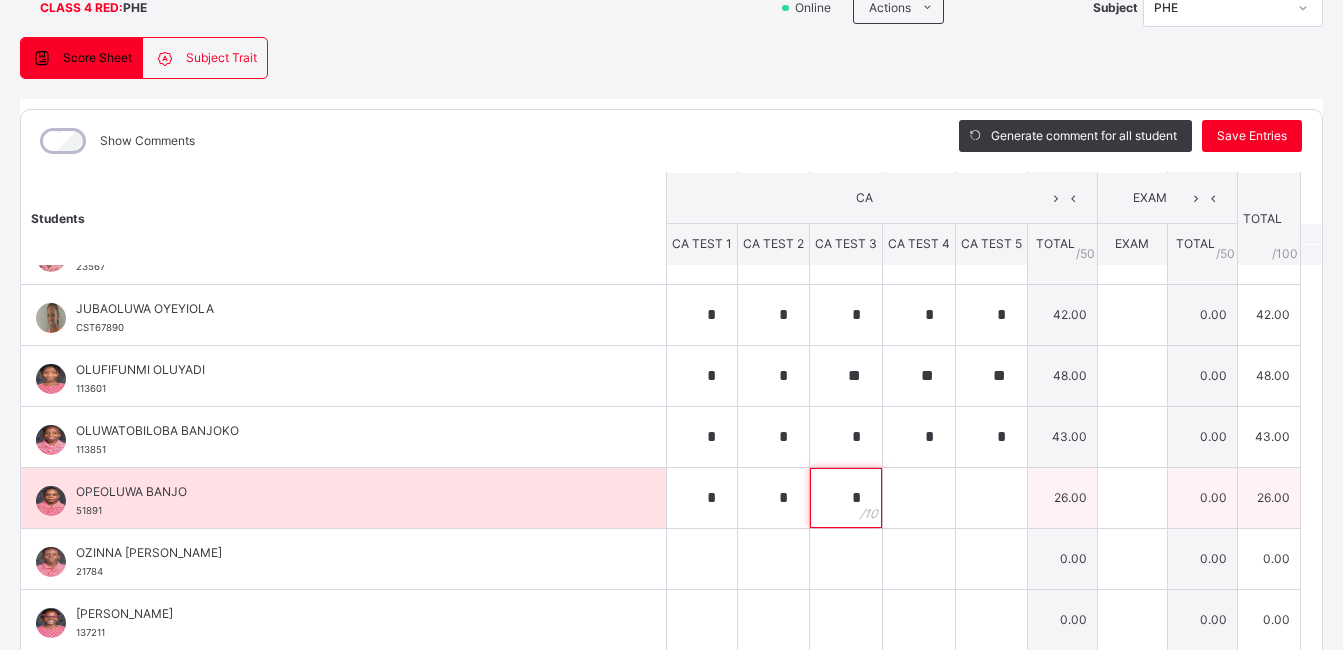 type on "*" 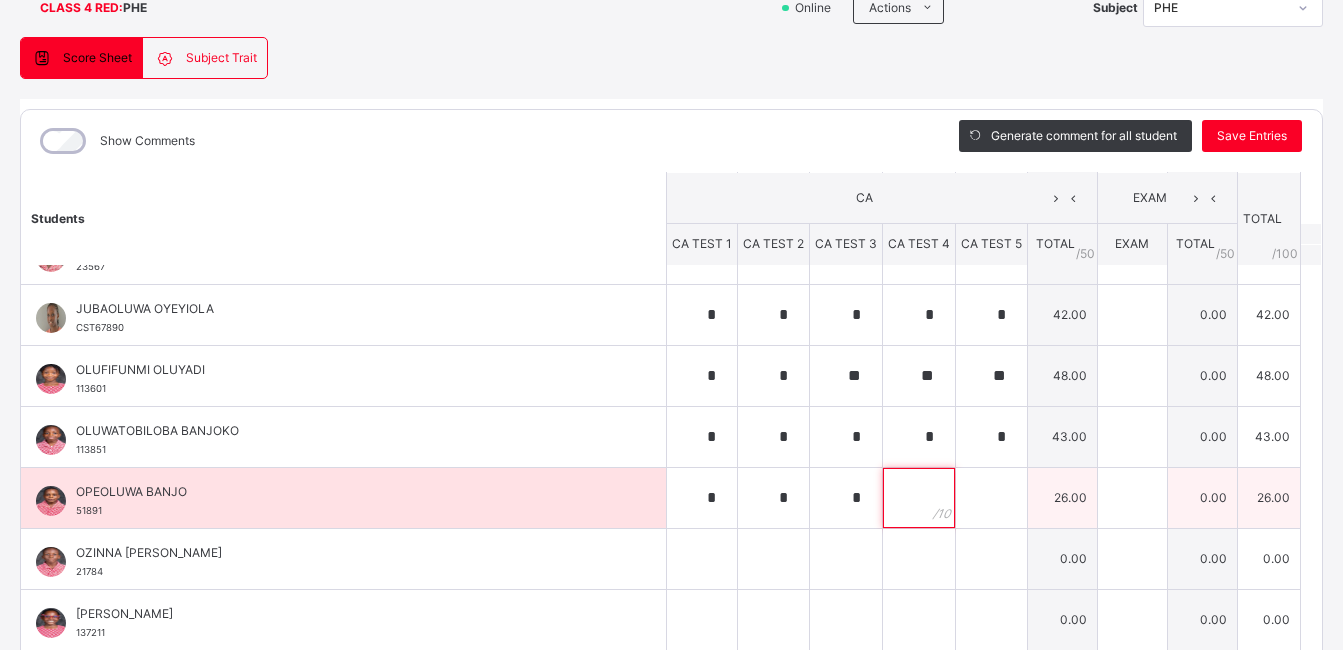click at bounding box center (919, 498) 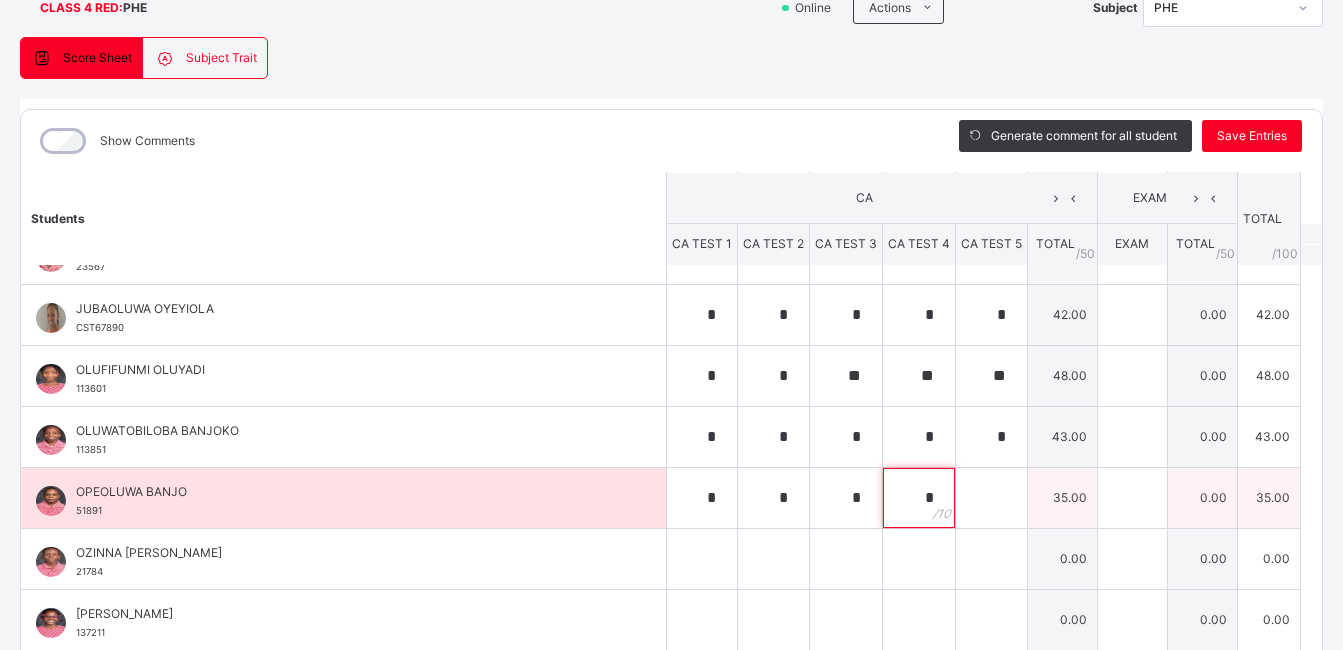 type on "*" 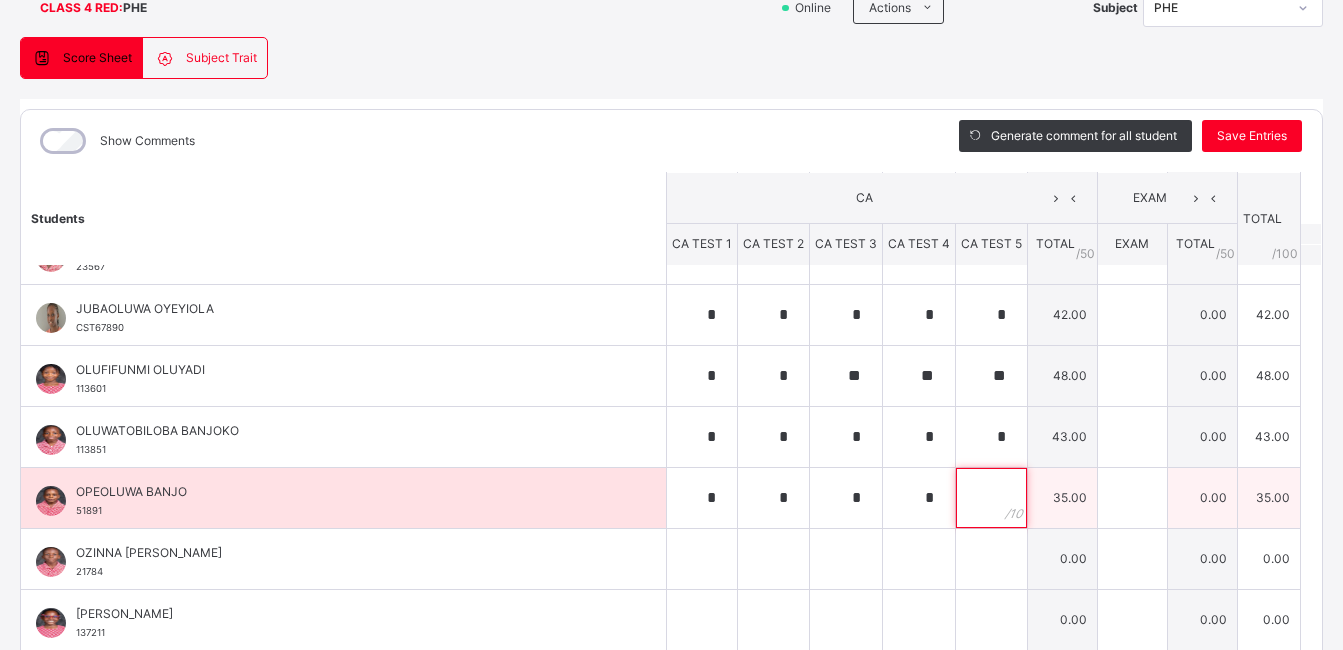 click at bounding box center [991, 498] 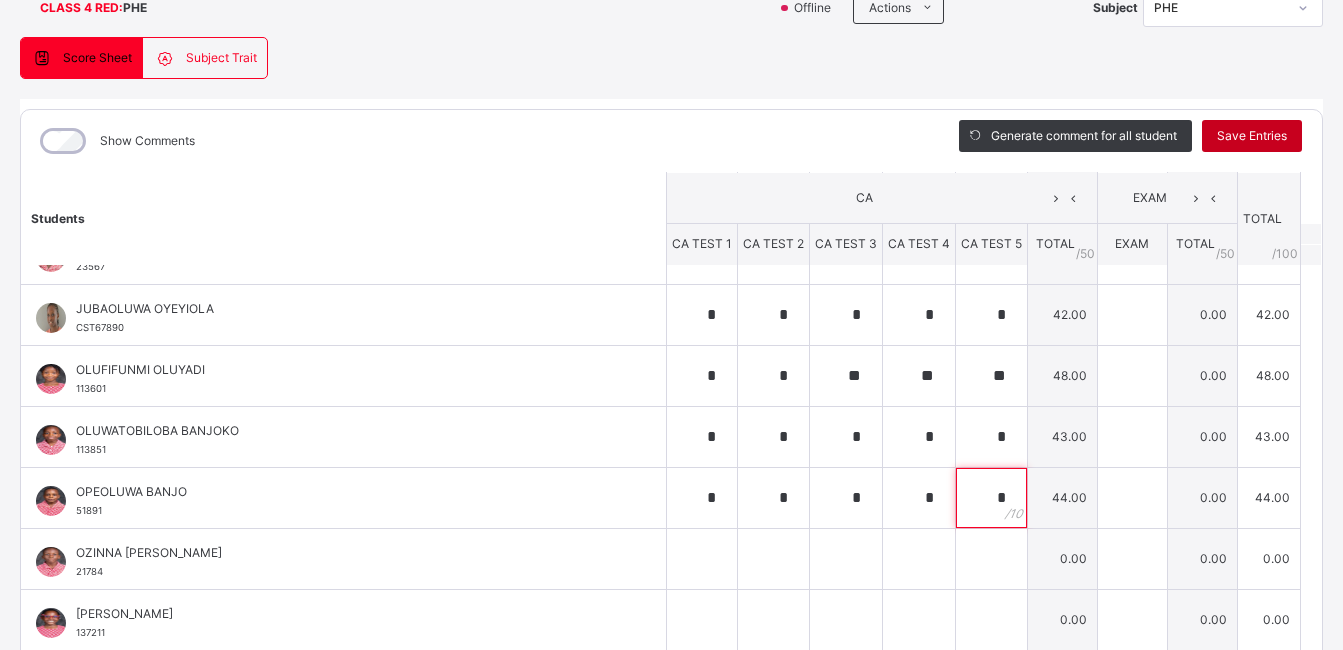 type on "*" 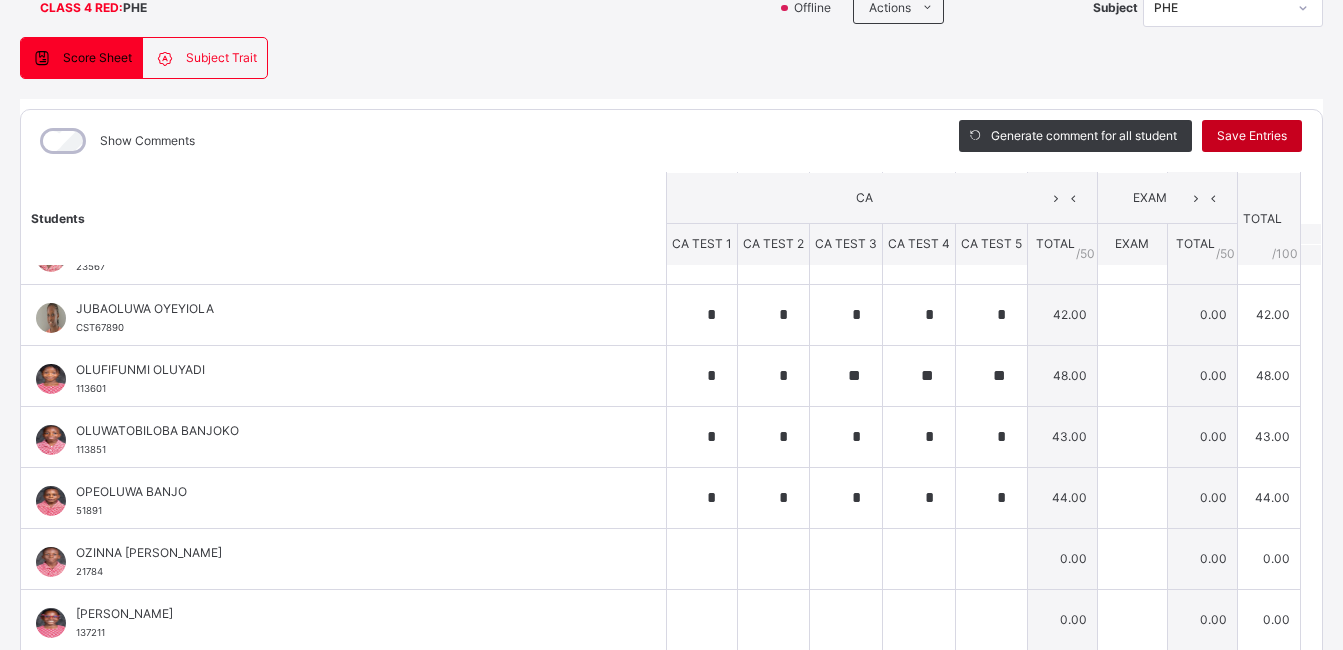 click on "Save Entries" at bounding box center [1252, 136] 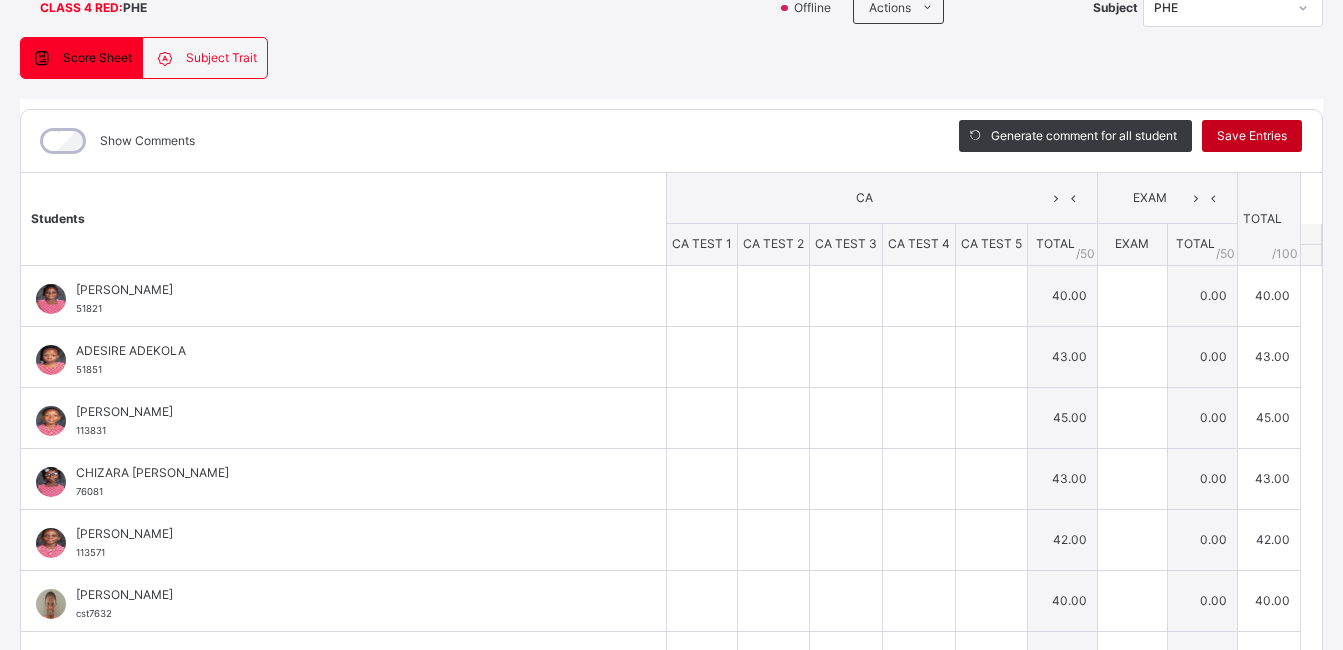 type on "*" 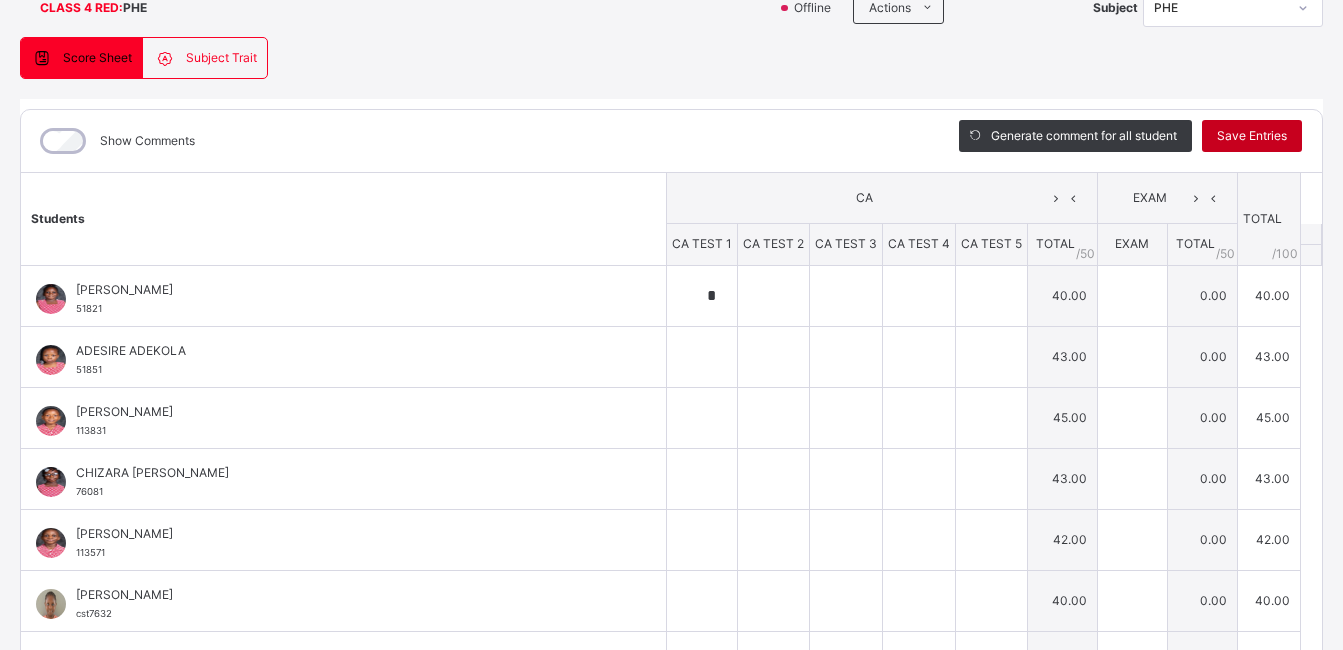 type on "*" 